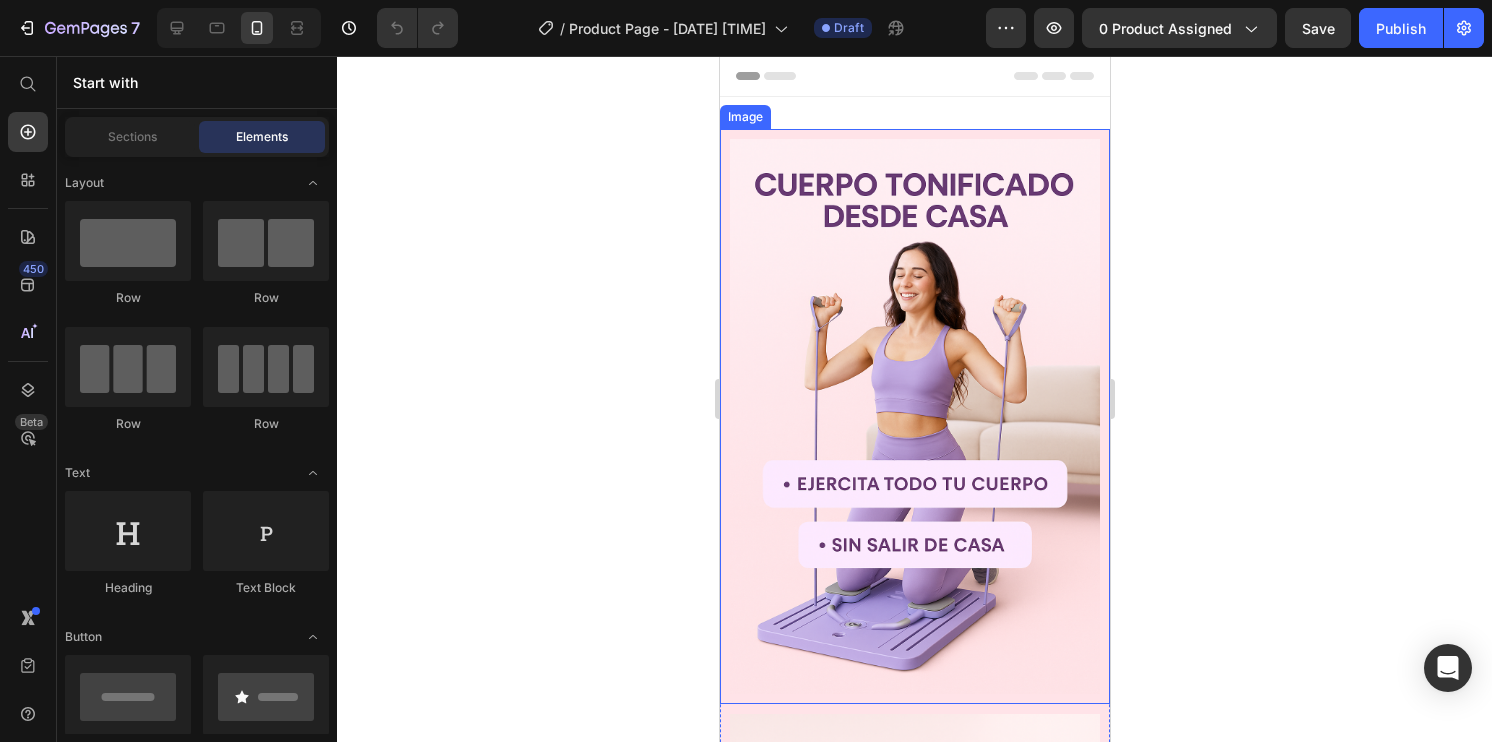 scroll, scrollTop: 1718, scrollLeft: 0, axis: vertical 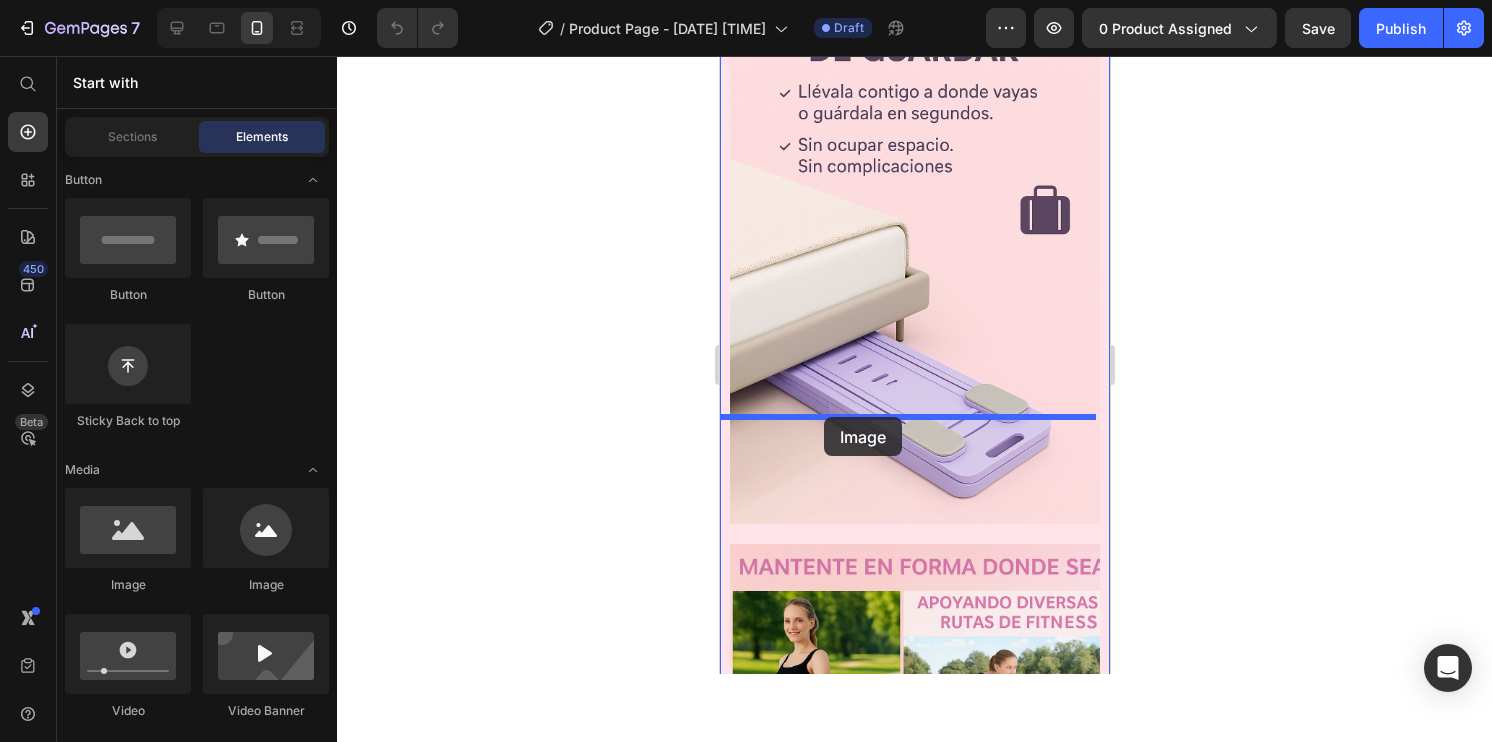 drag, startPoint x: 854, startPoint y: 591, endPoint x: 823, endPoint y: 417, distance: 176.73993 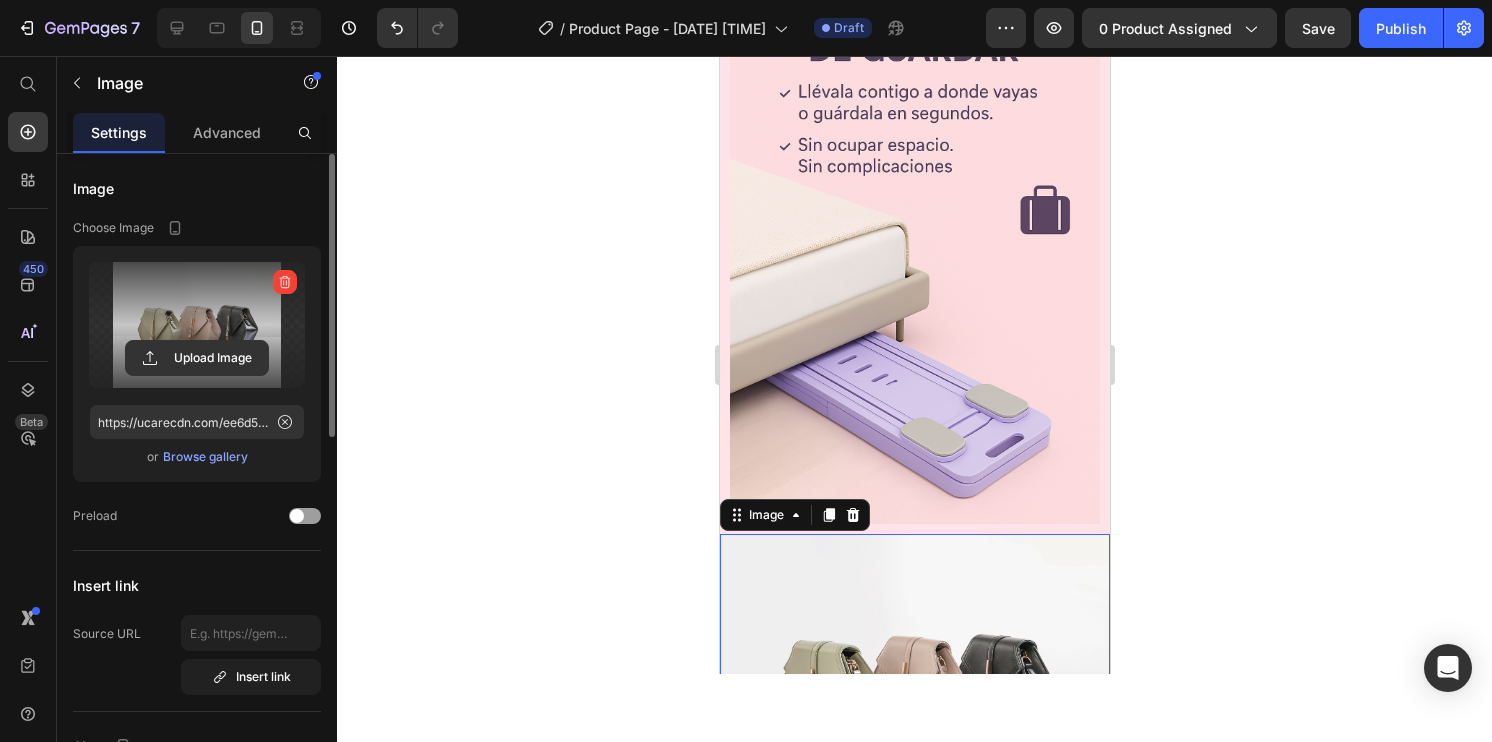 click at bounding box center (197, 325) 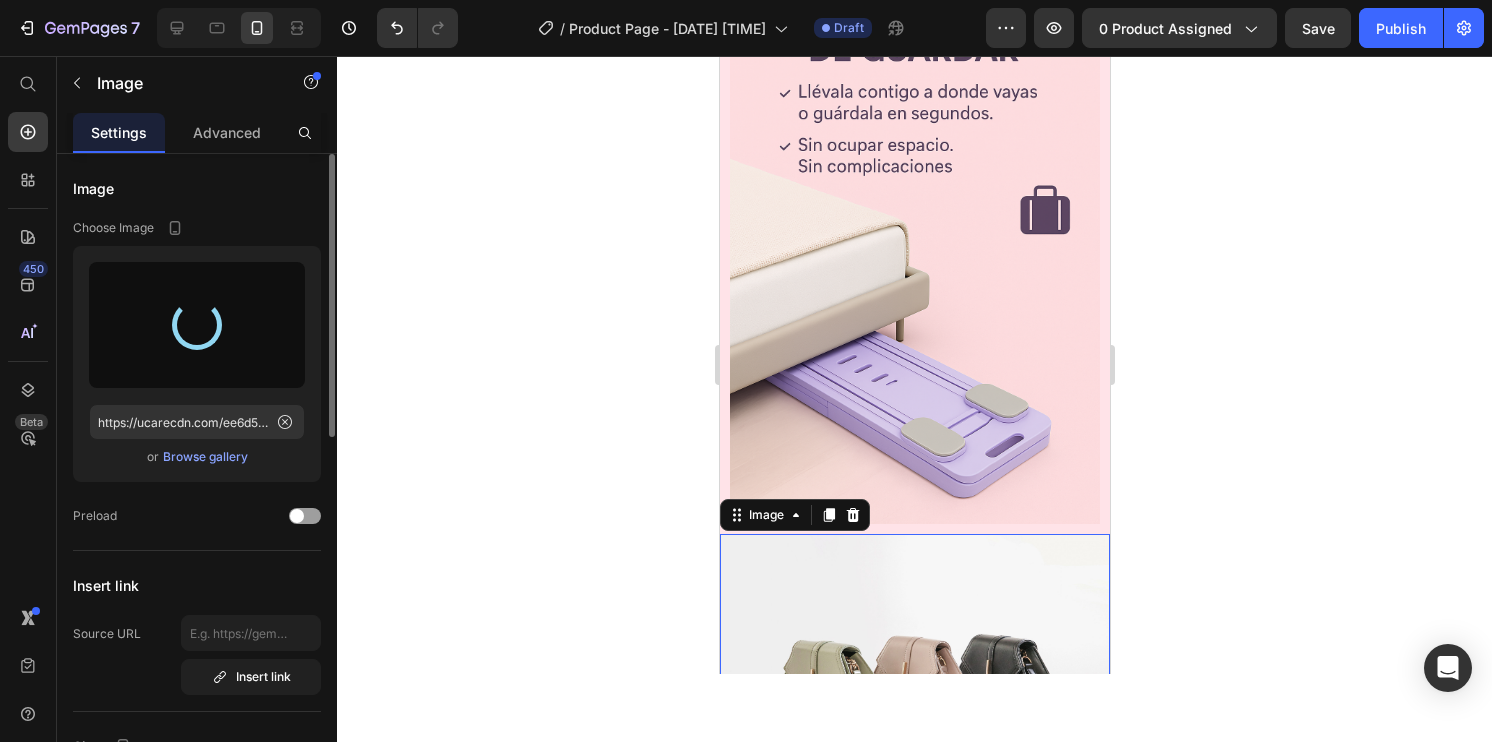 type on "https://cdn.shopify.com/s/files/1/0881/0014/3288/files/gempages_574418618666713956-0d01ab3a-4a16-4810-87e6-1b84f801404d.png" 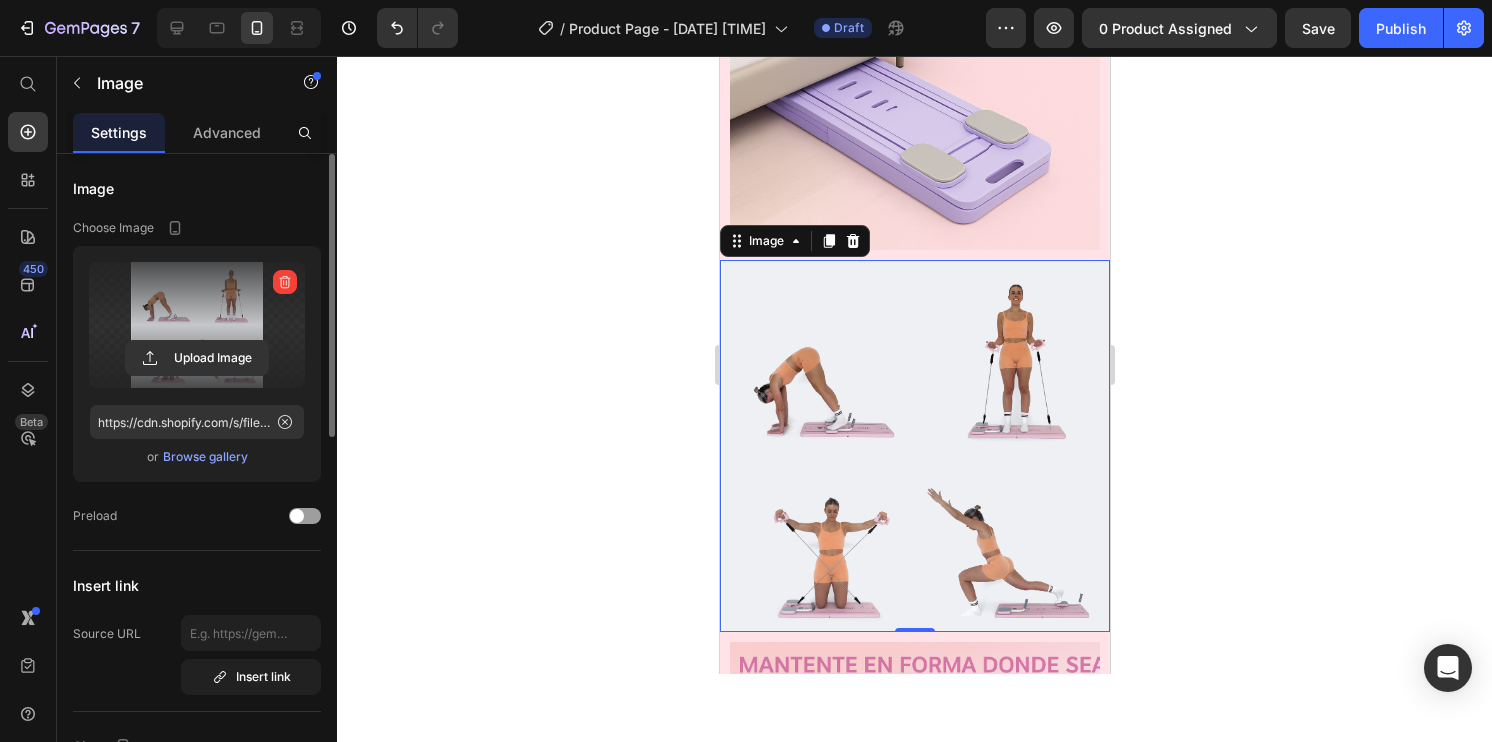 scroll, scrollTop: 3142, scrollLeft: 0, axis: vertical 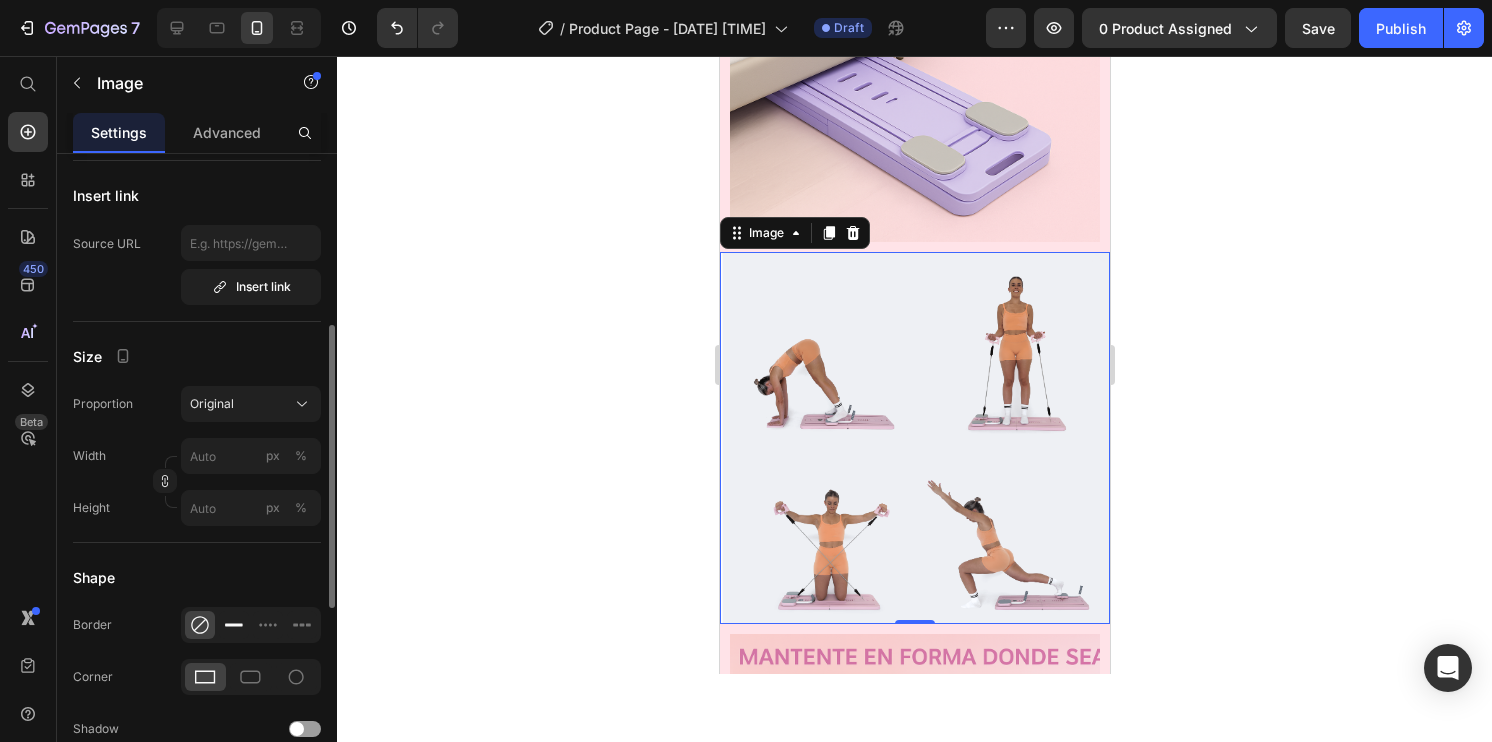 click 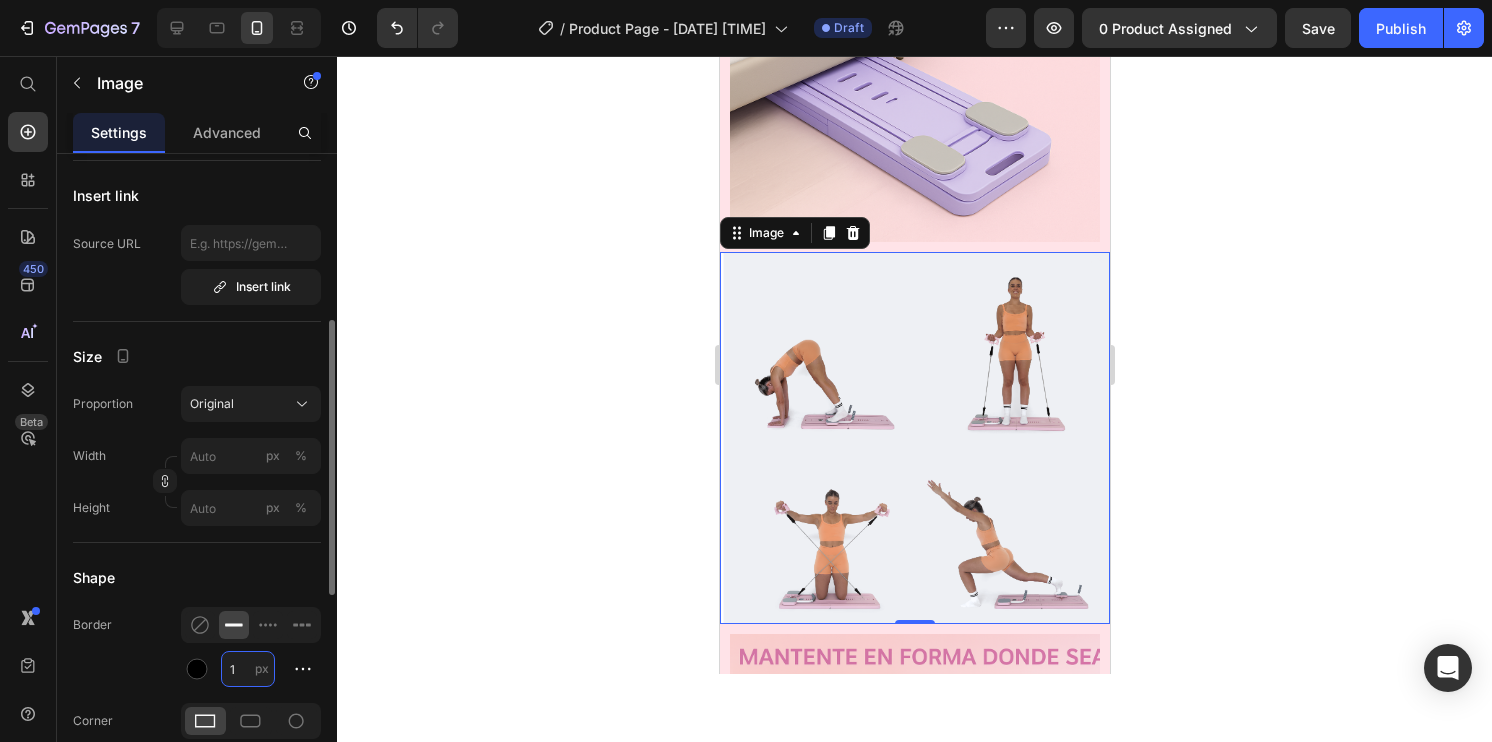 click on "1" at bounding box center [248, 669] 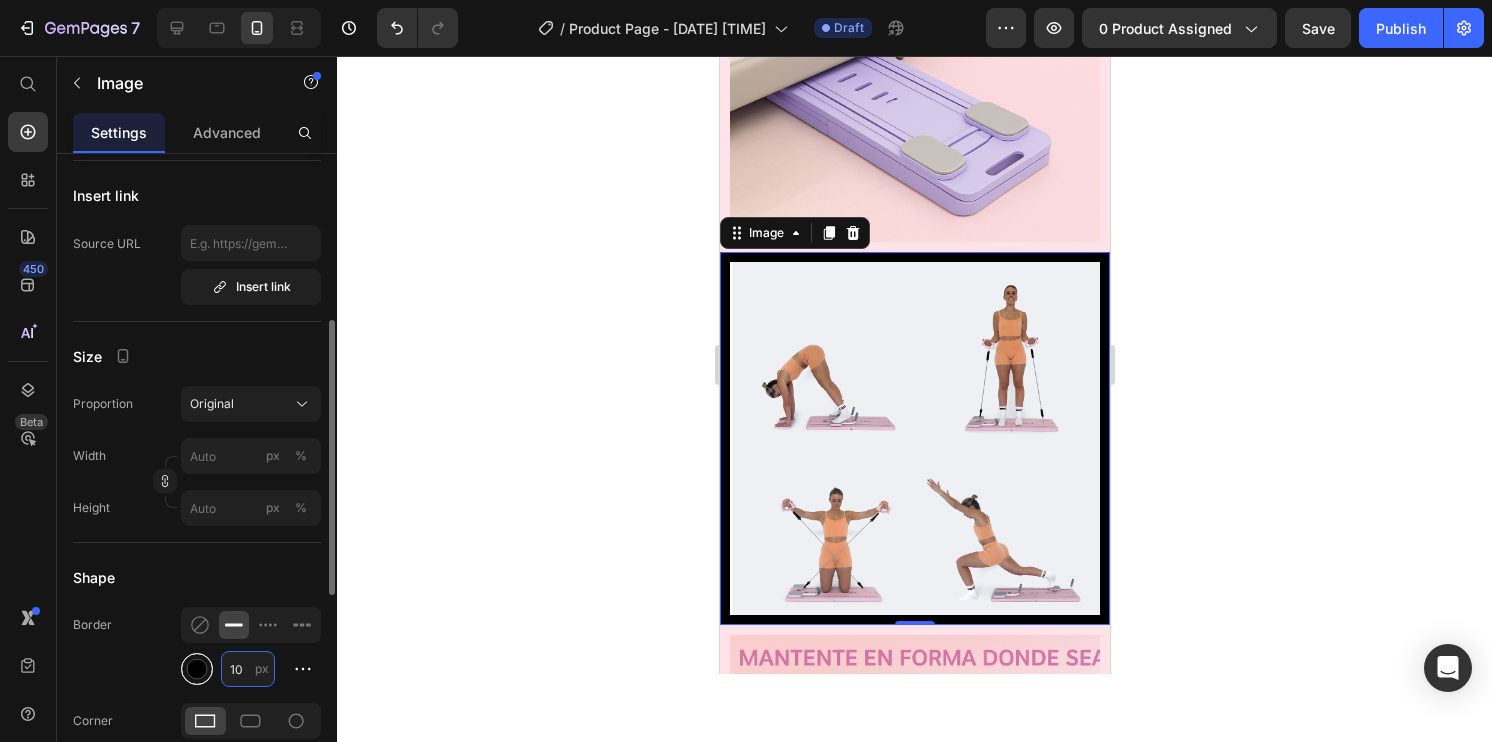 type on "10" 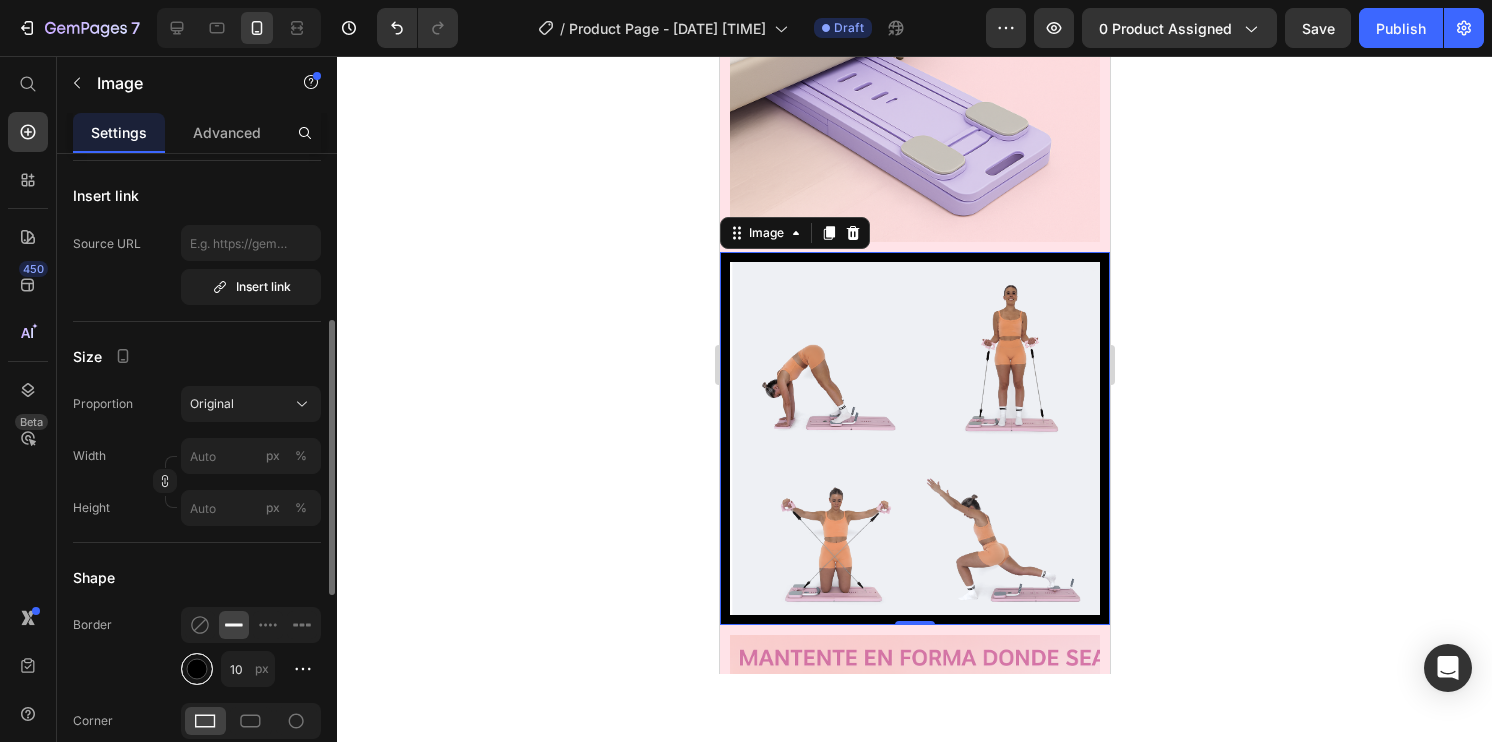 click at bounding box center [197, 669] 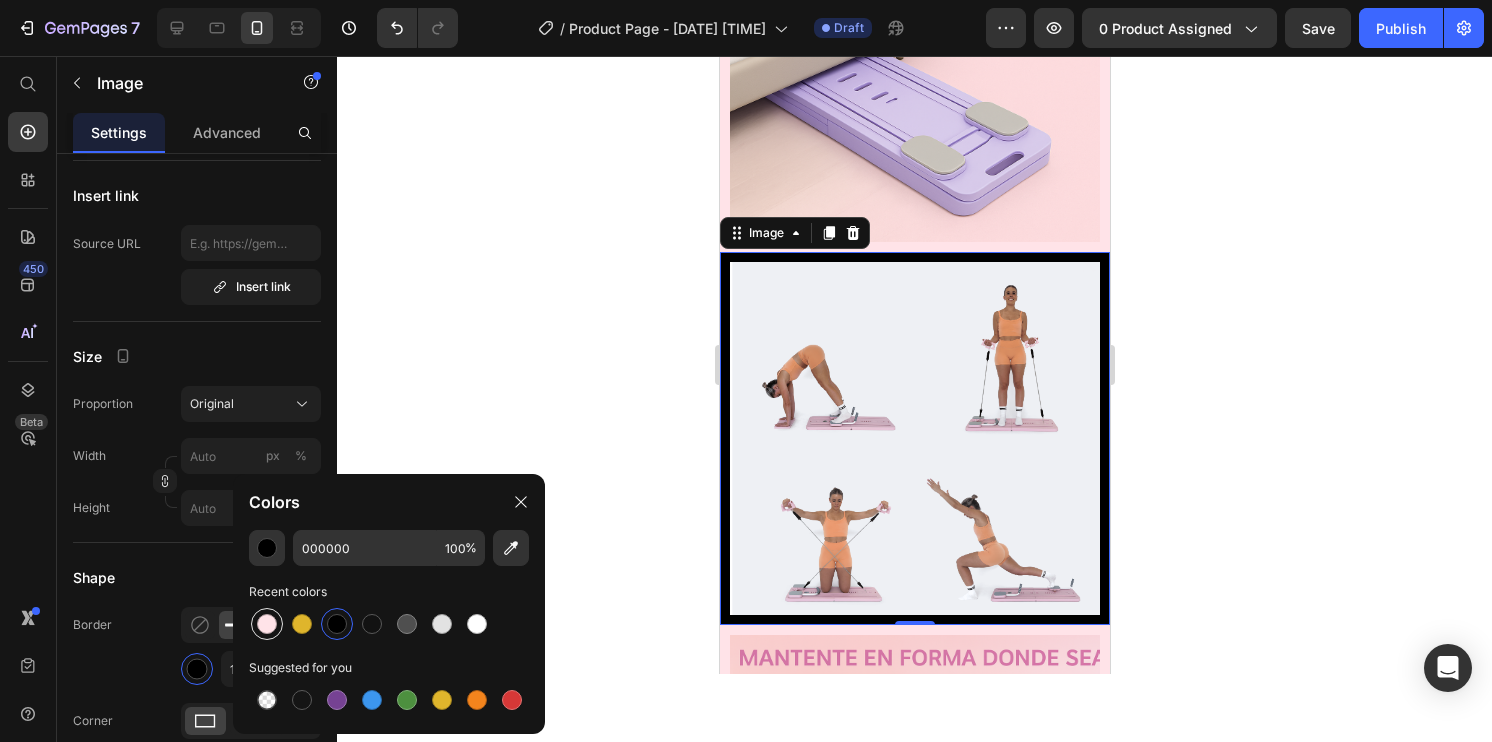 click at bounding box center [267, 624] 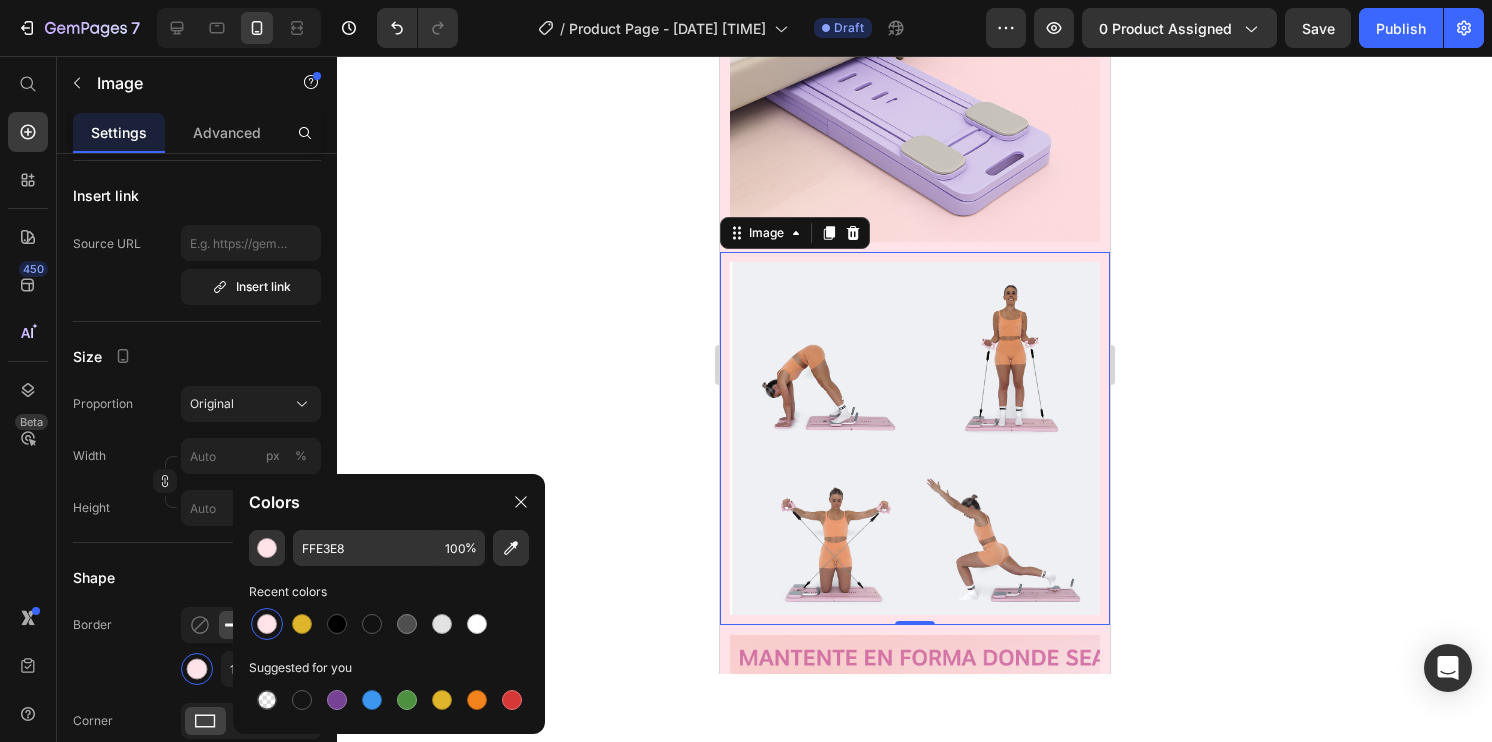click 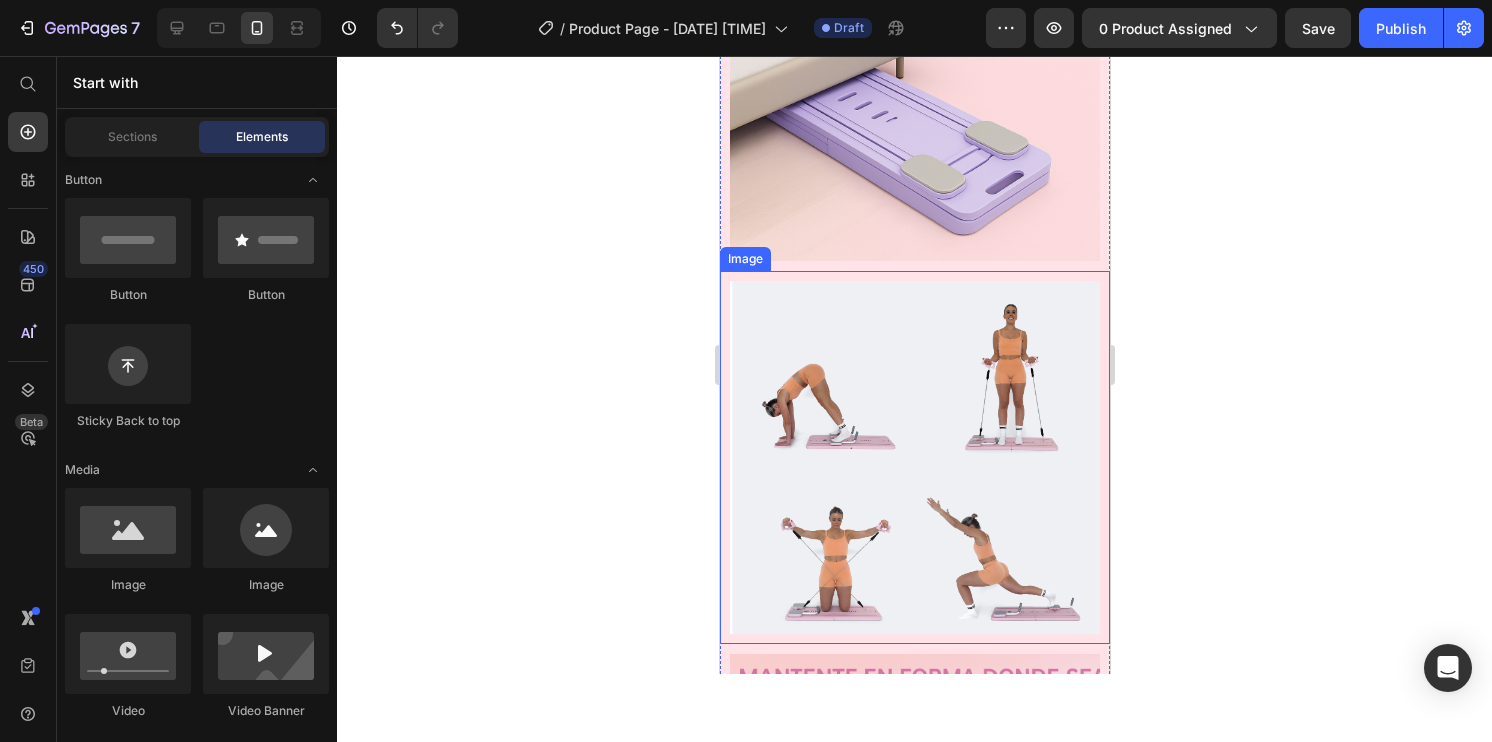 scroll, scrollTop: 3122, scrollLeft: 0, axis: vertical 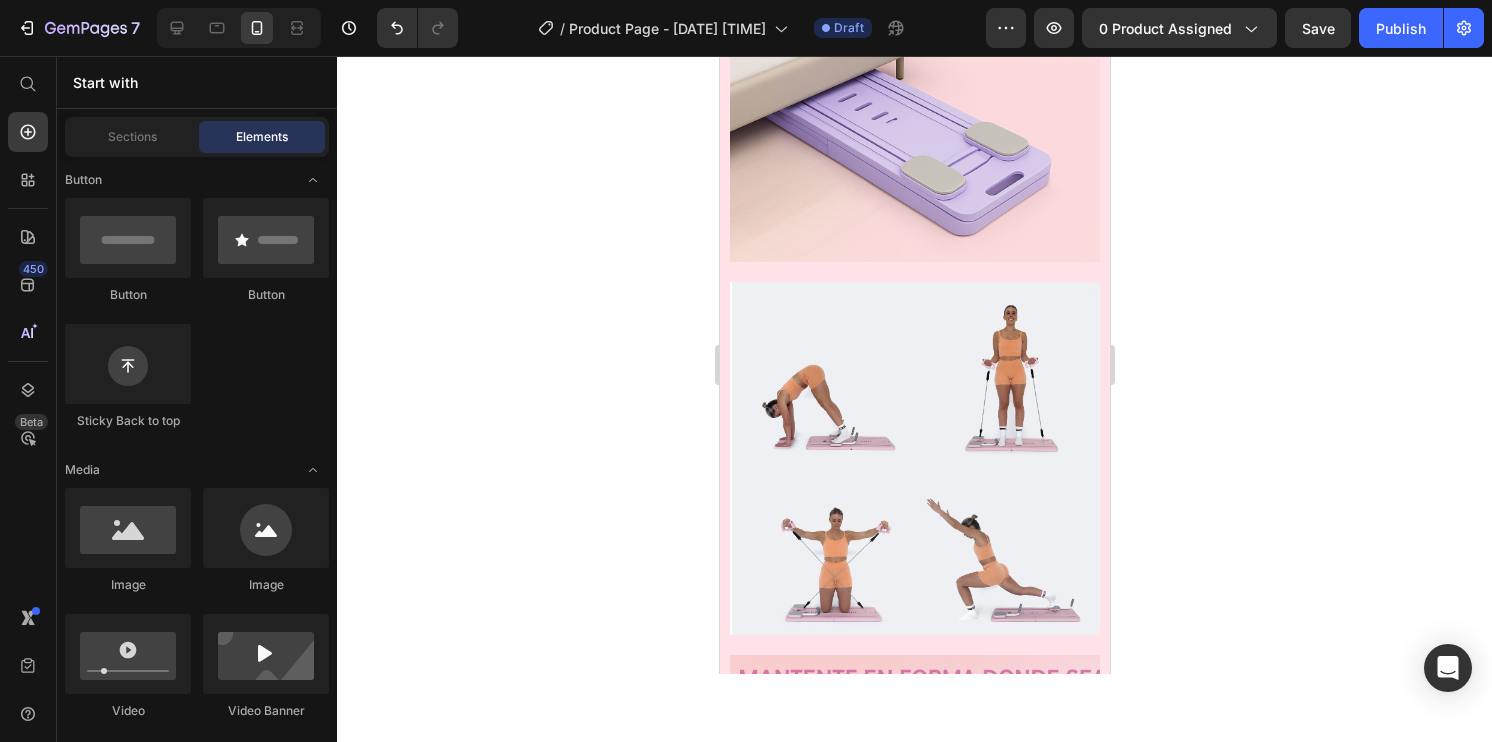 click 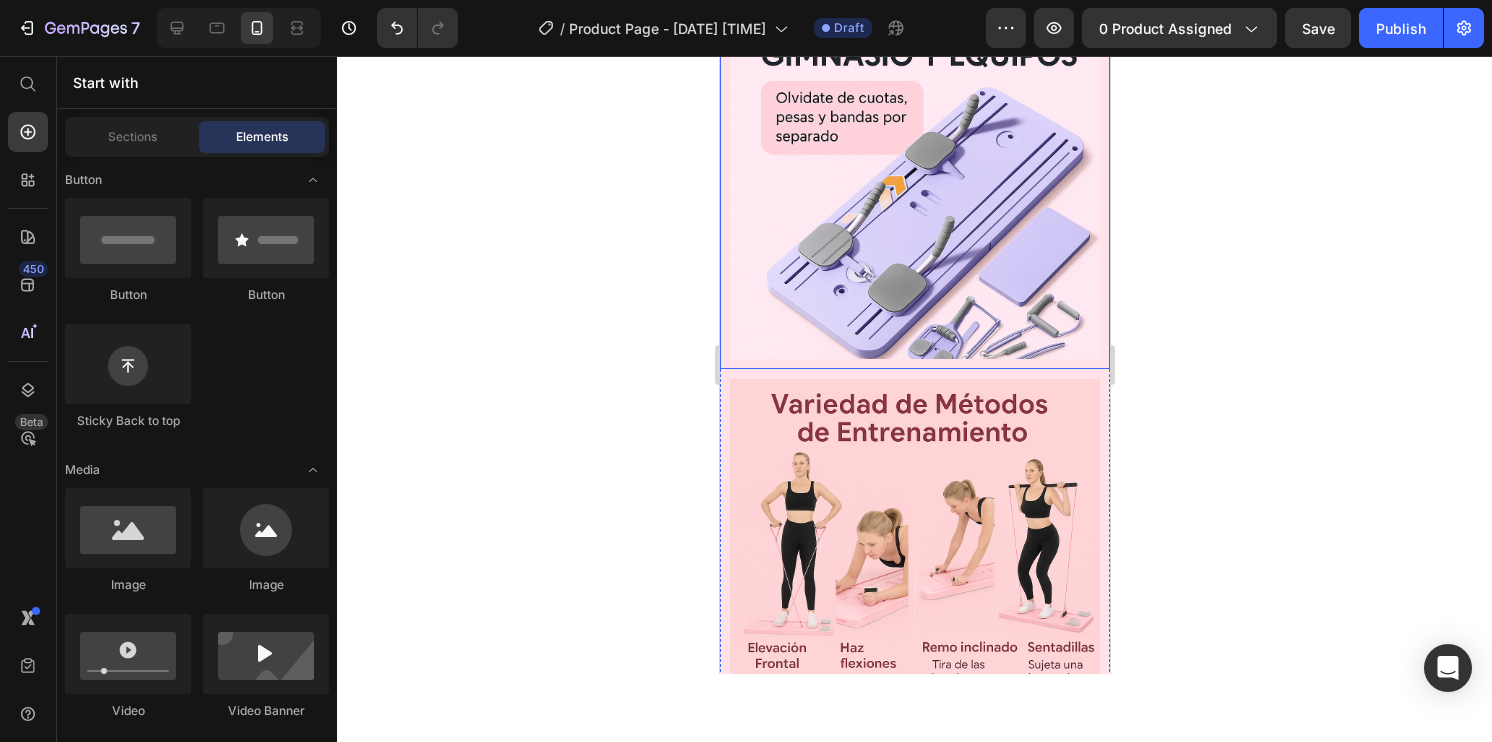 scroll, scrollTop: 1274, scrollLeft: 0, axis: vertical 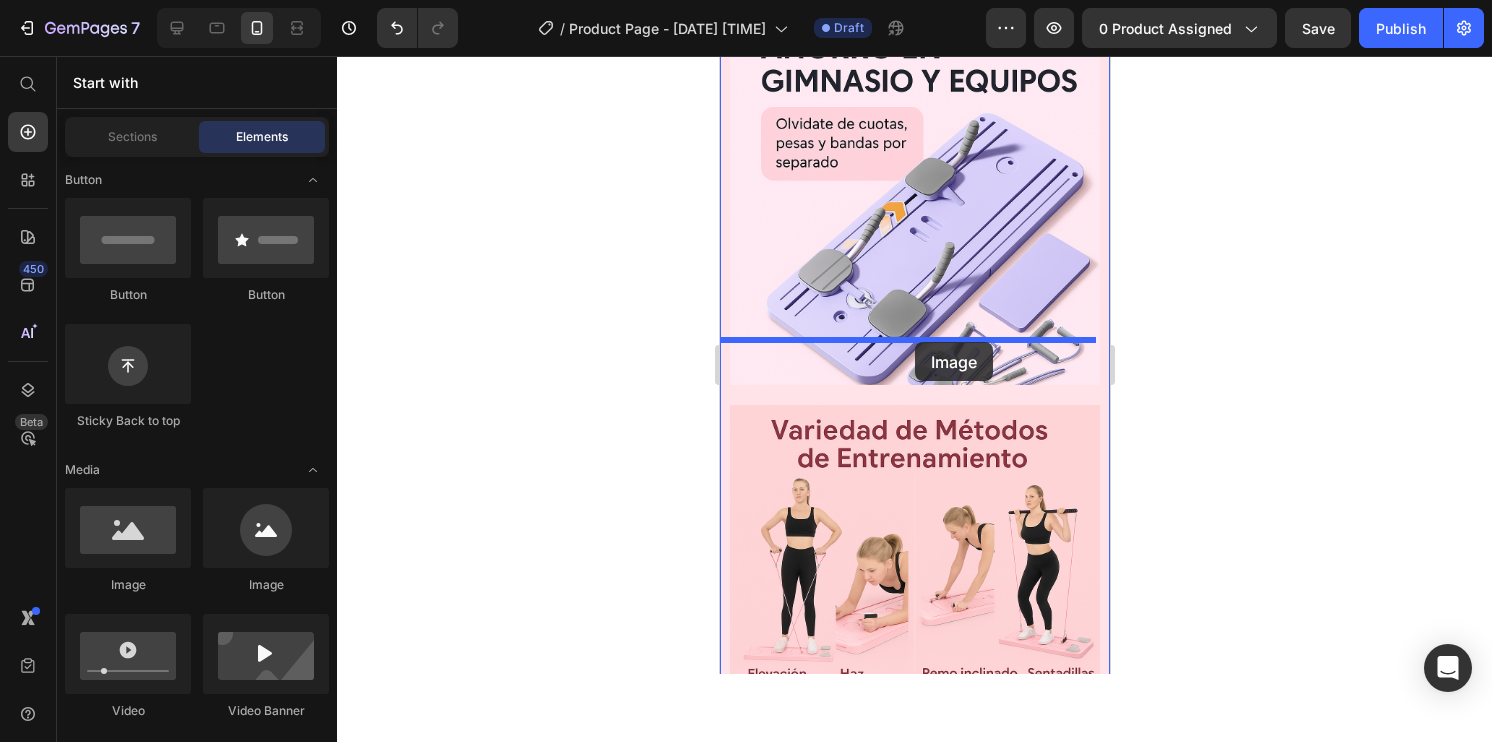 drag, startPoint x: 831, startPoint y: 608, endPoint x: 916, endPoint y: 342, distance: 279.2508 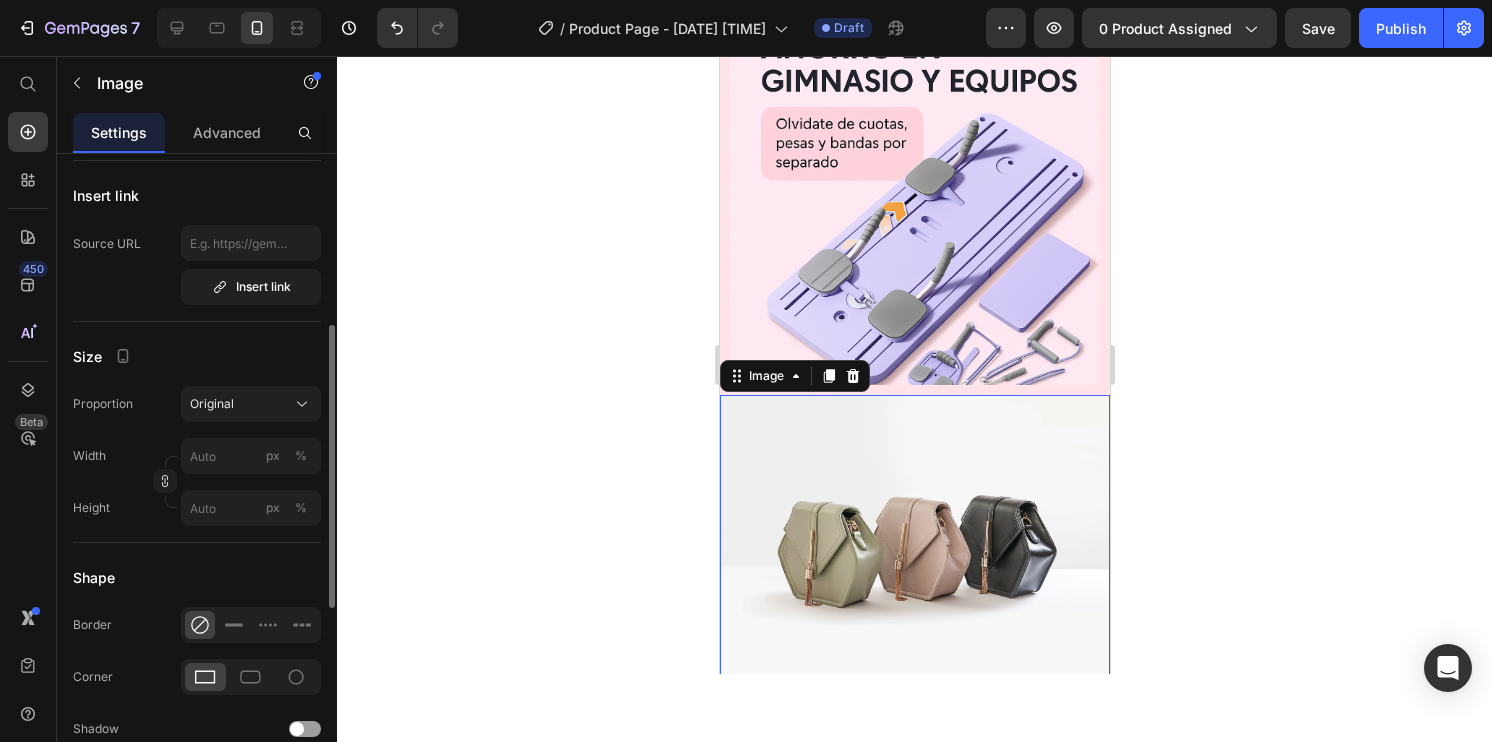 scroll, scrollTop: 0, scrollLeft: 0, axis: both 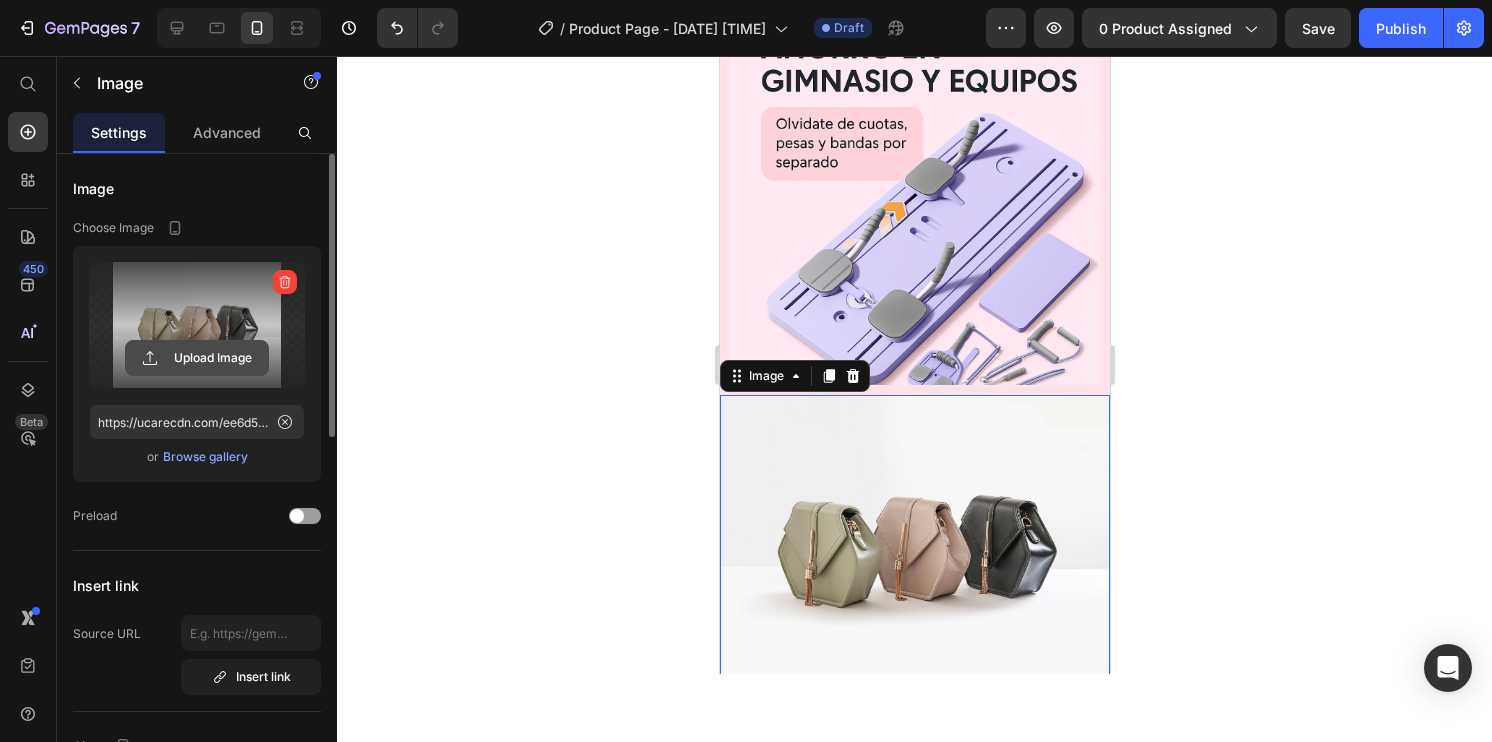 click 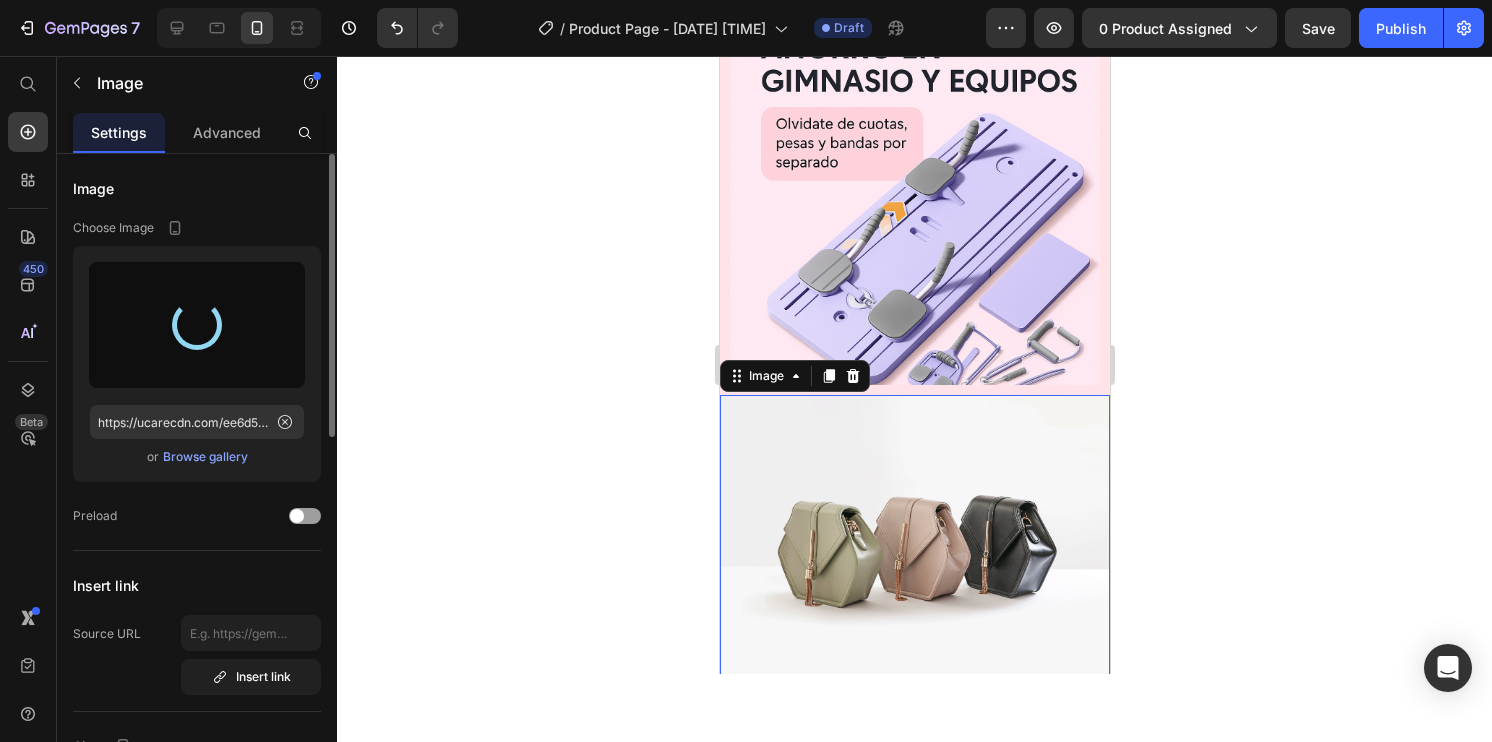 type on "https://cdn.shopify.com/s/files/1/0881/0014/3288/files/gempages_574418618666713956-82d6bec8-33d0-4712-8926-e358e97b4139.png" 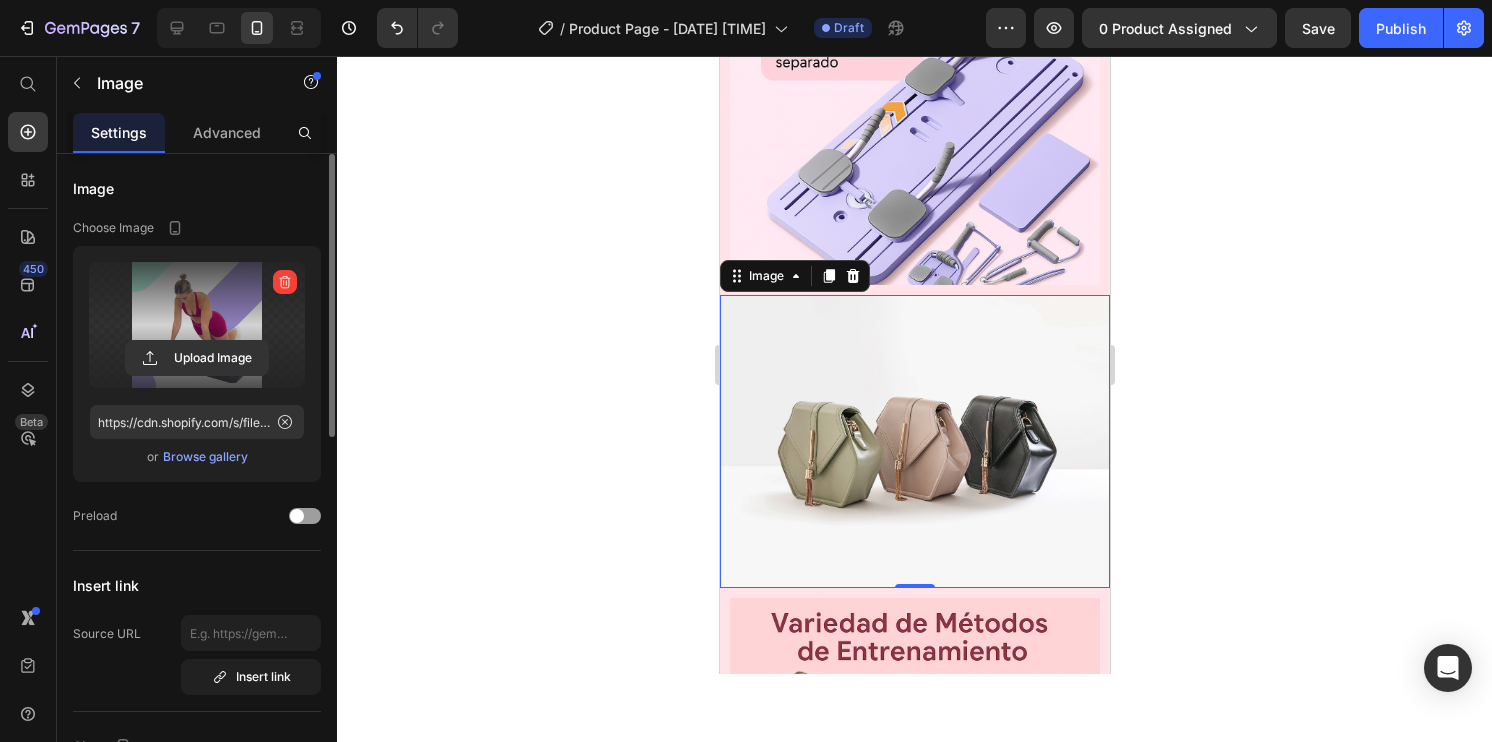 scroll, scrollTop: 1375, scrollLeft: 0, axis: vertical 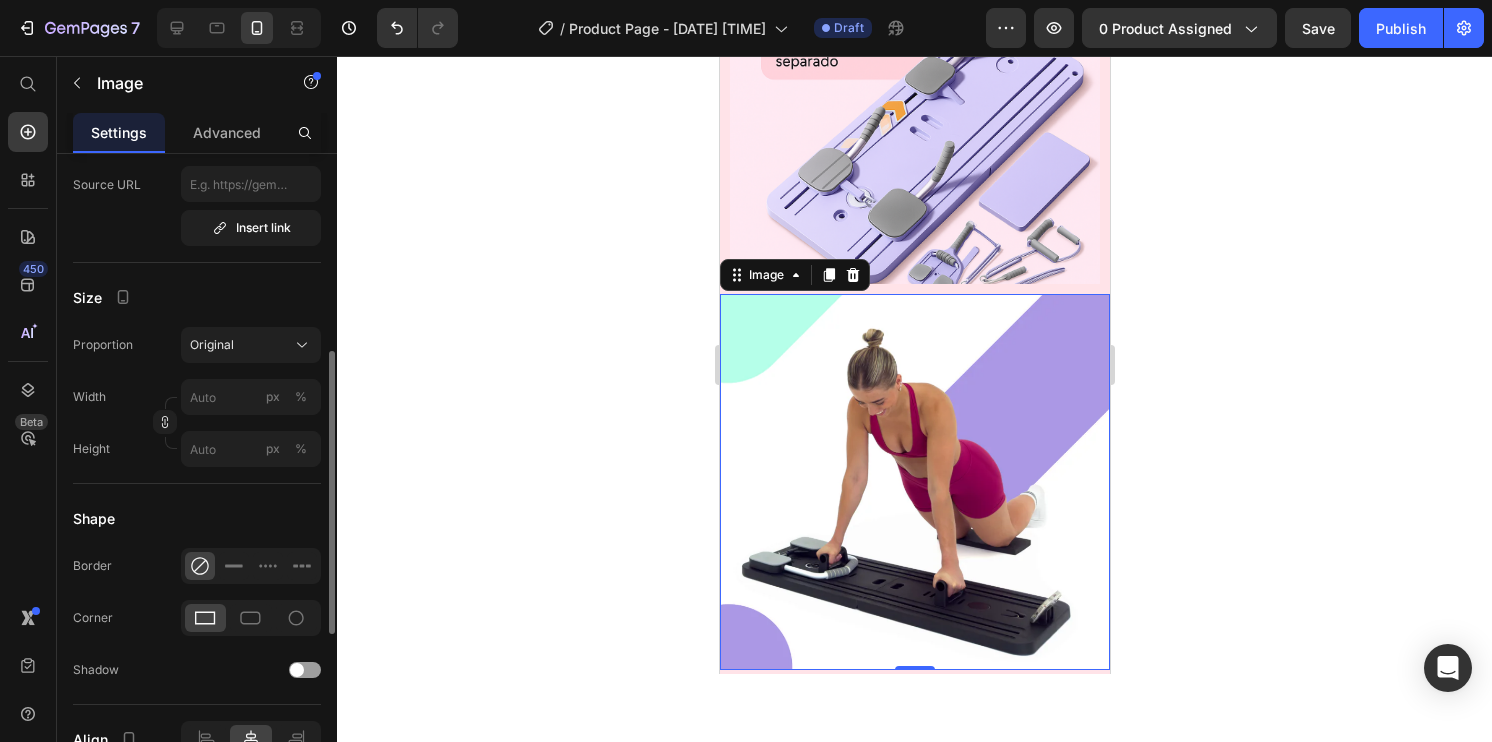 click 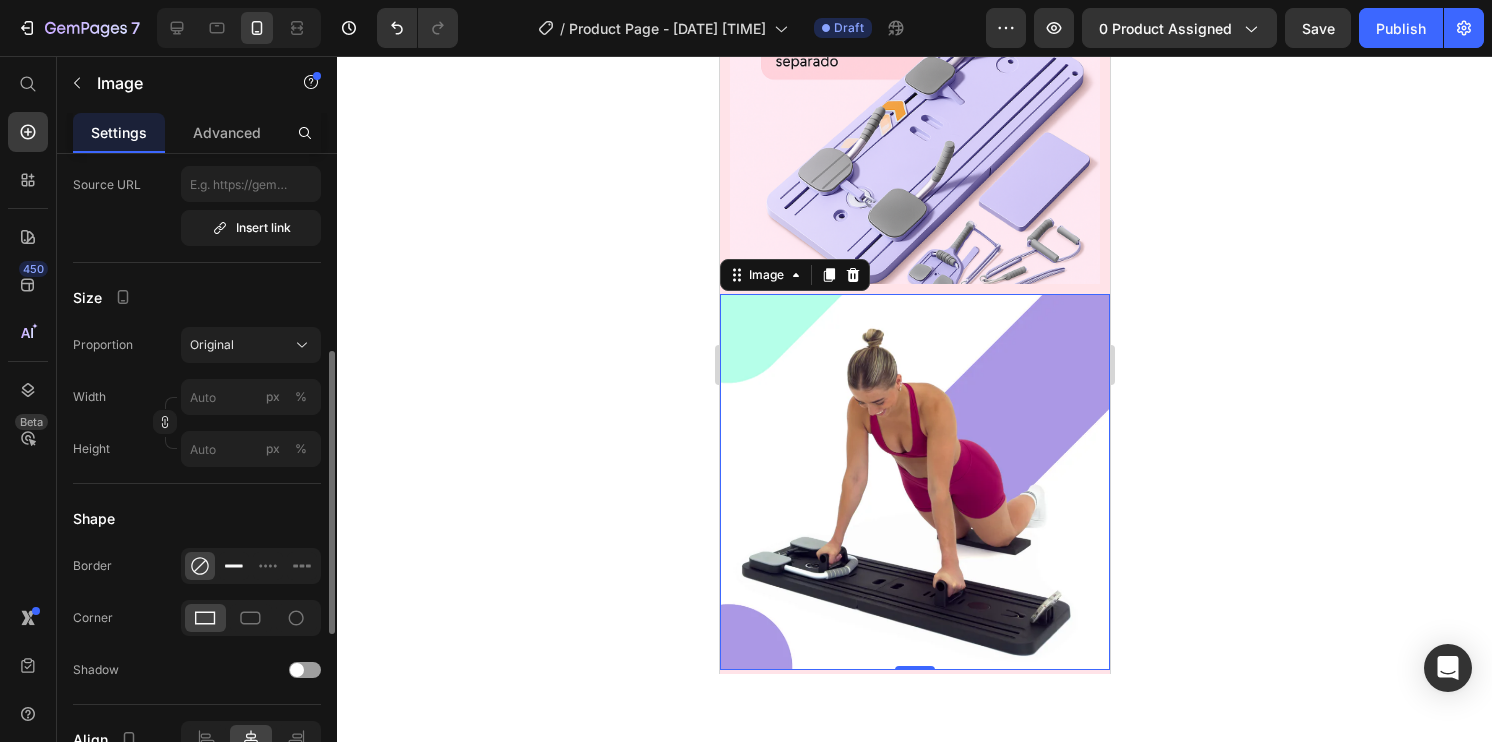 click 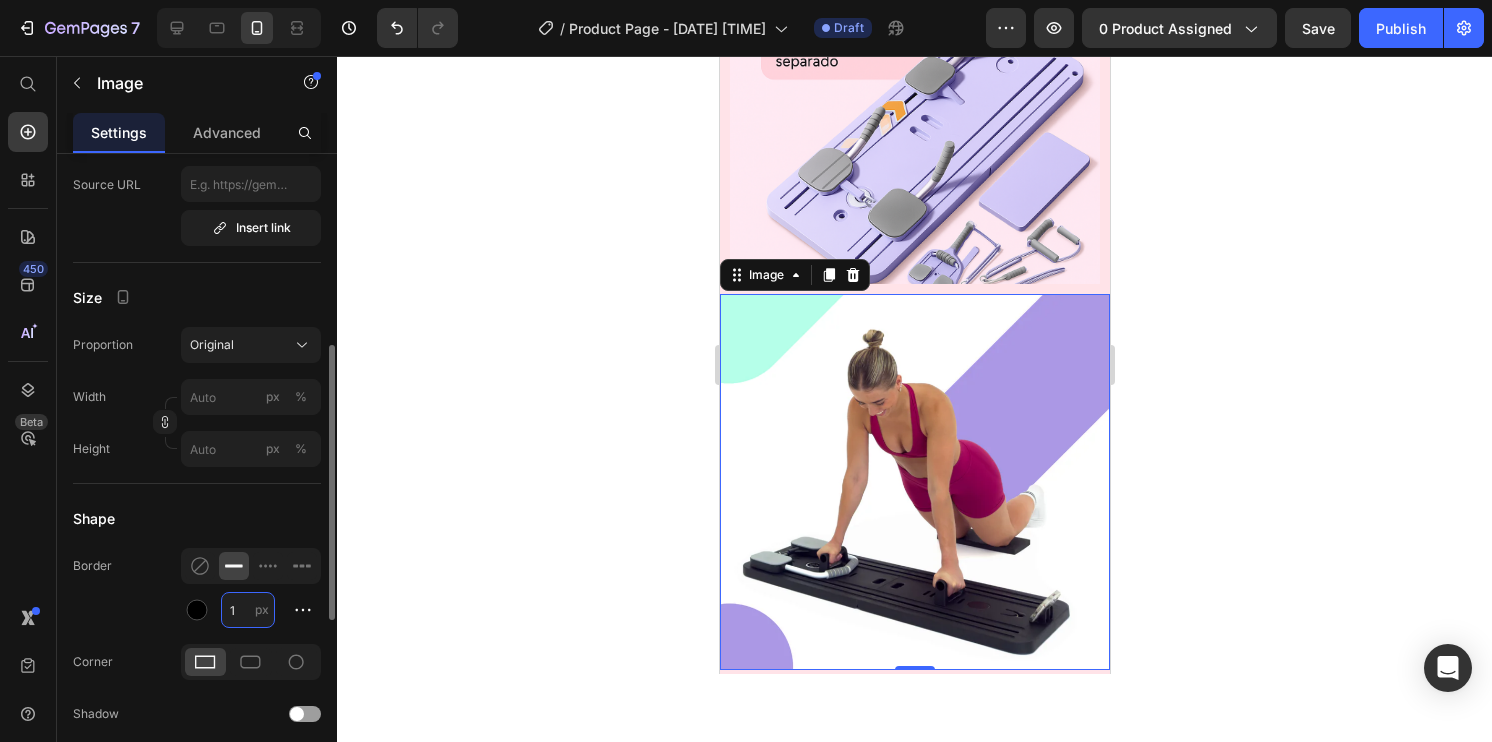 click on "1" at bounding box center [248, 610] 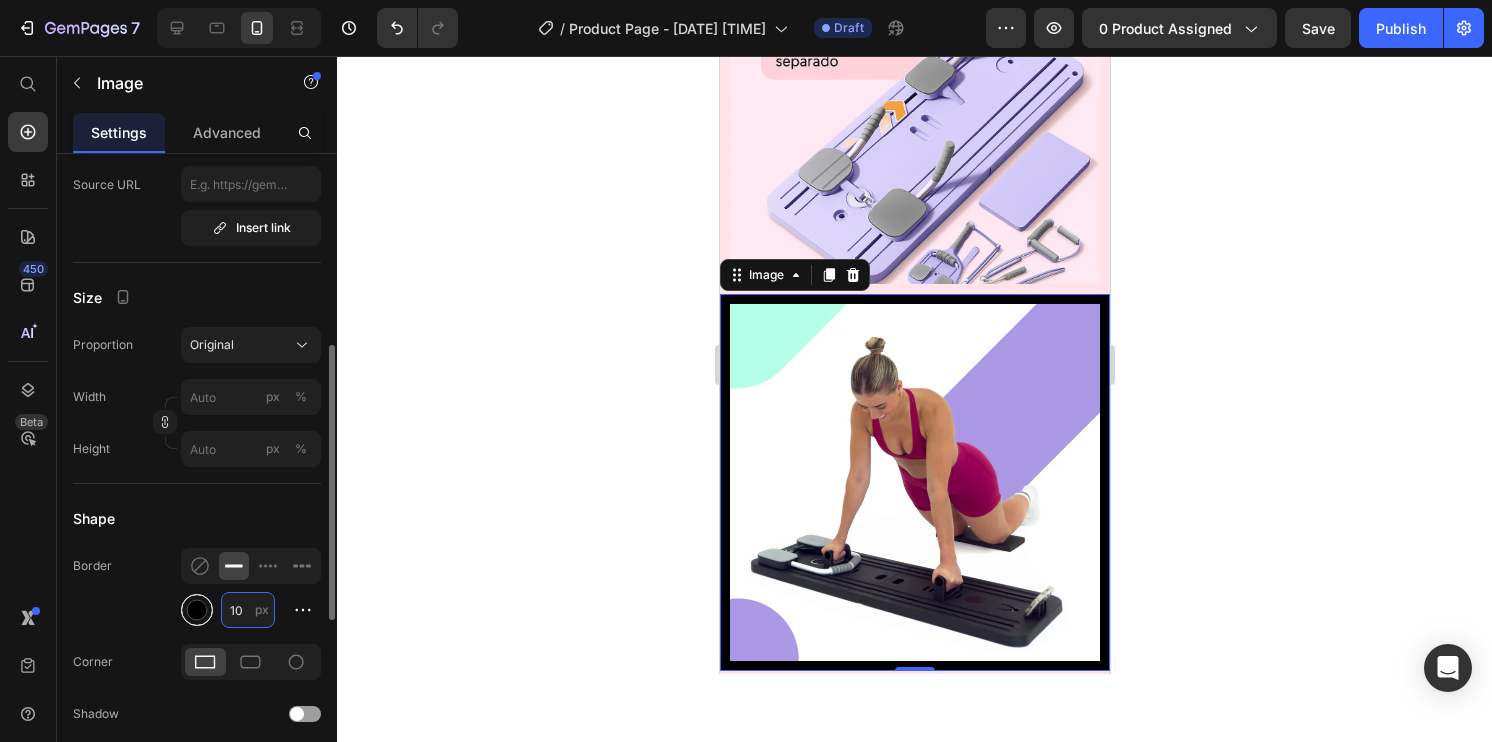 type on "10" 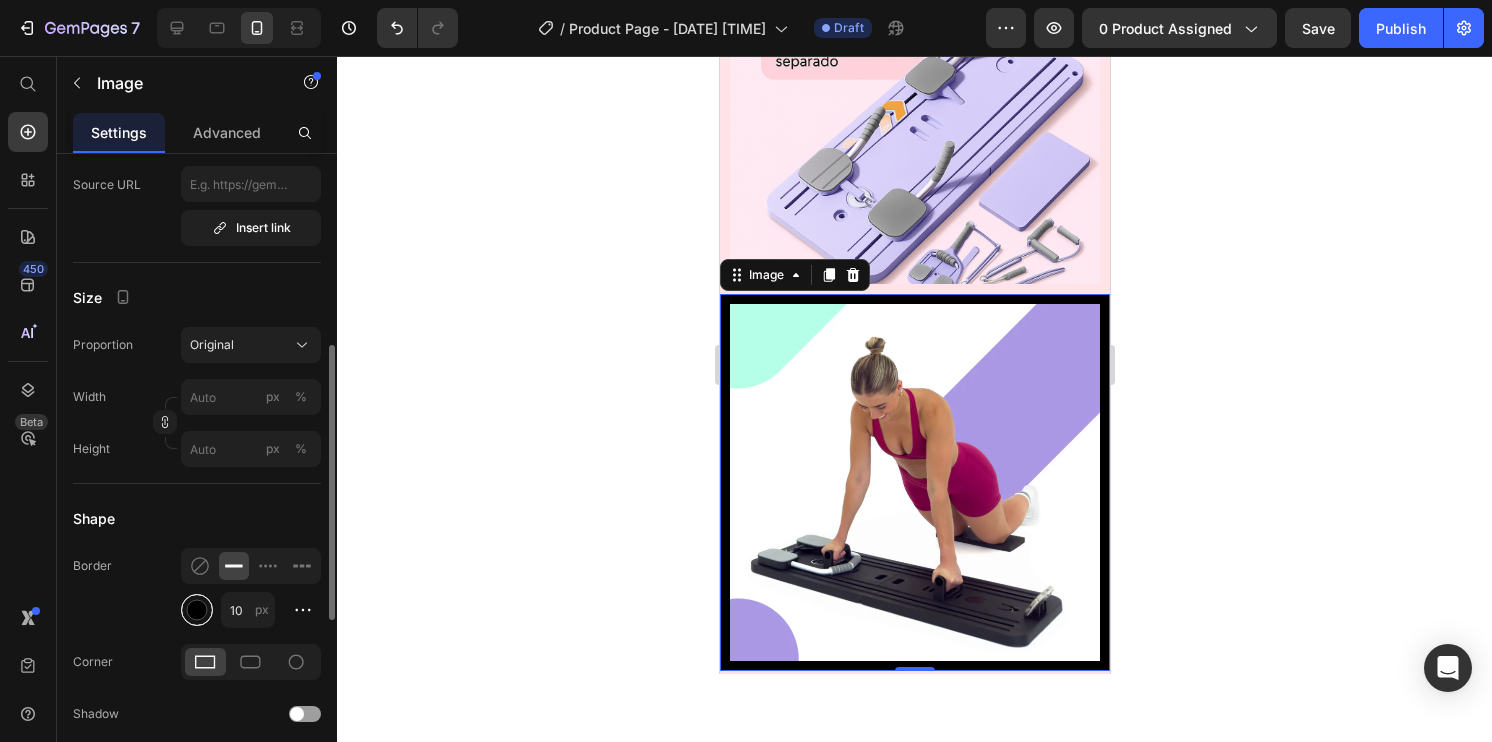 click at bounding box center [197, 610] 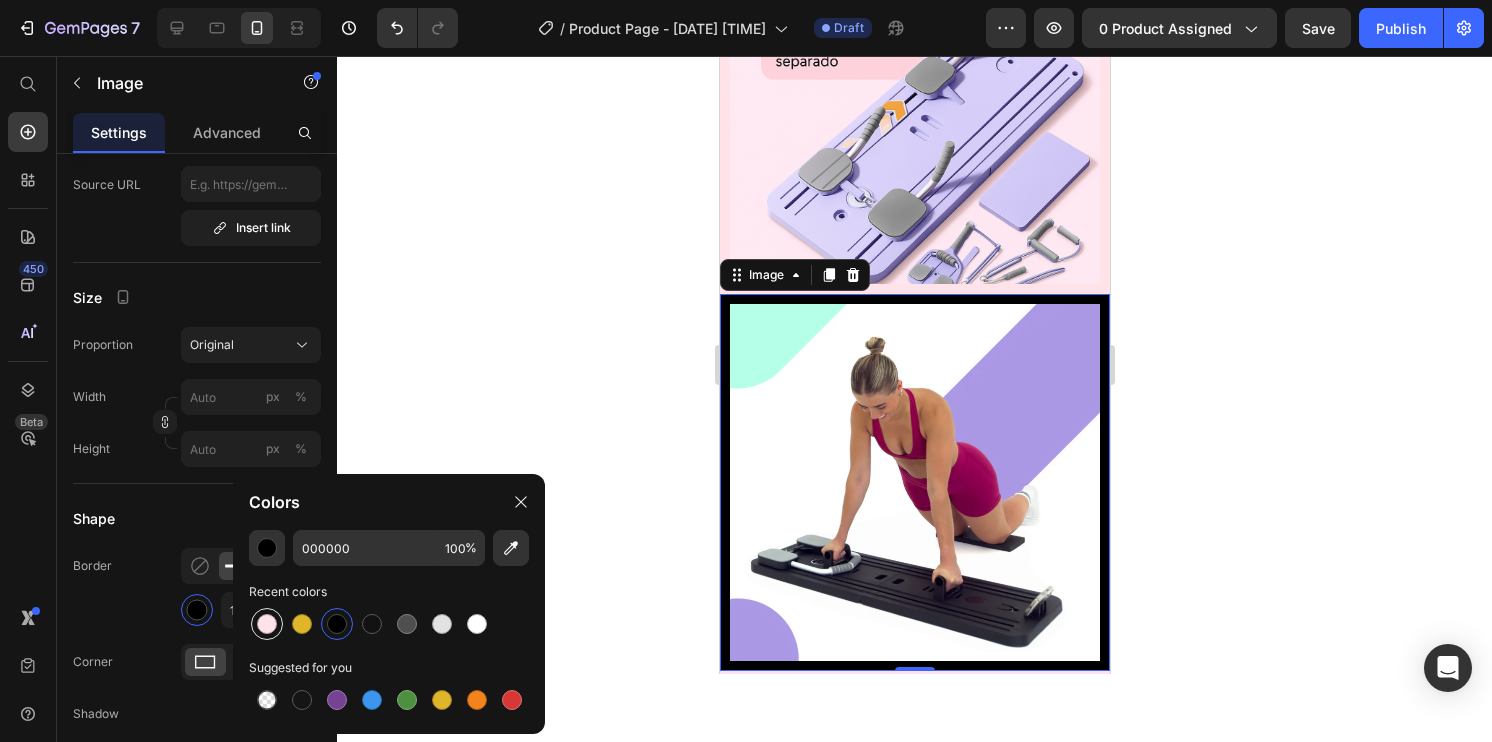 click at bounding box center (267, 624) 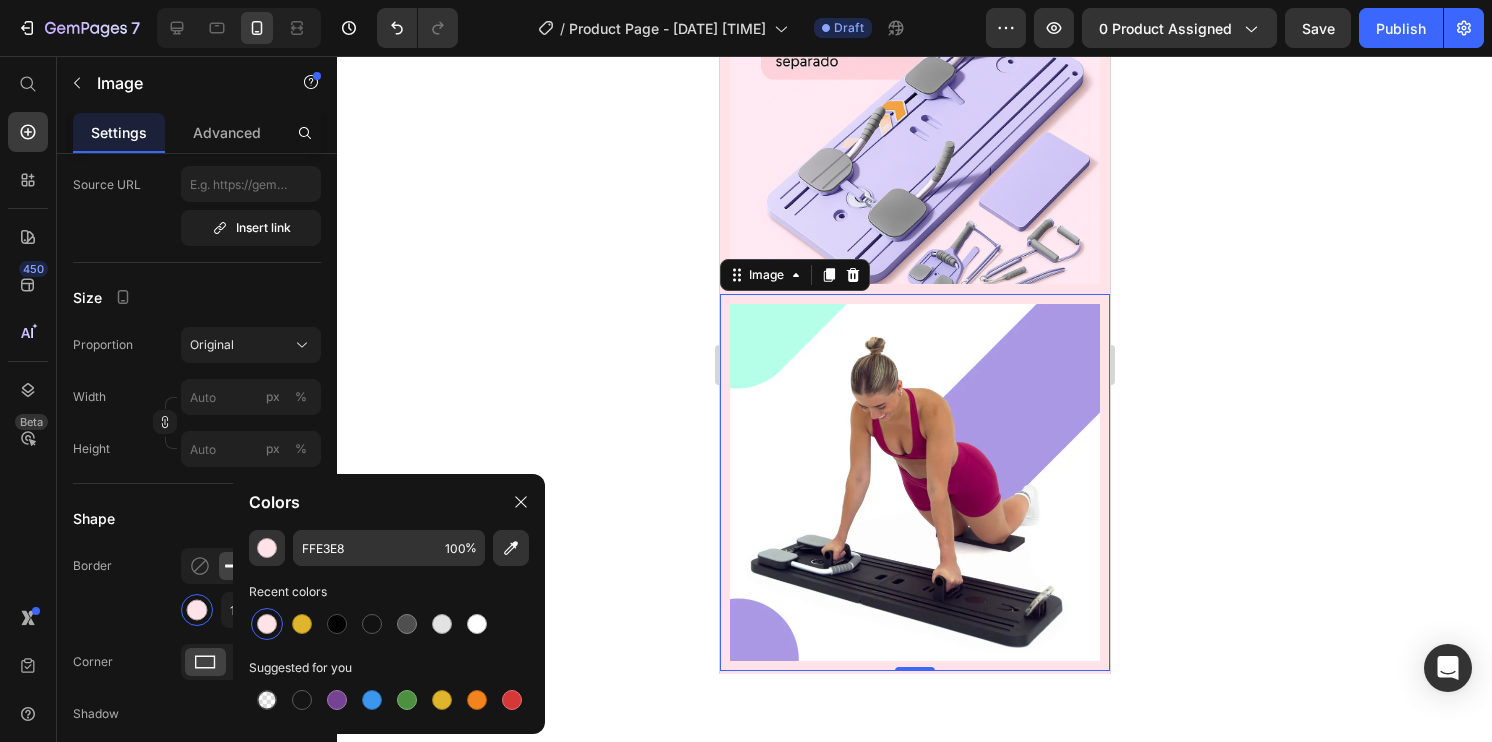 click 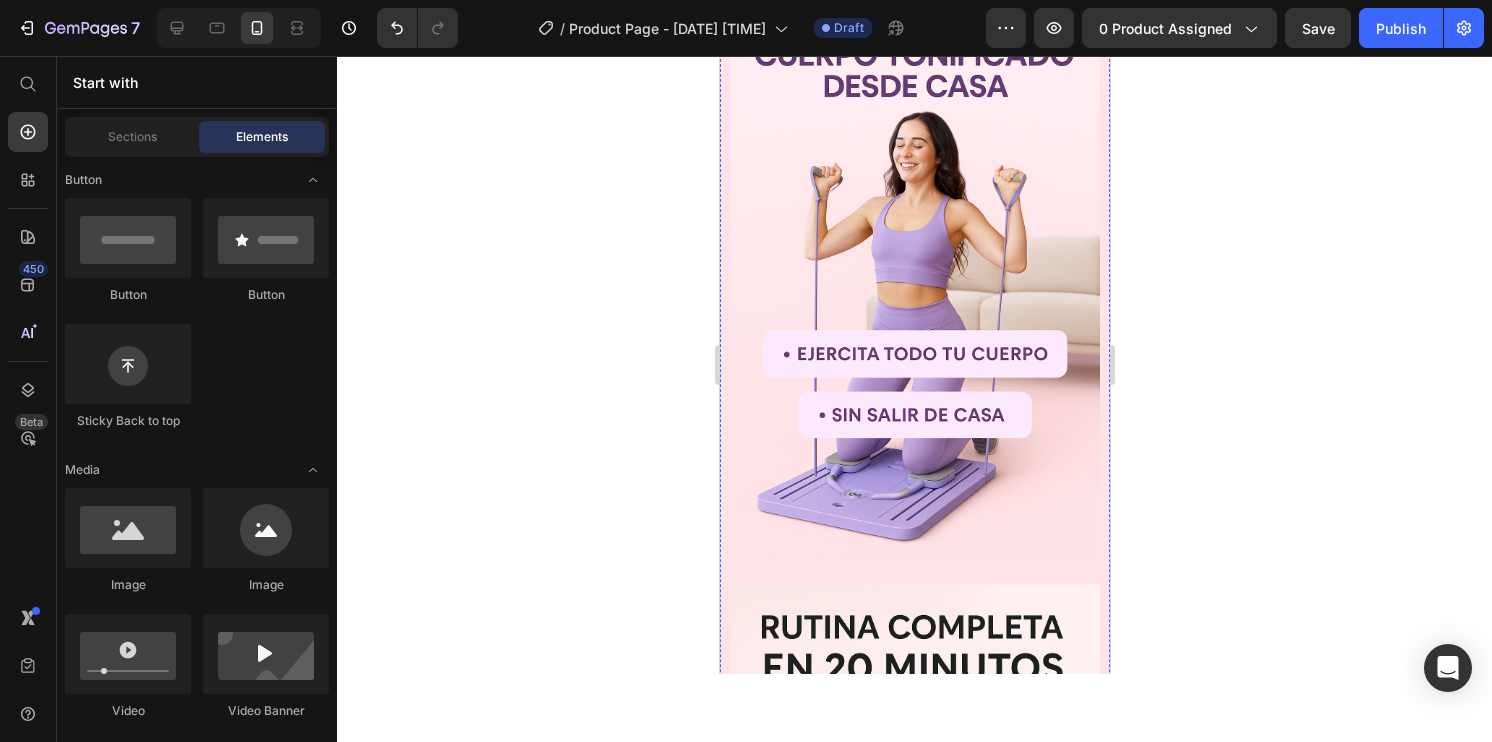 scroll, scrollTop: 131, scrollLeft: 0, axis: vertical 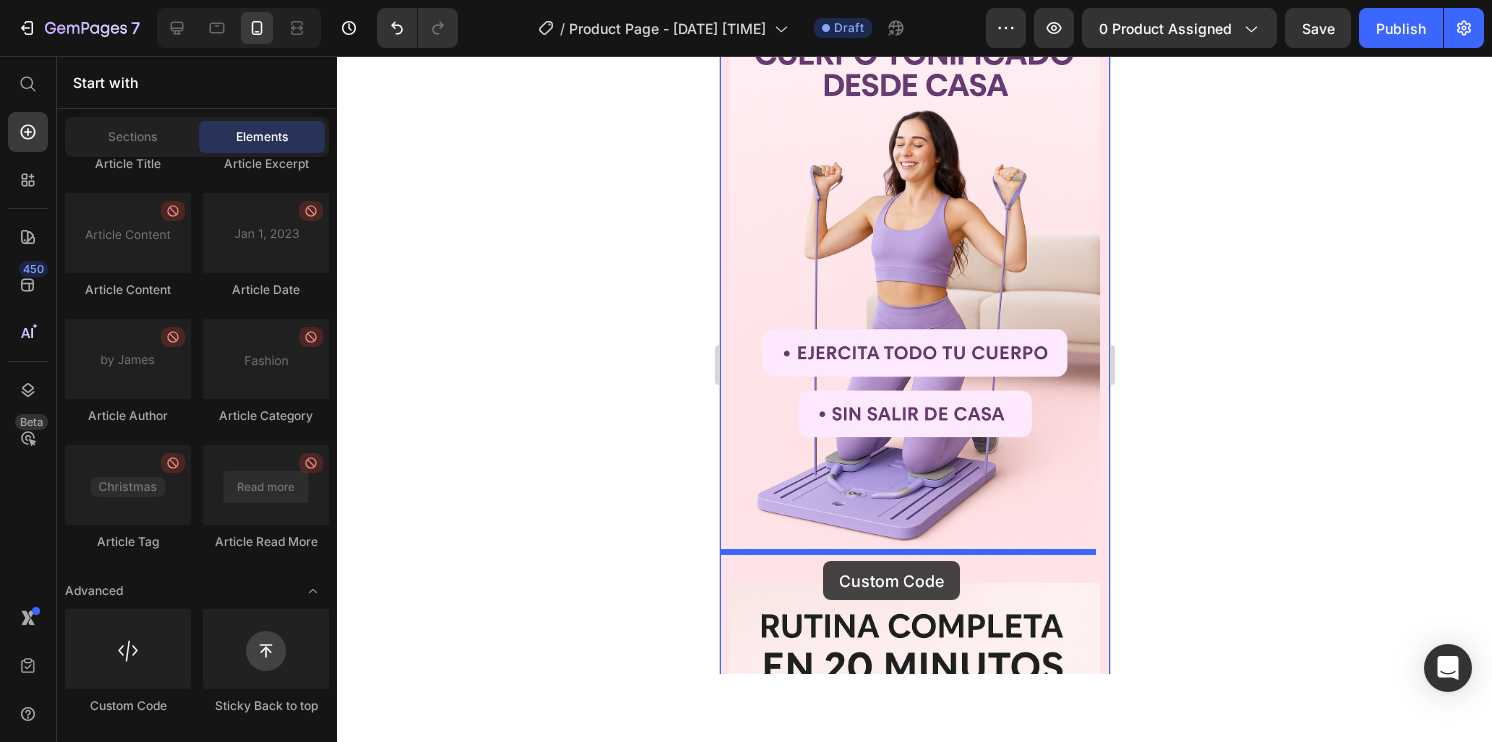 drag, startPoint x: 851, startPoint y: 724, endPoint x: 822, endPoint y: 561, distance: 165.55966 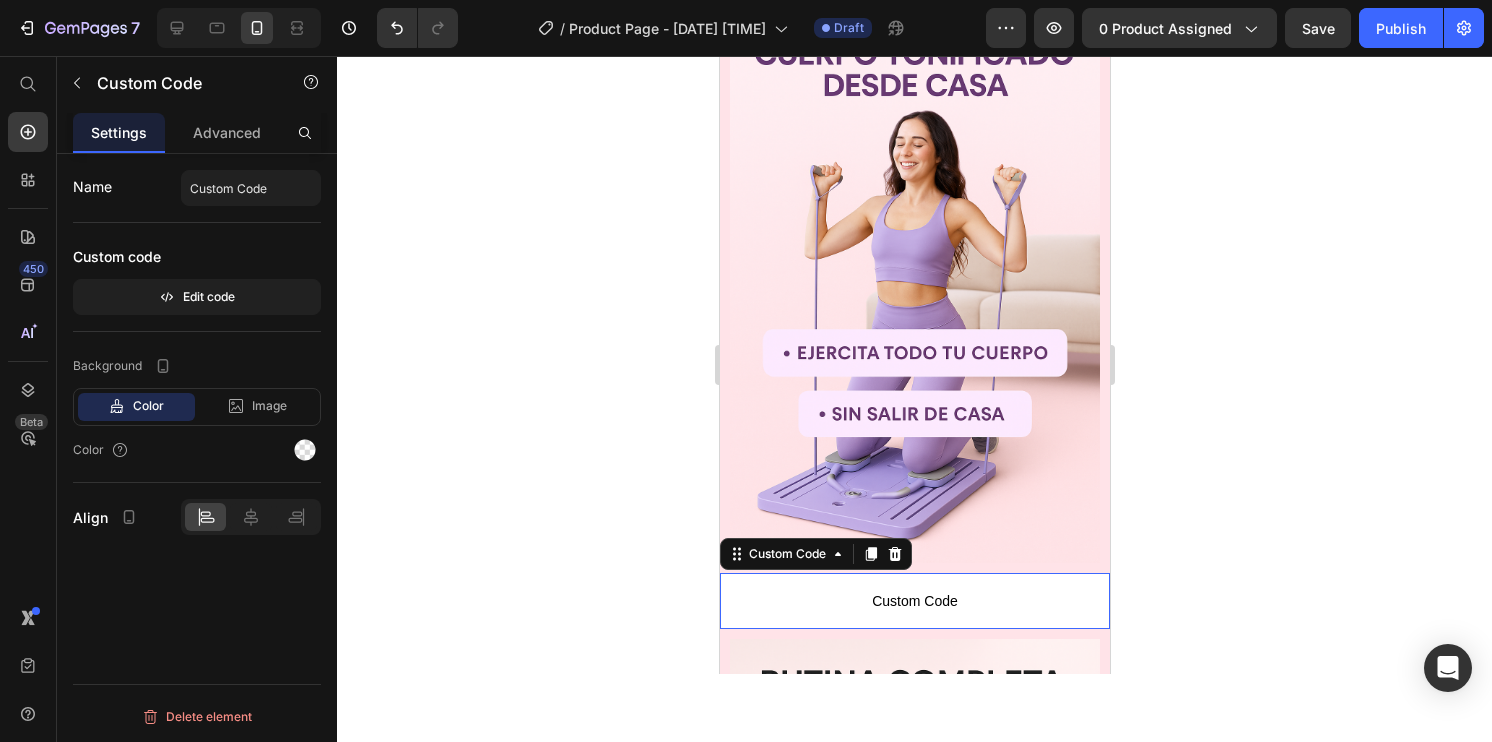 scroll, scrollTop: 0, scrollLeft: 0, axis: both 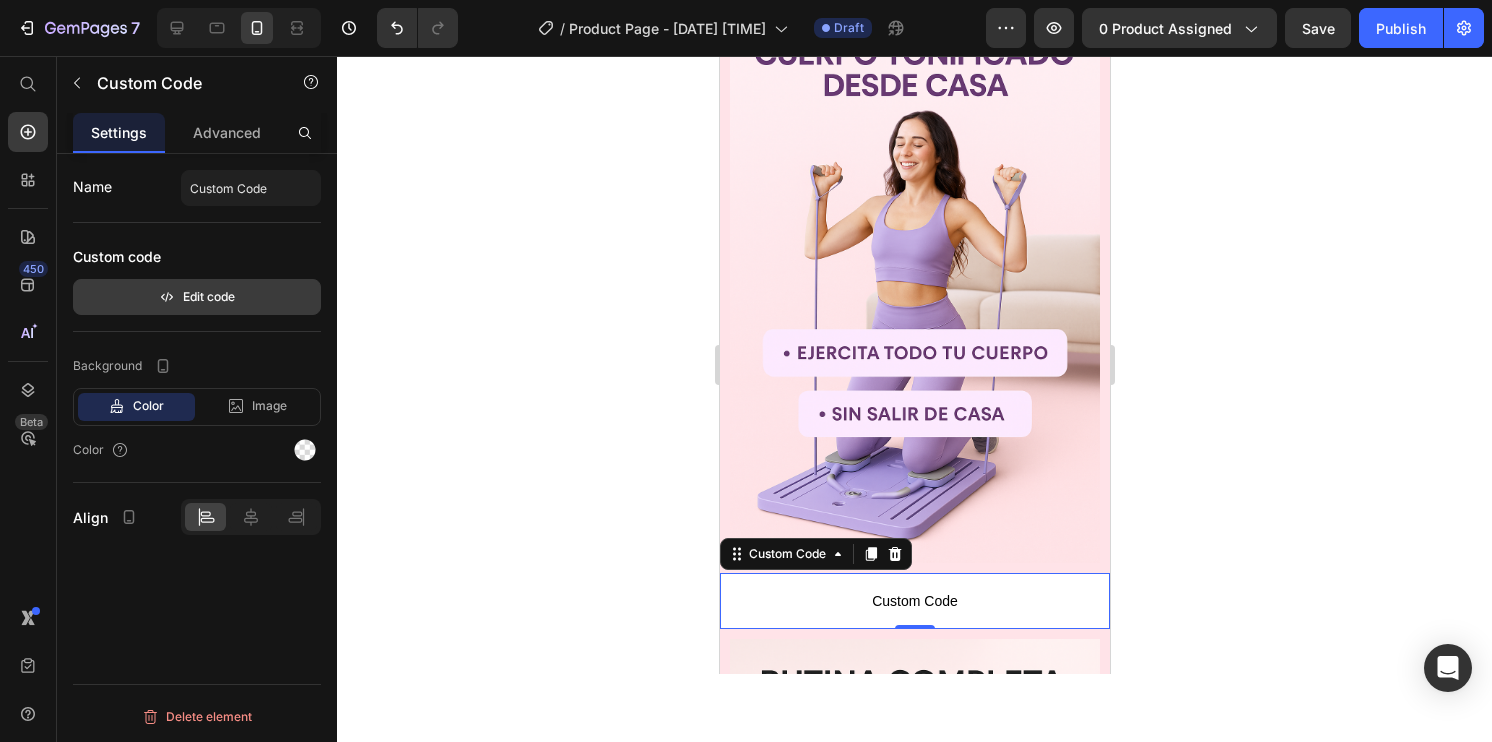 click on "Edit code" at bounding box center [197, 297] 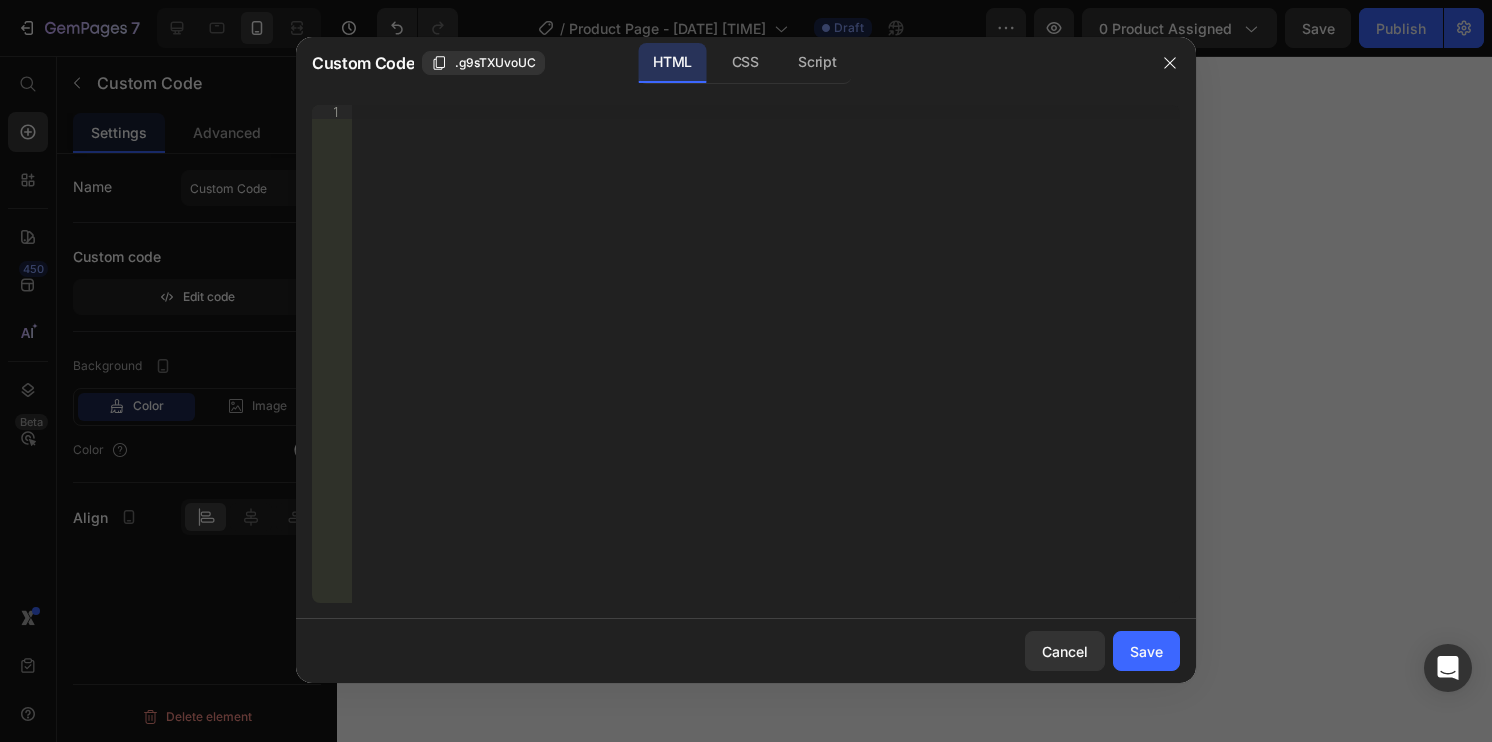 type 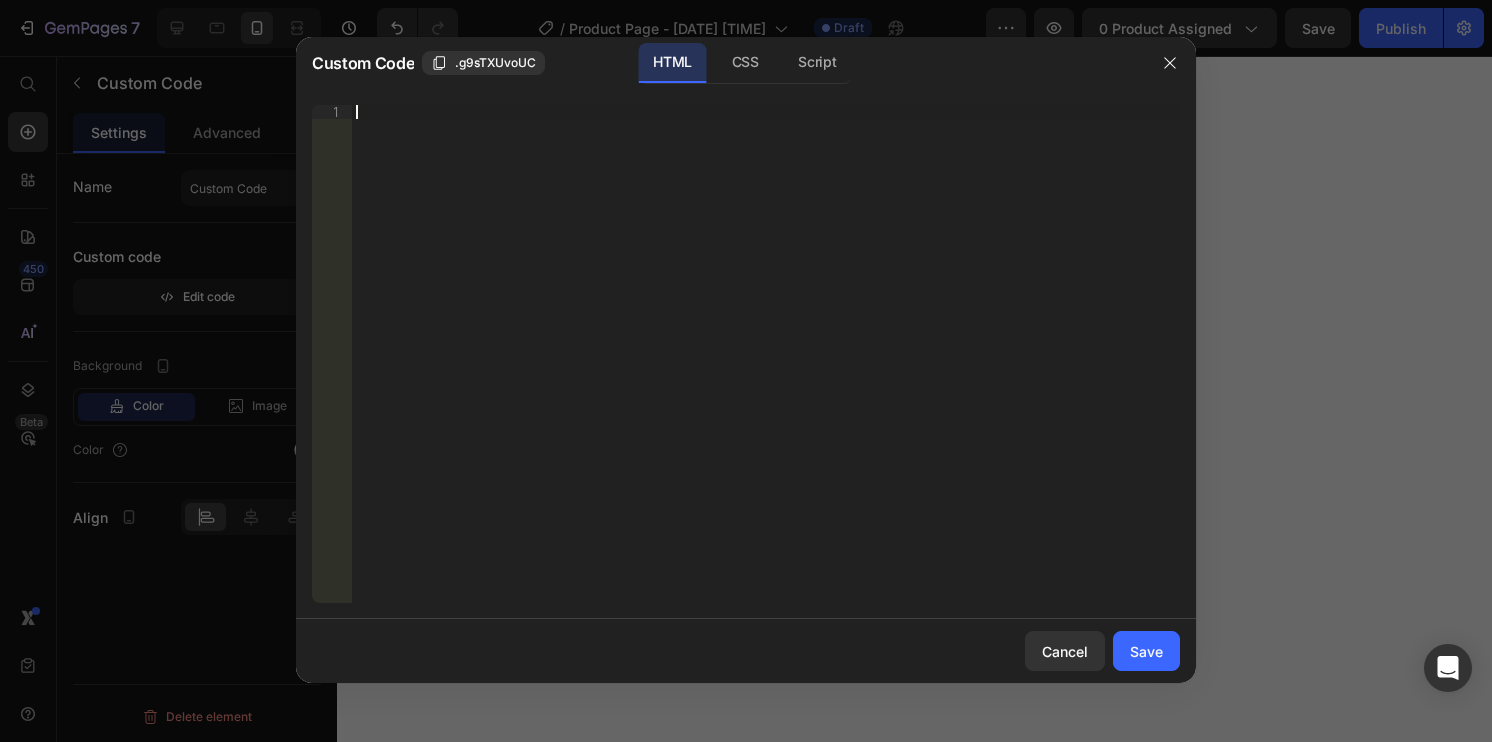 click on "Insert the 3rd-party installation code, HTML code, or Liquid code to display custom content." at bounding box center (766, 368) 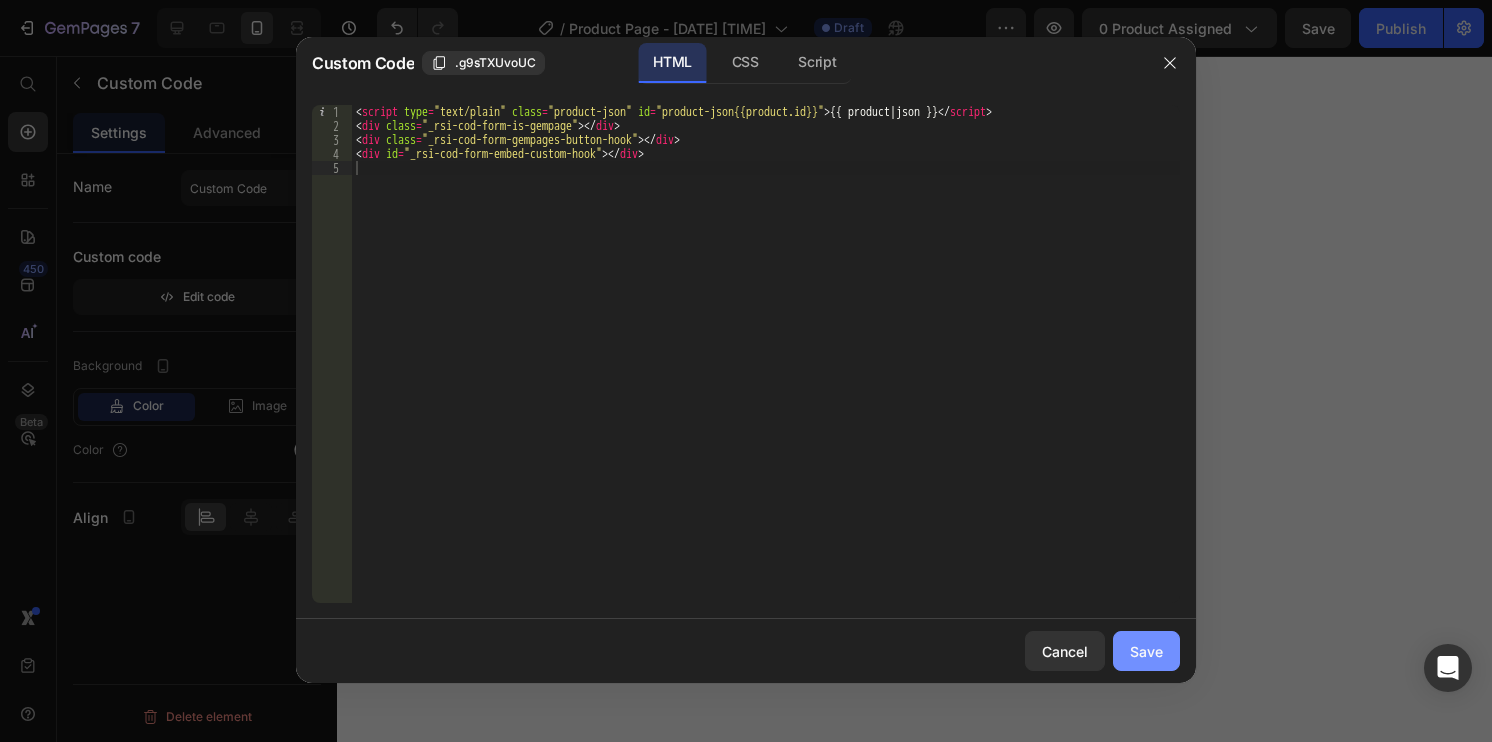click on "Save" at bounding box center [1146, 651] 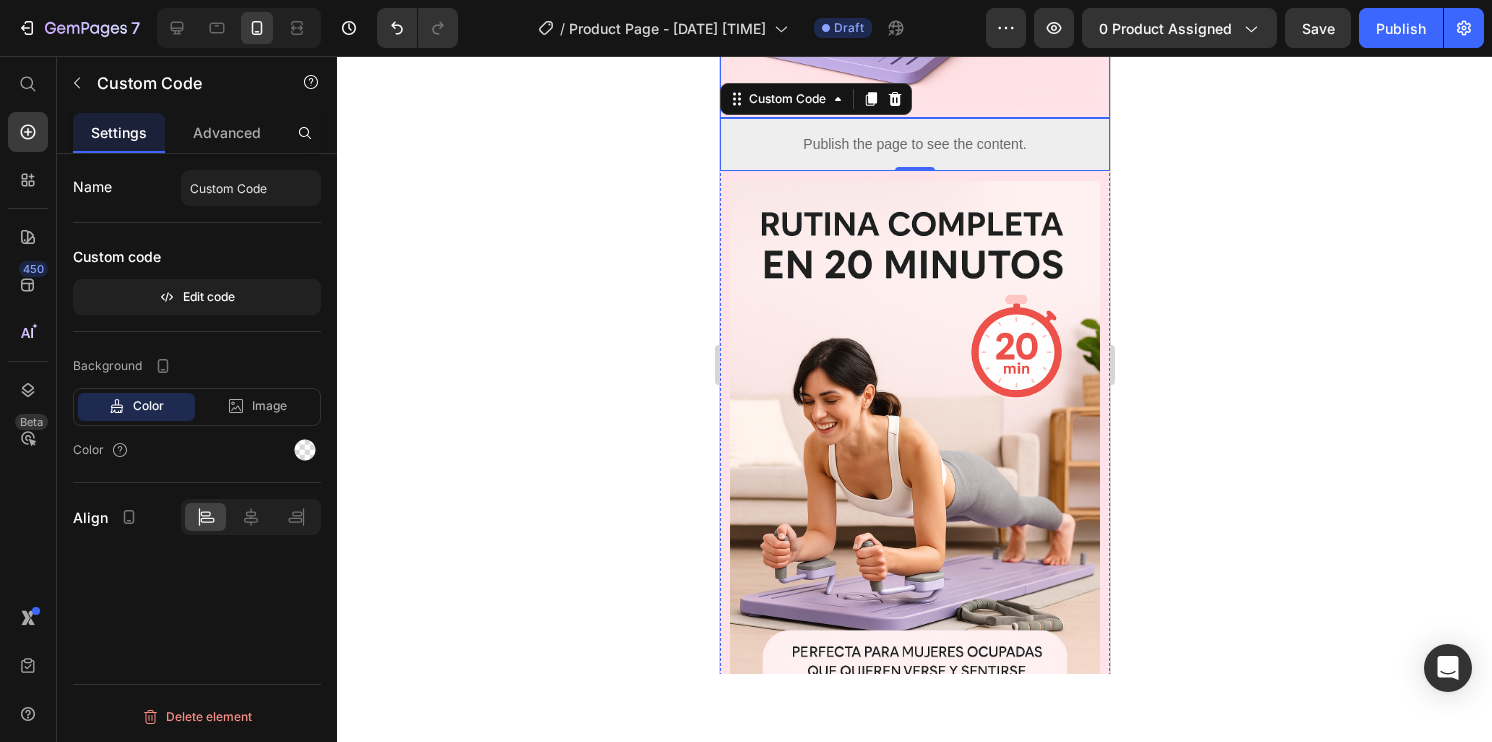 scroll, scrollTop: 538, scrollLeft: 0, axis: vertical 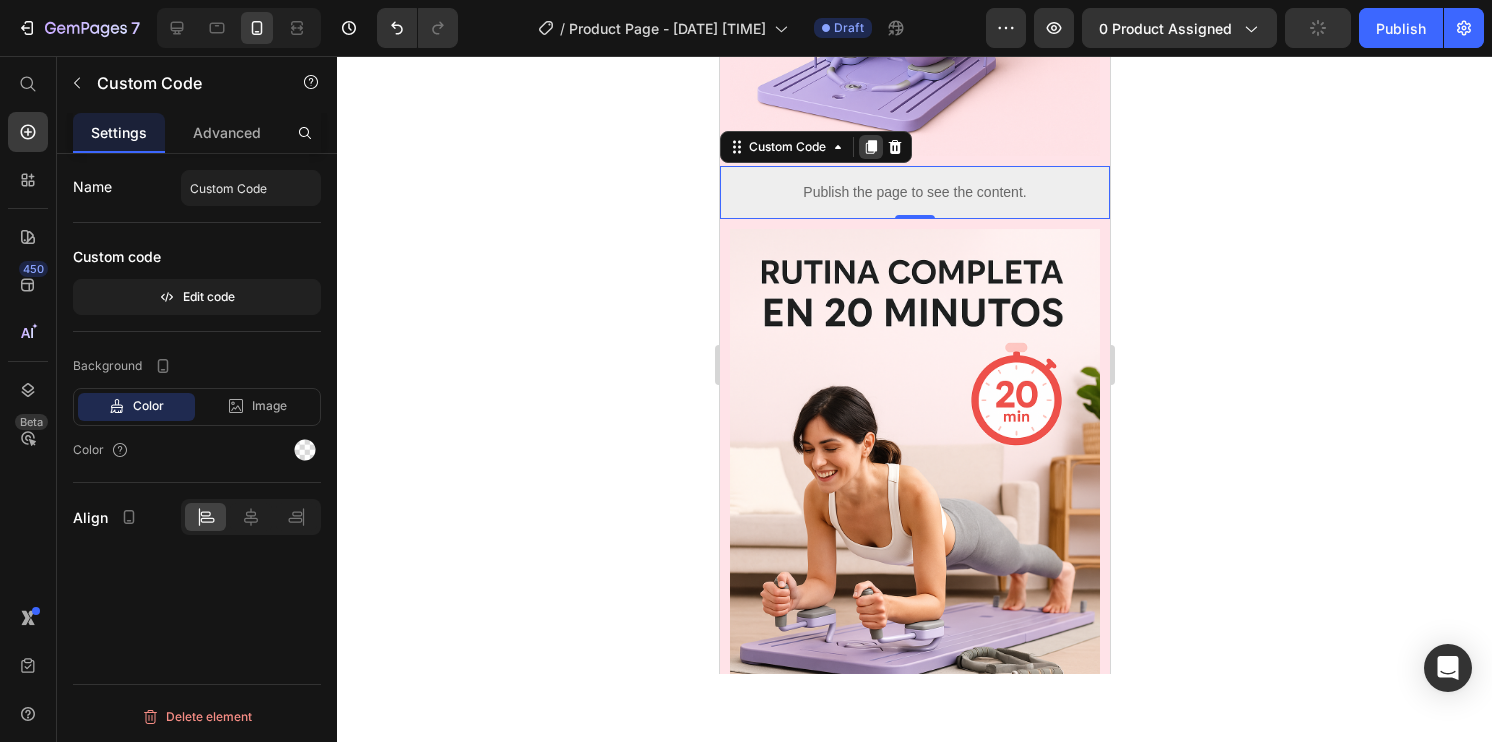 click 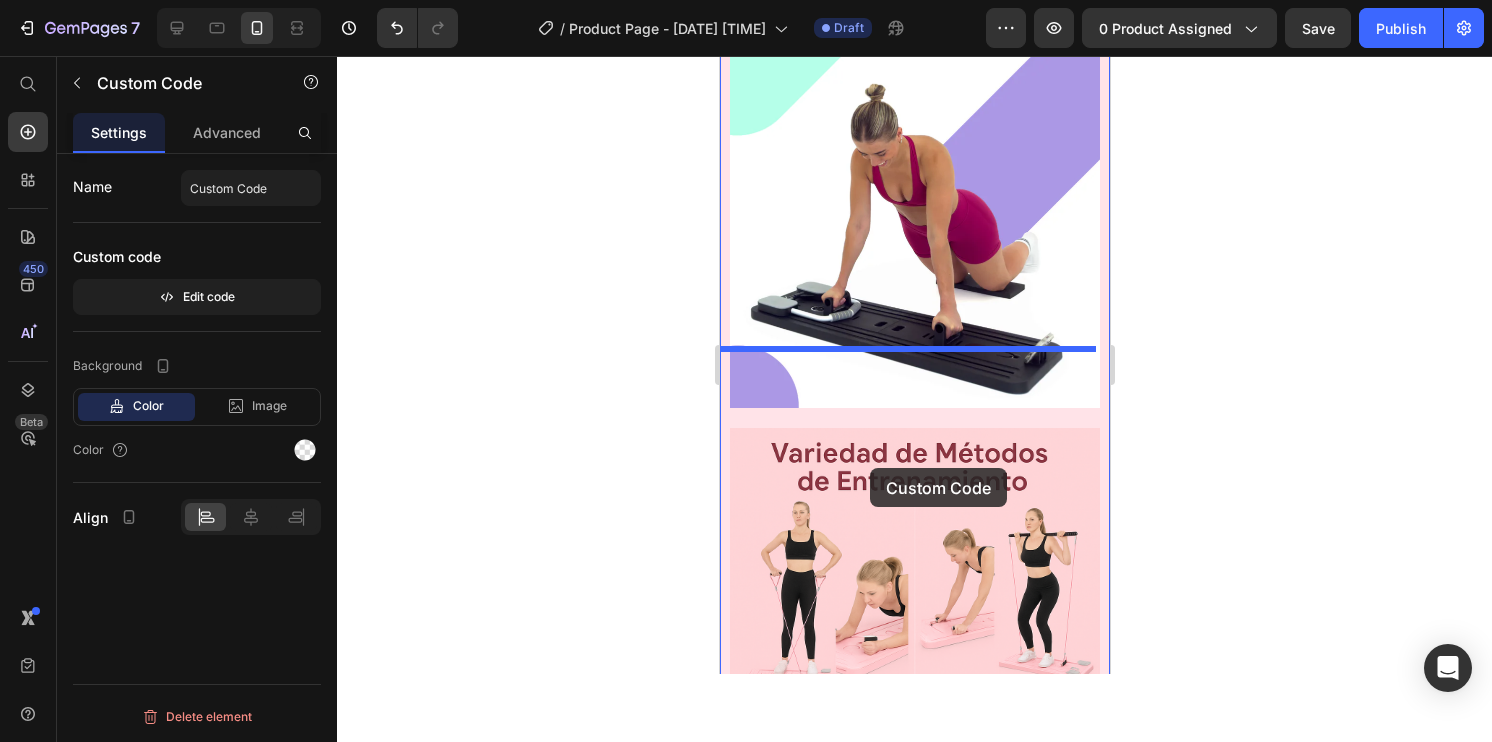 scroll, scrollTop: 1738, scrollLeft: 0, axis: vertical 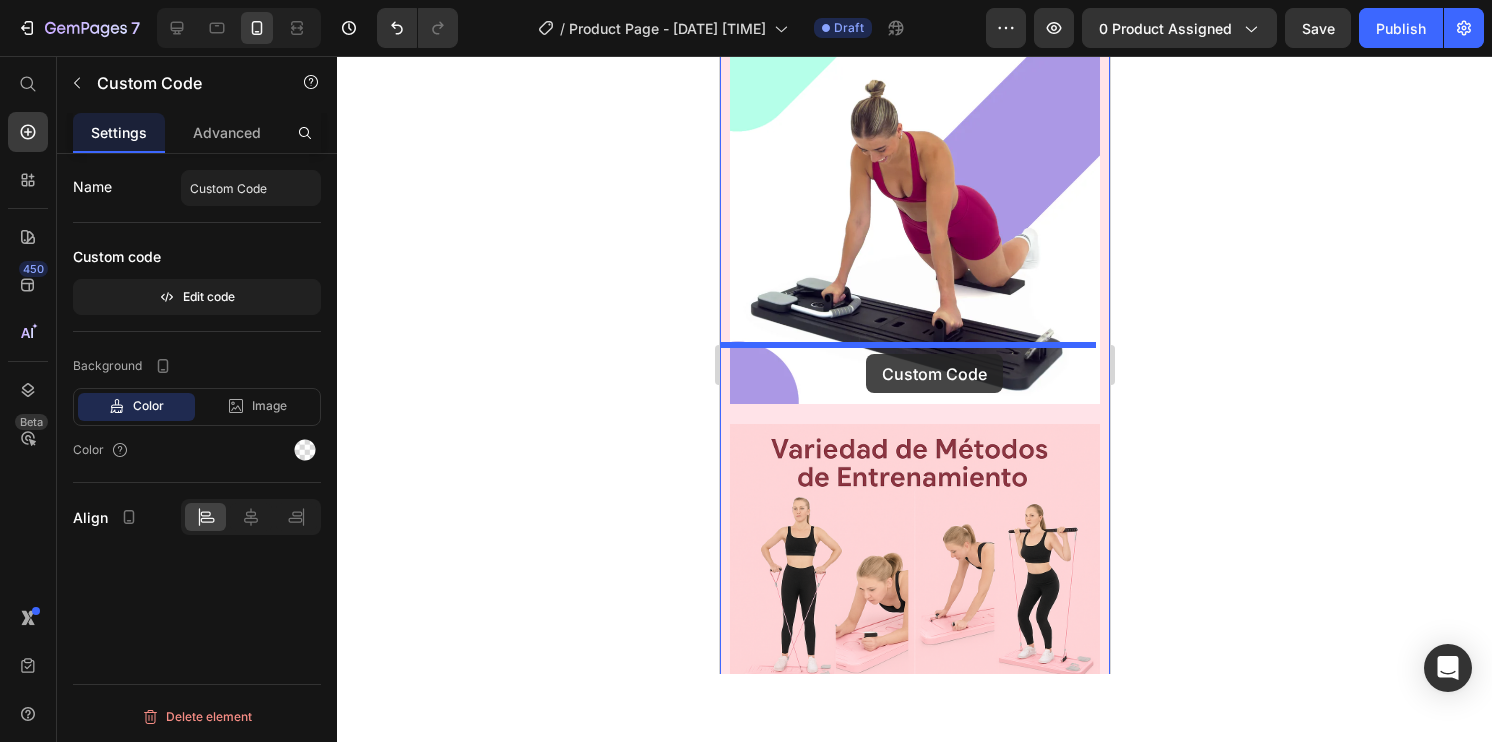 drag, startPoint x: 845, startPoint y: 221, endPoint x: 865, endPoint y: 354, distance: 134.49535 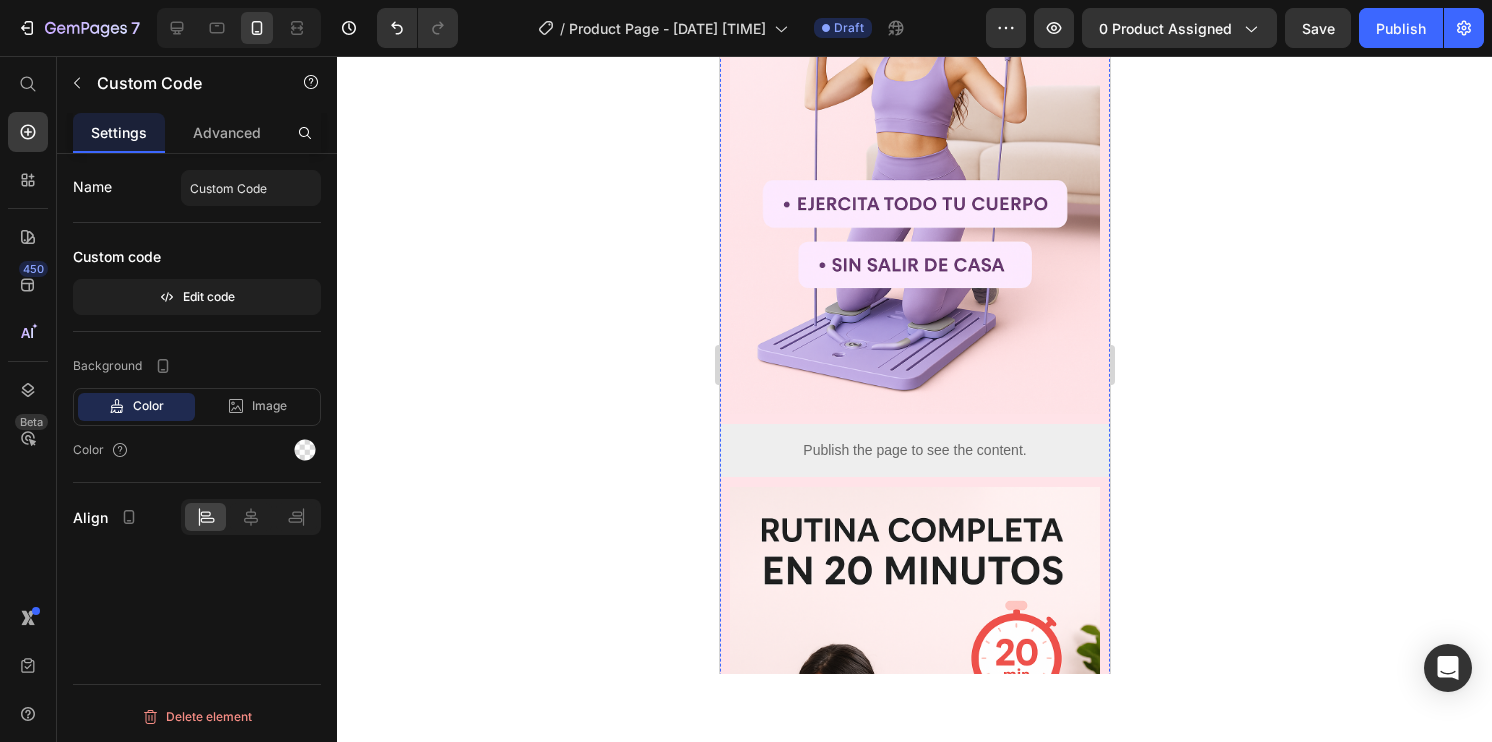 scroll, scrollTop: 283, scrollLeft: 0, axis: vertical 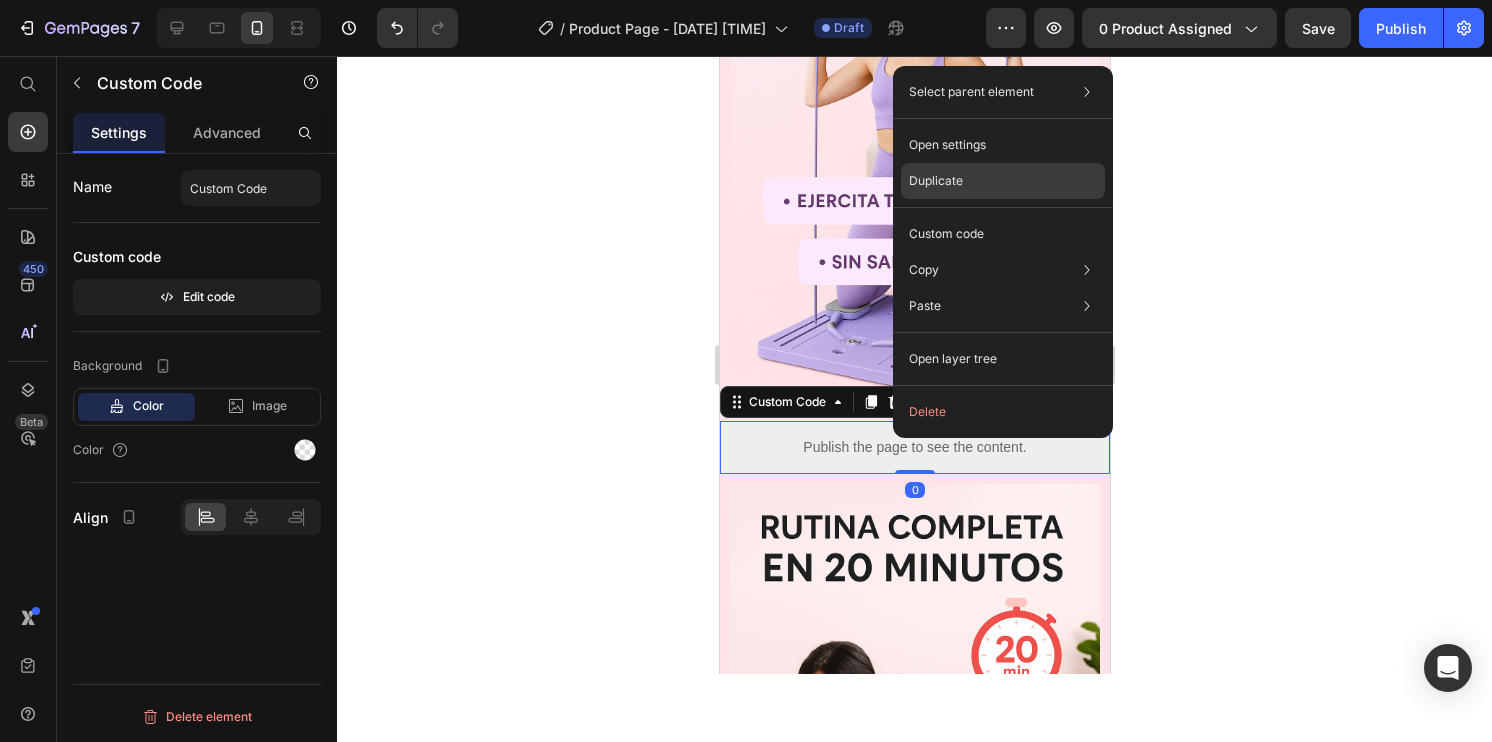 click on "Duplicate" at bounding box center [936, 181] 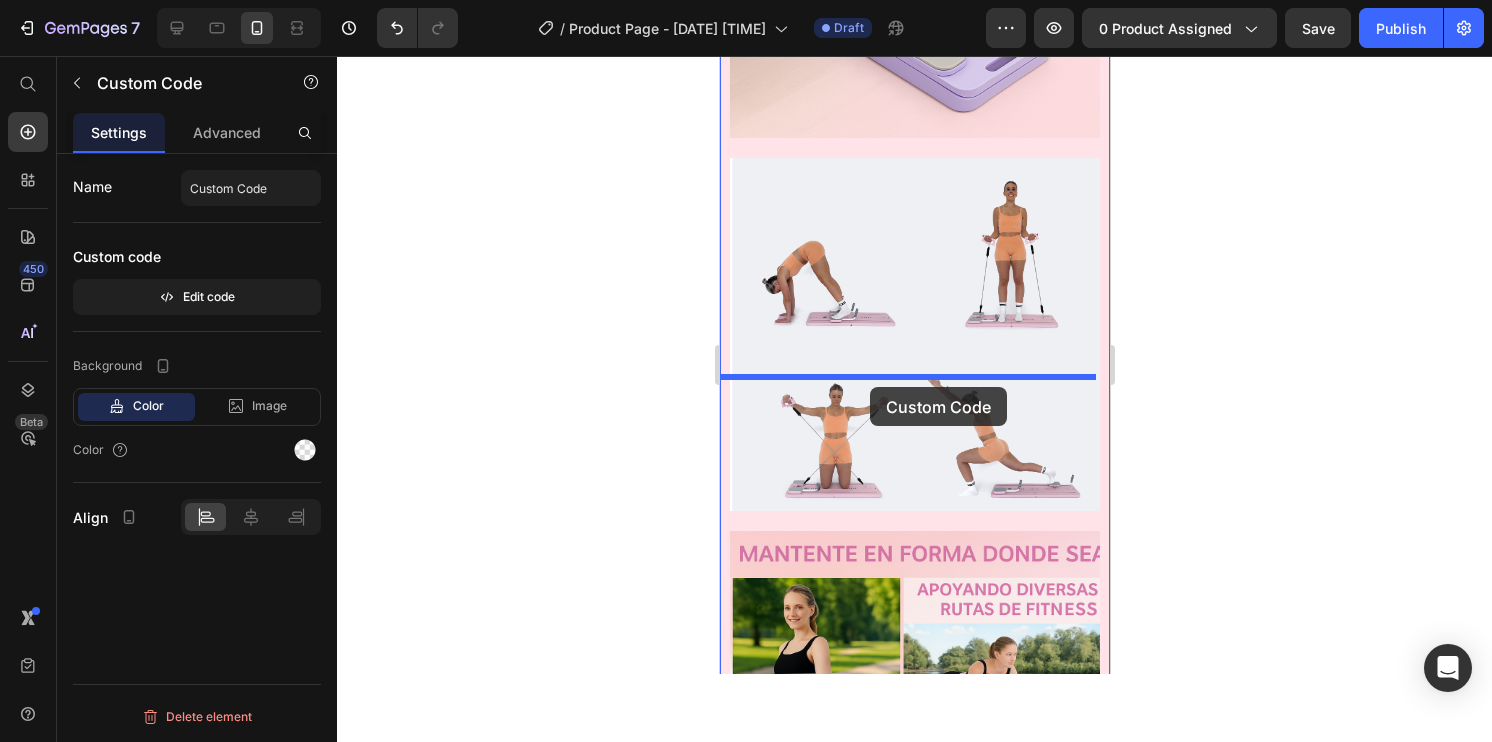 drag, startPoint x: 825, startPoint y: 486, endPoint x: 860, endPoint y: 370, distance: 121.16518 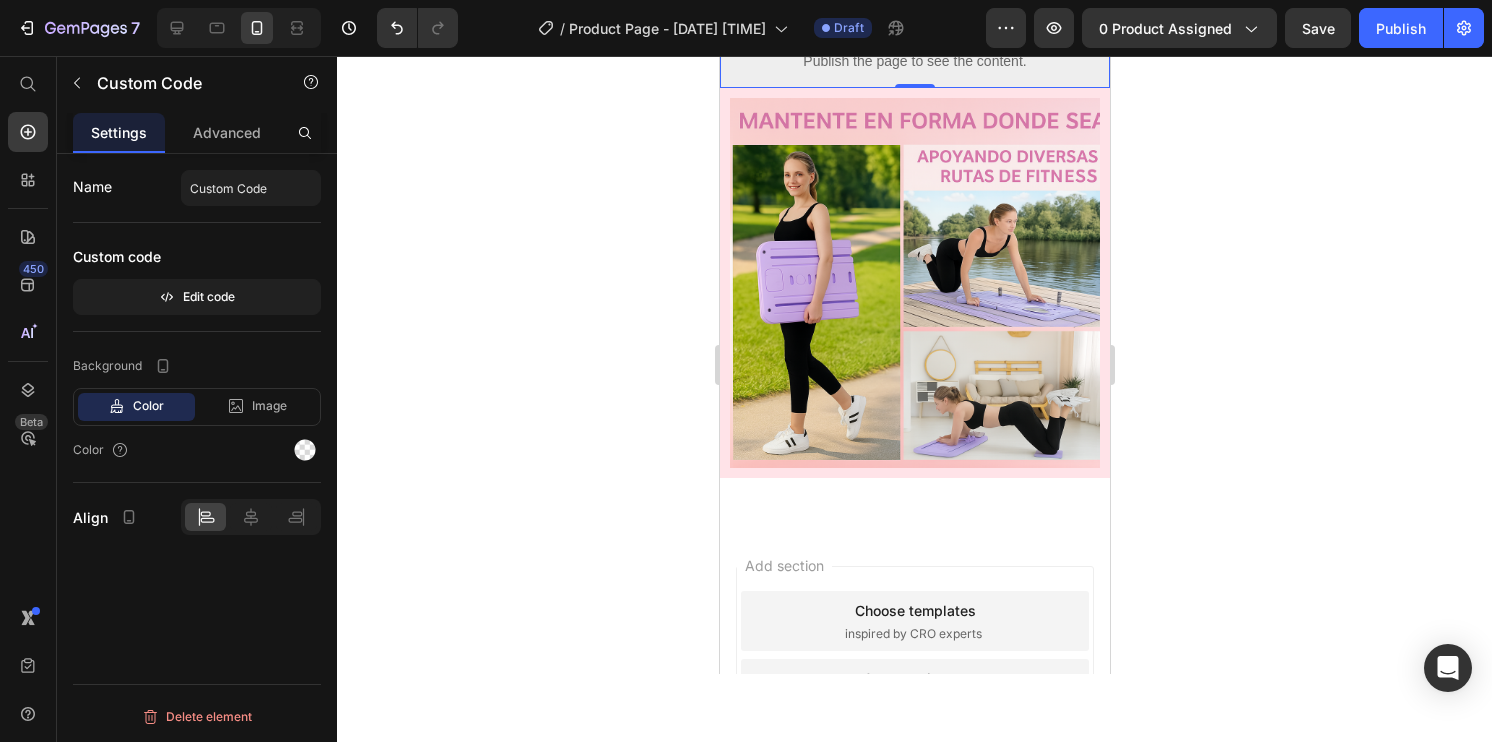 scroll, scrollTop: 4332, scrollLeft: 0, axis: vertical 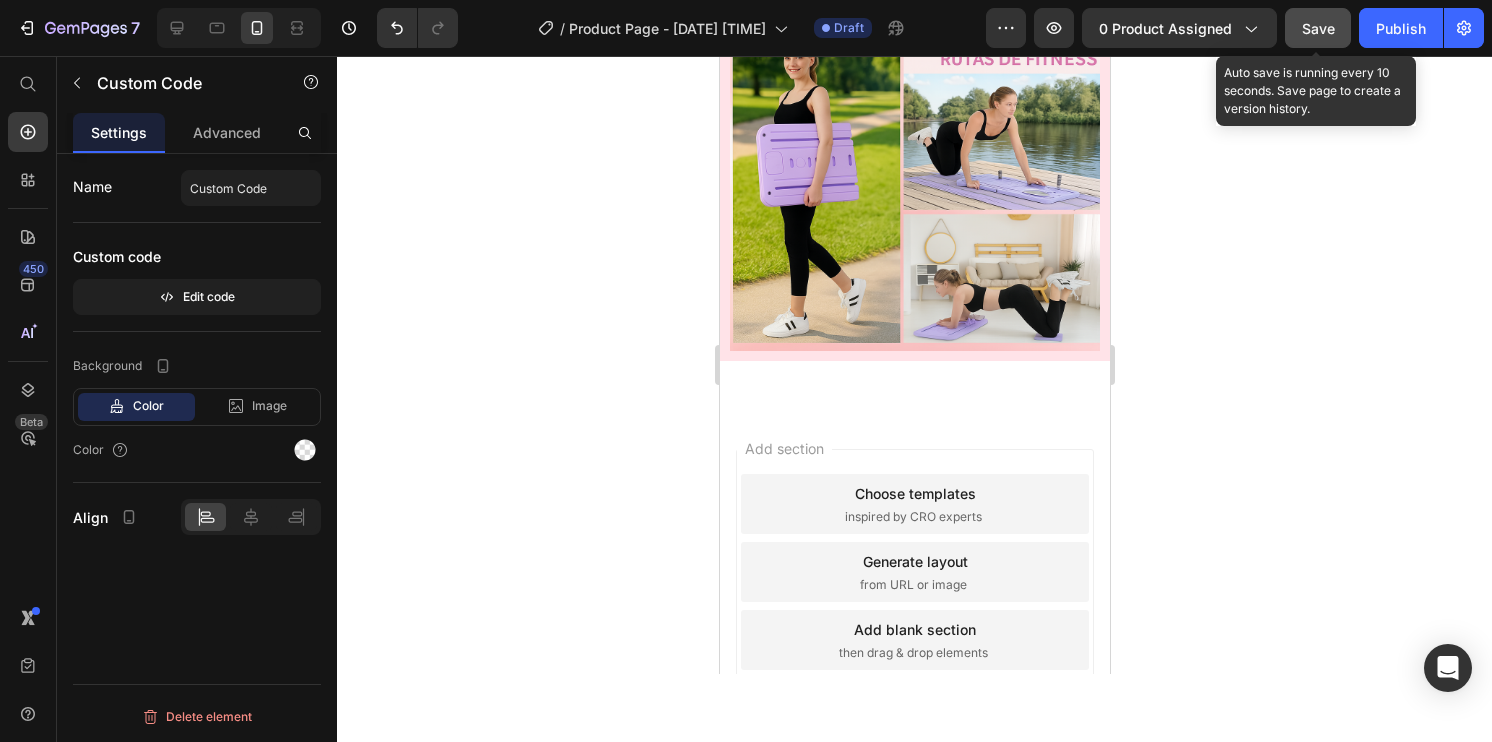 click on "Save" at bounding box center (1318, 28) 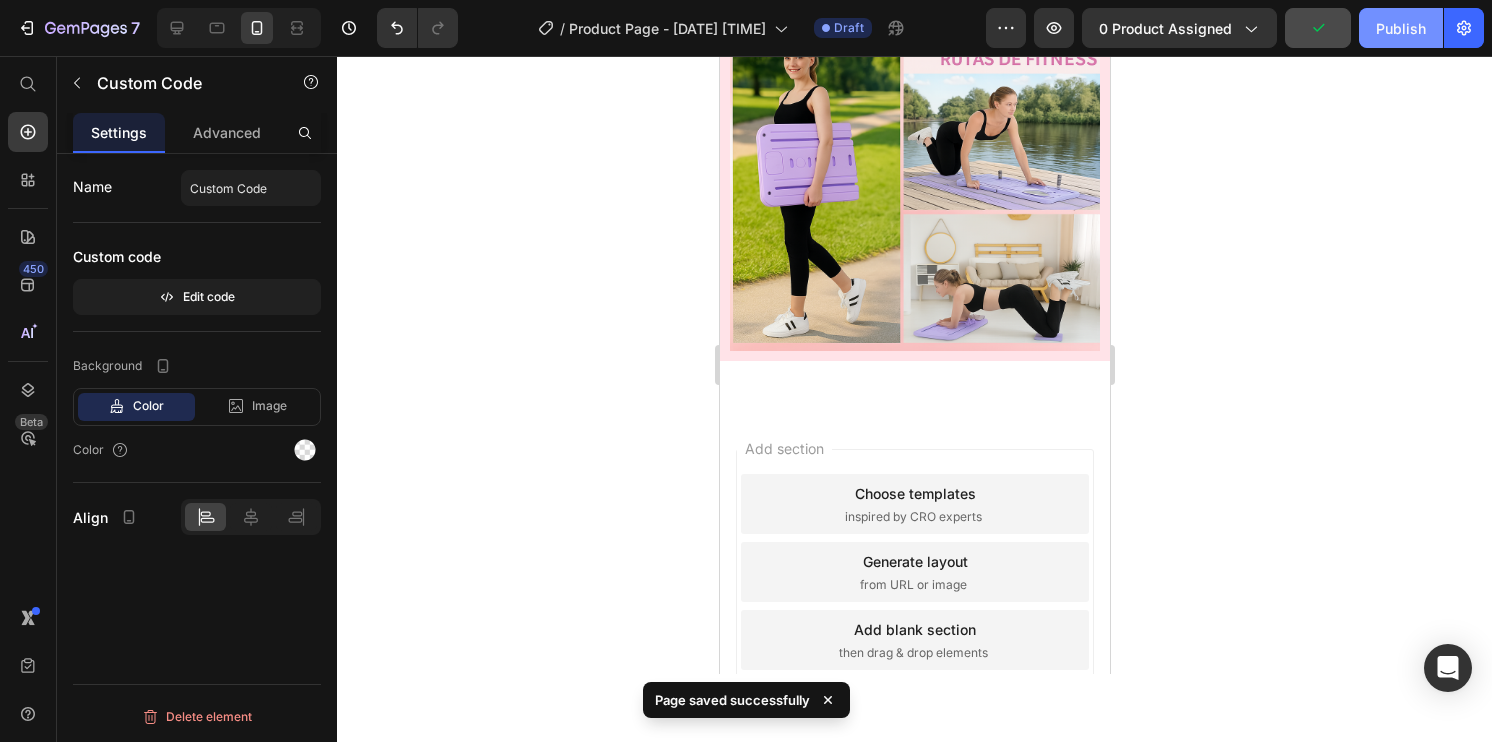 click on "Publish" at bounding box center (1401, 28) 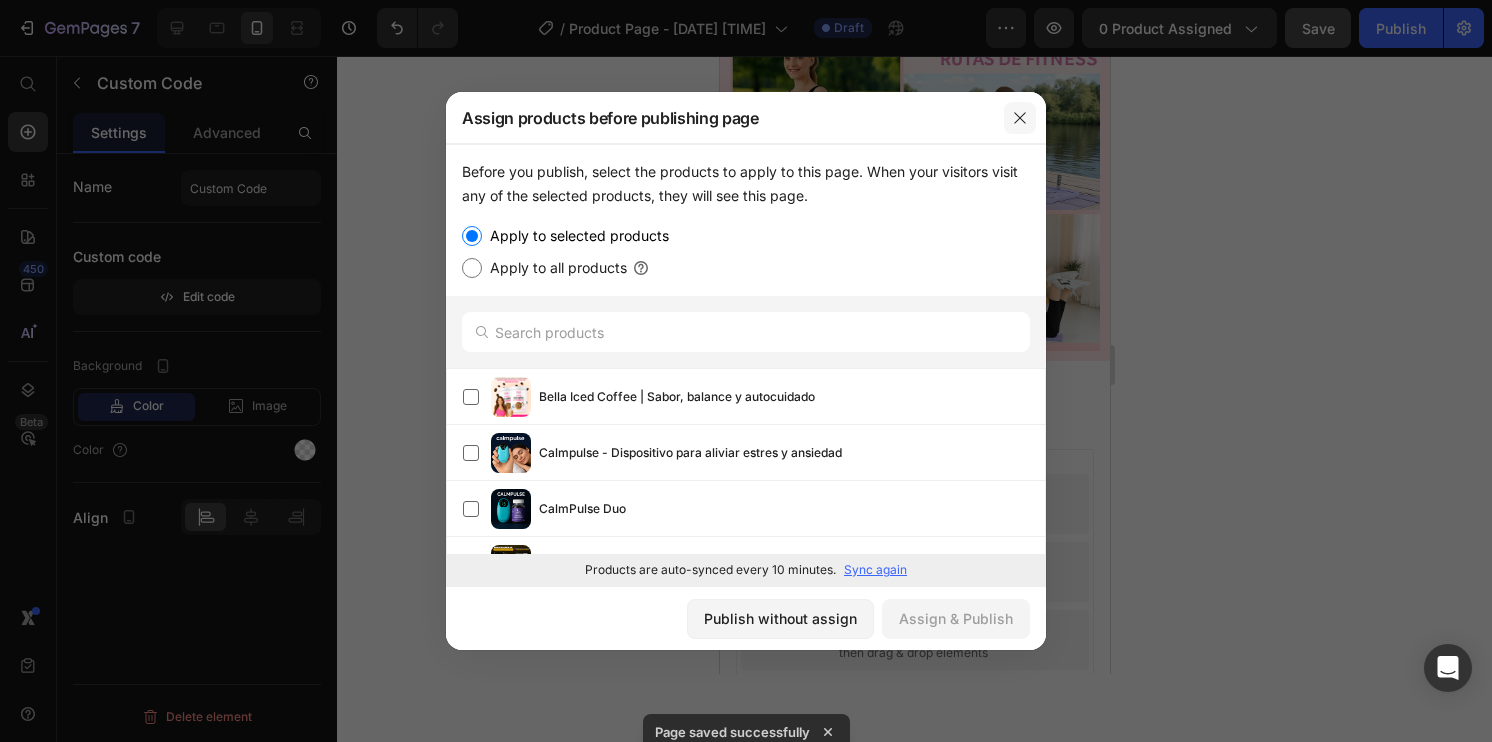 click 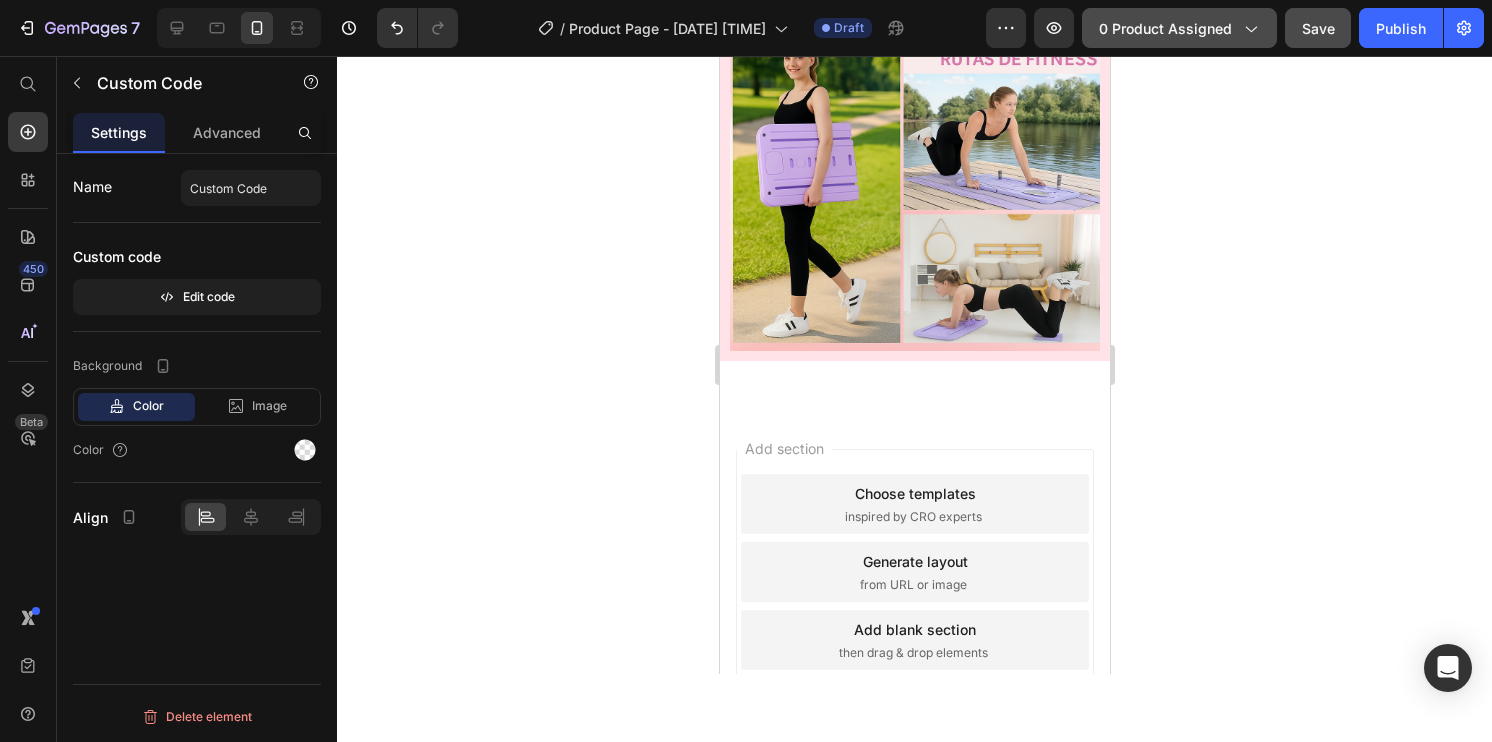 click on "0 product assigned" 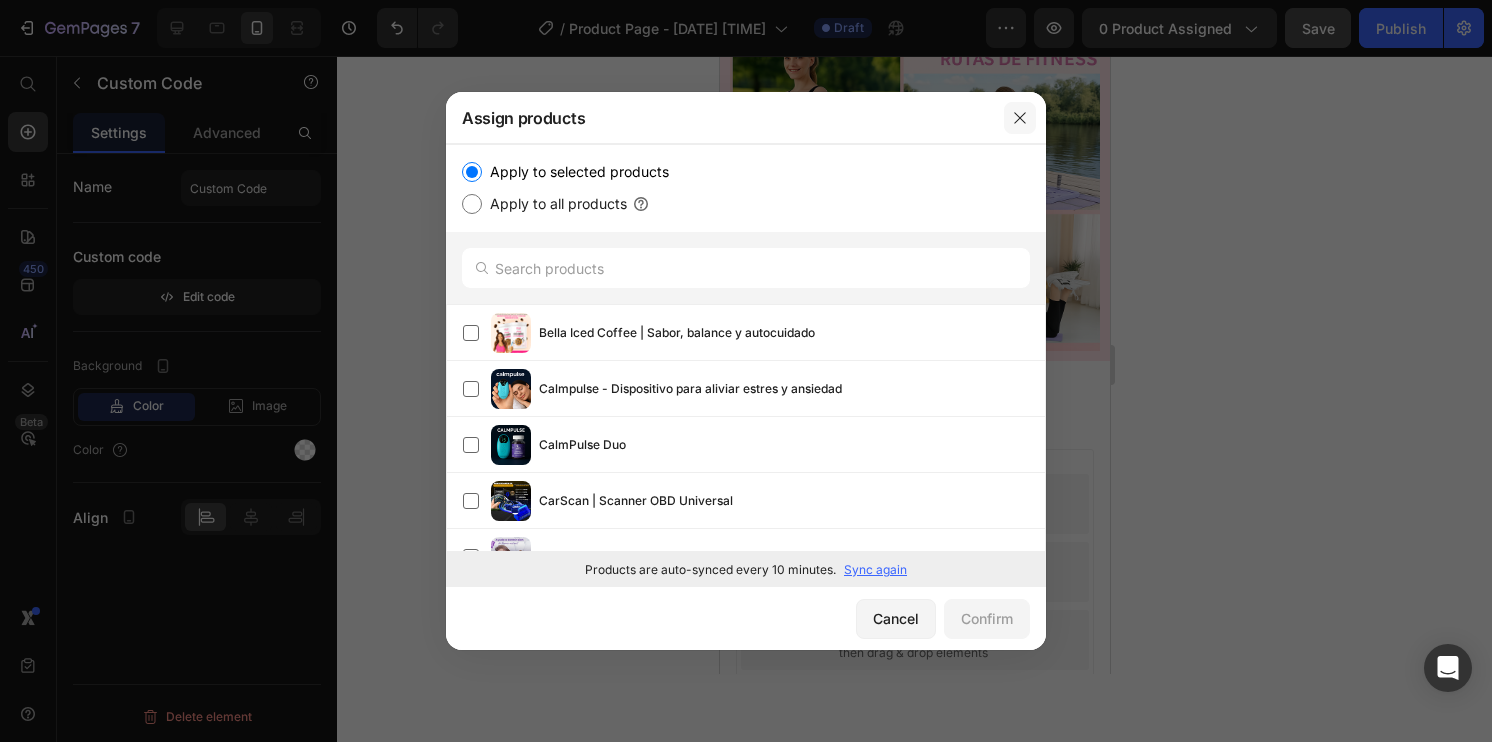 click 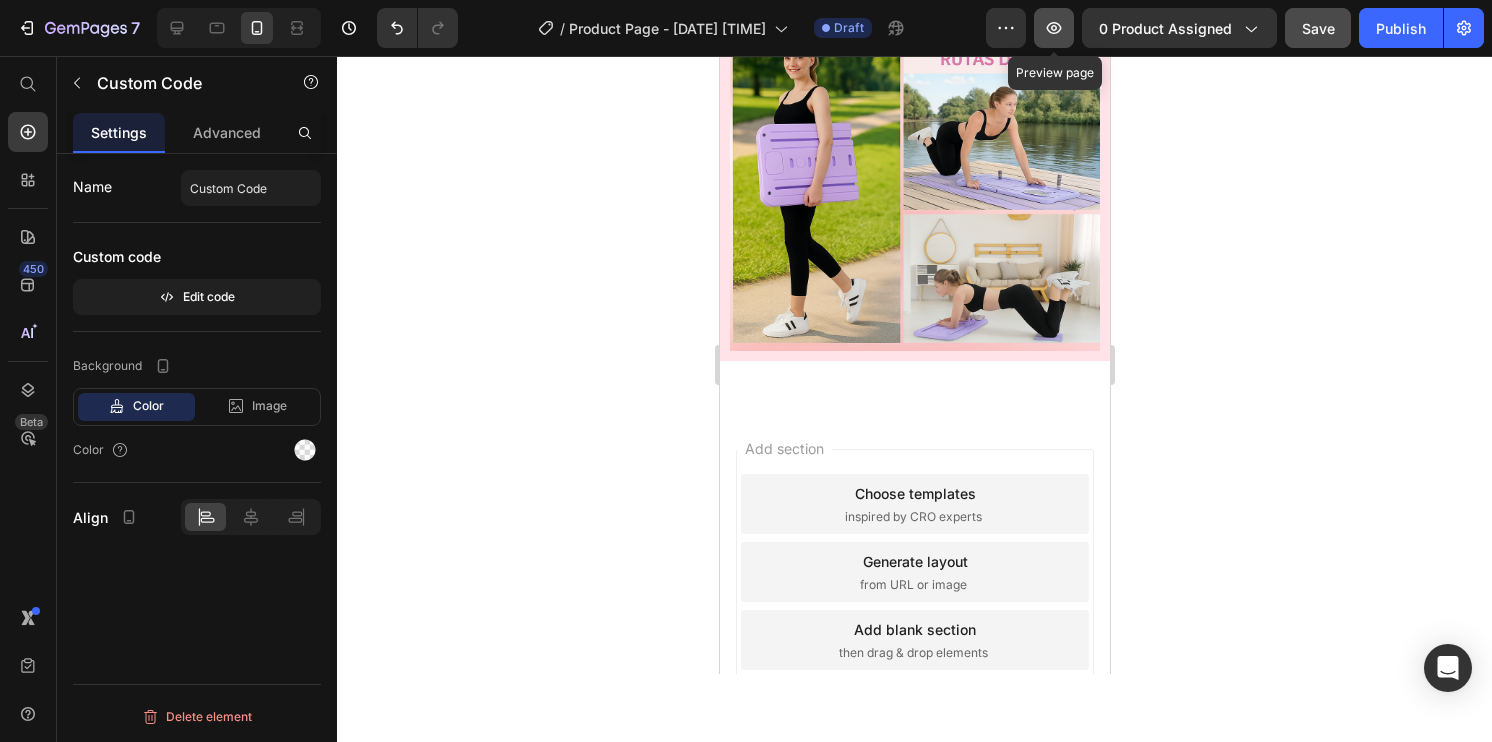 click 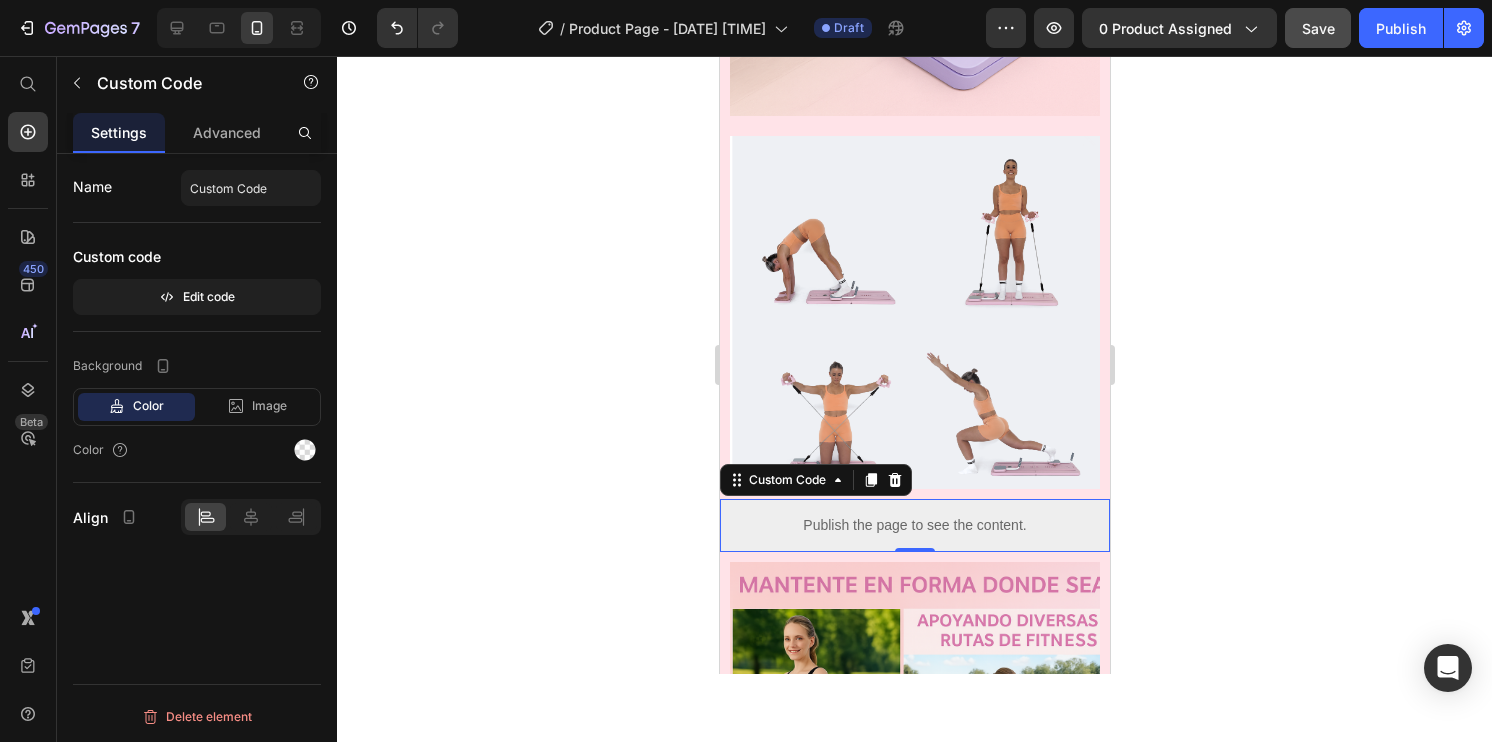 scroll, scrollTop: 3750, scrollLeft: 0, axis: vertical 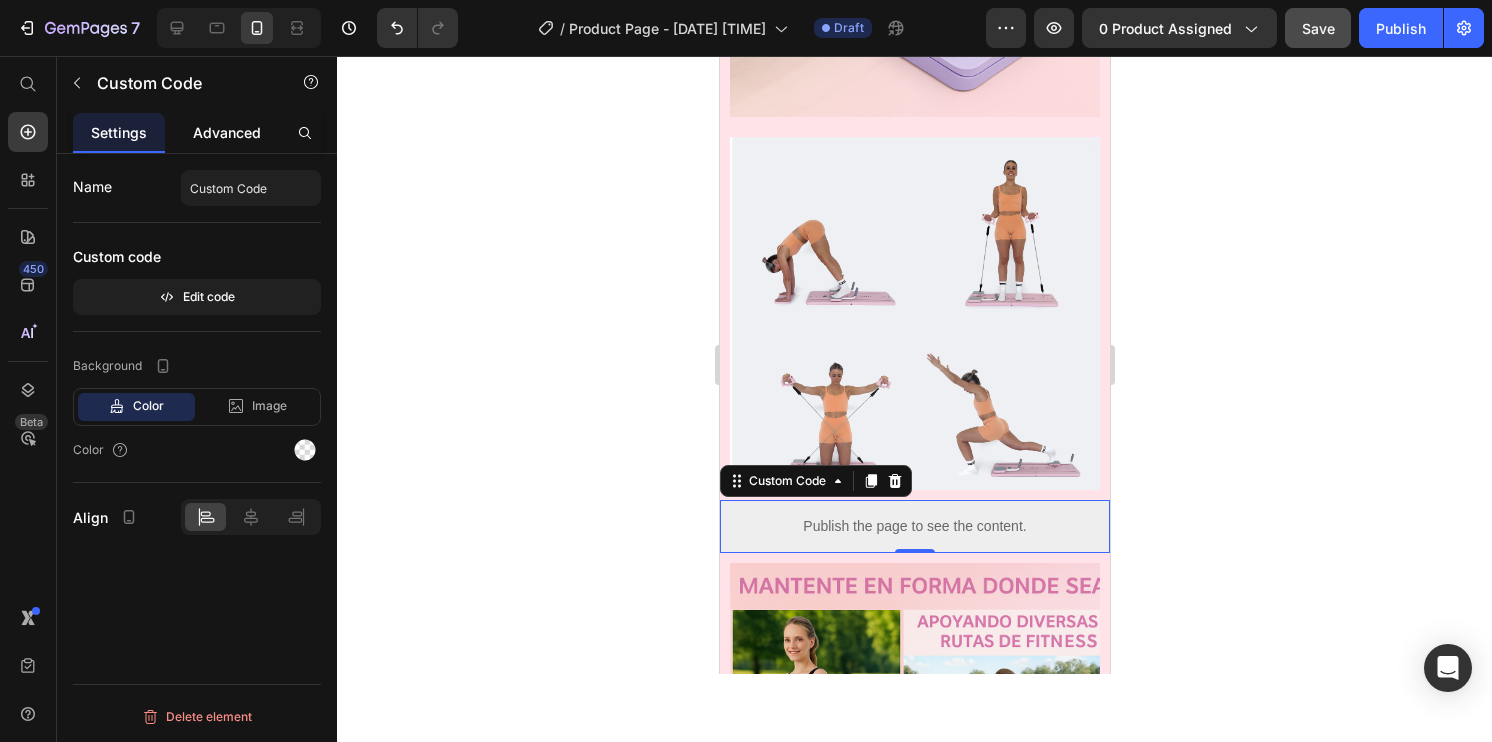 click on "Advanced" at bounding box center [227, 132] 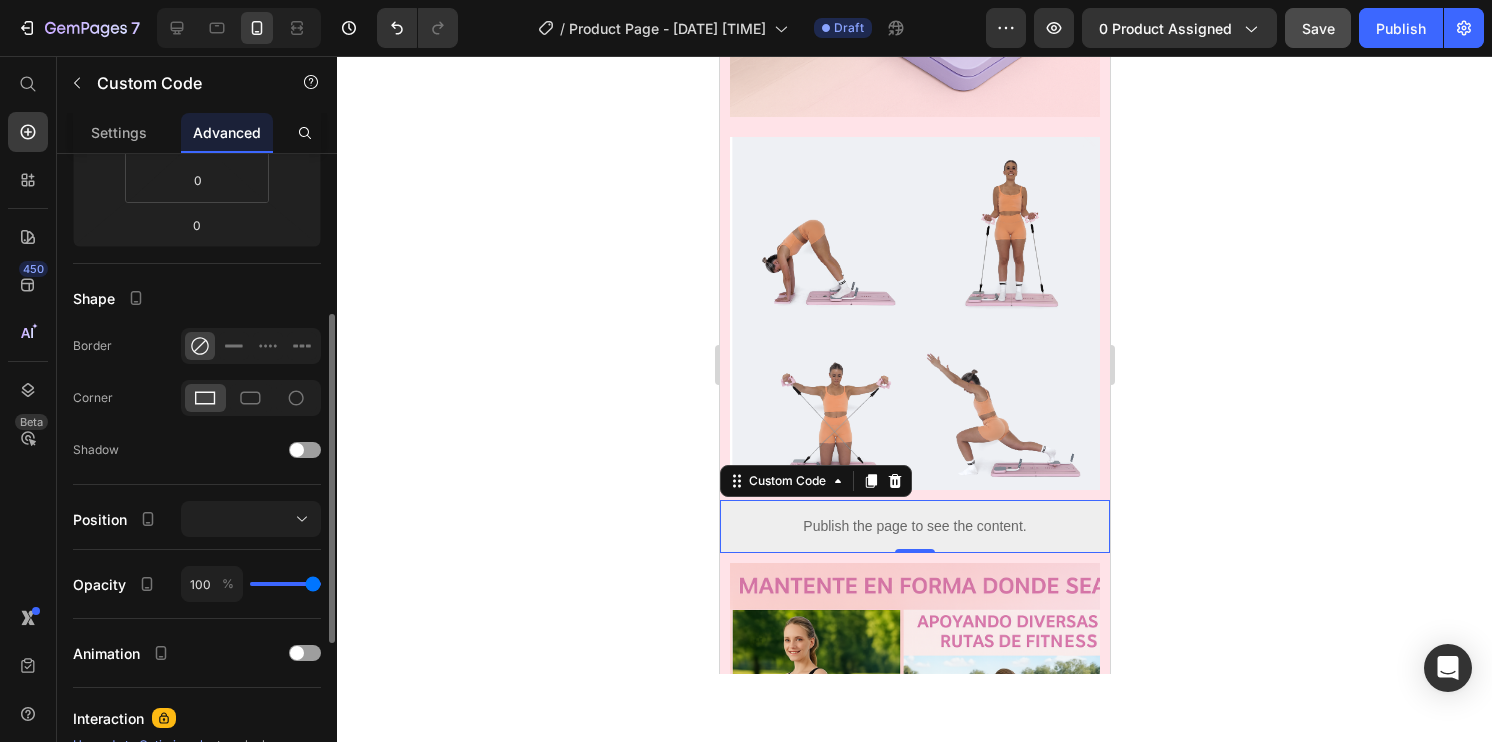 scroll, scrollTop: 393, scrollLeft: 0, axis: vertical 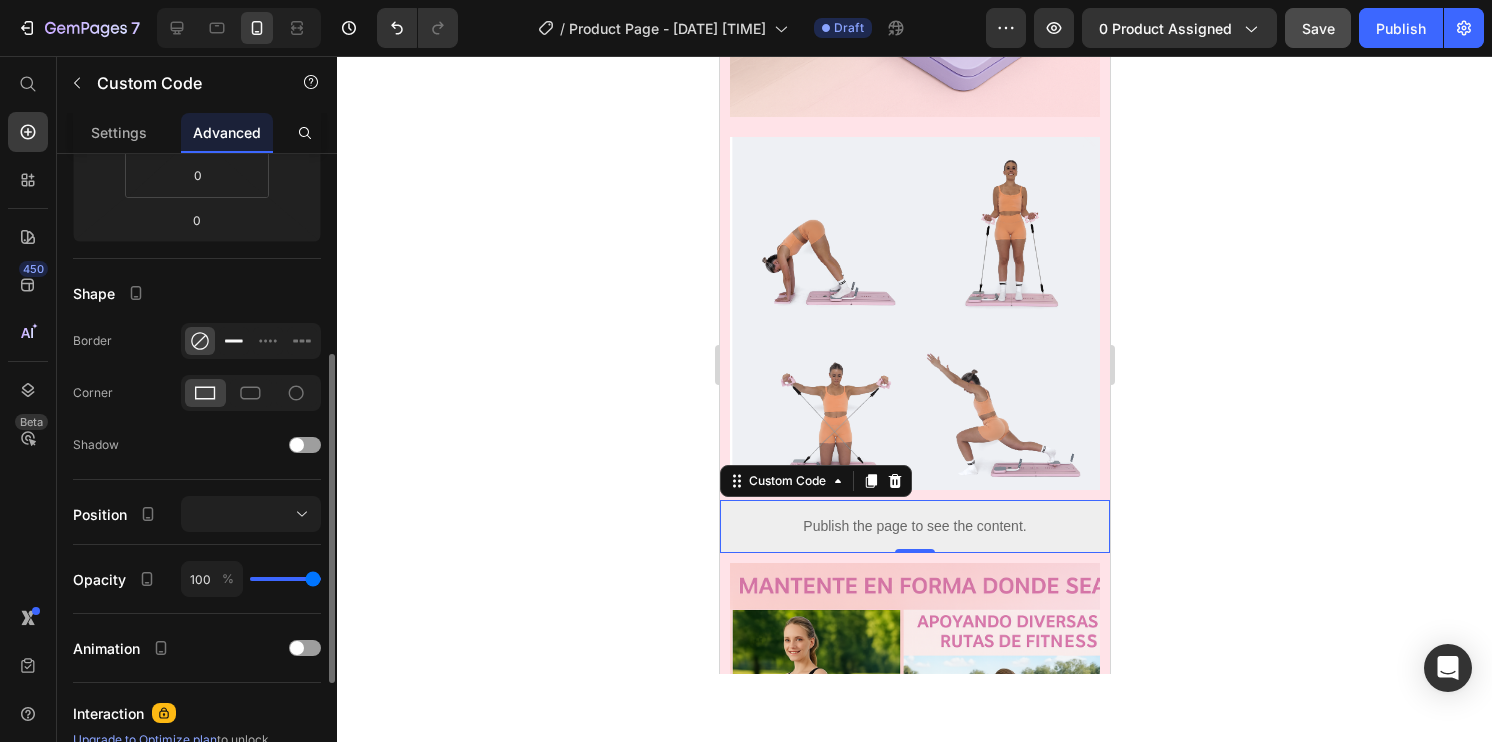 click 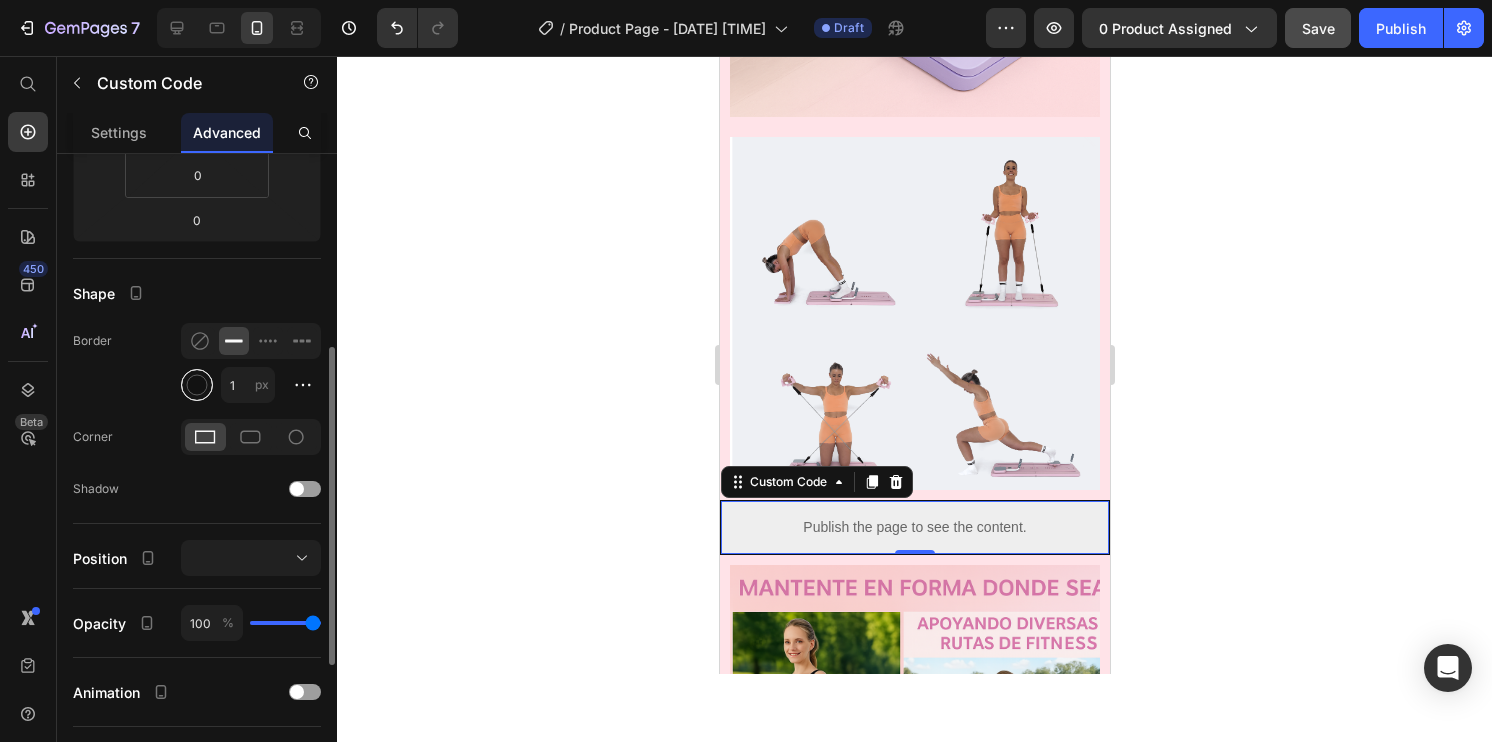 click at bounding box center (197, 385) 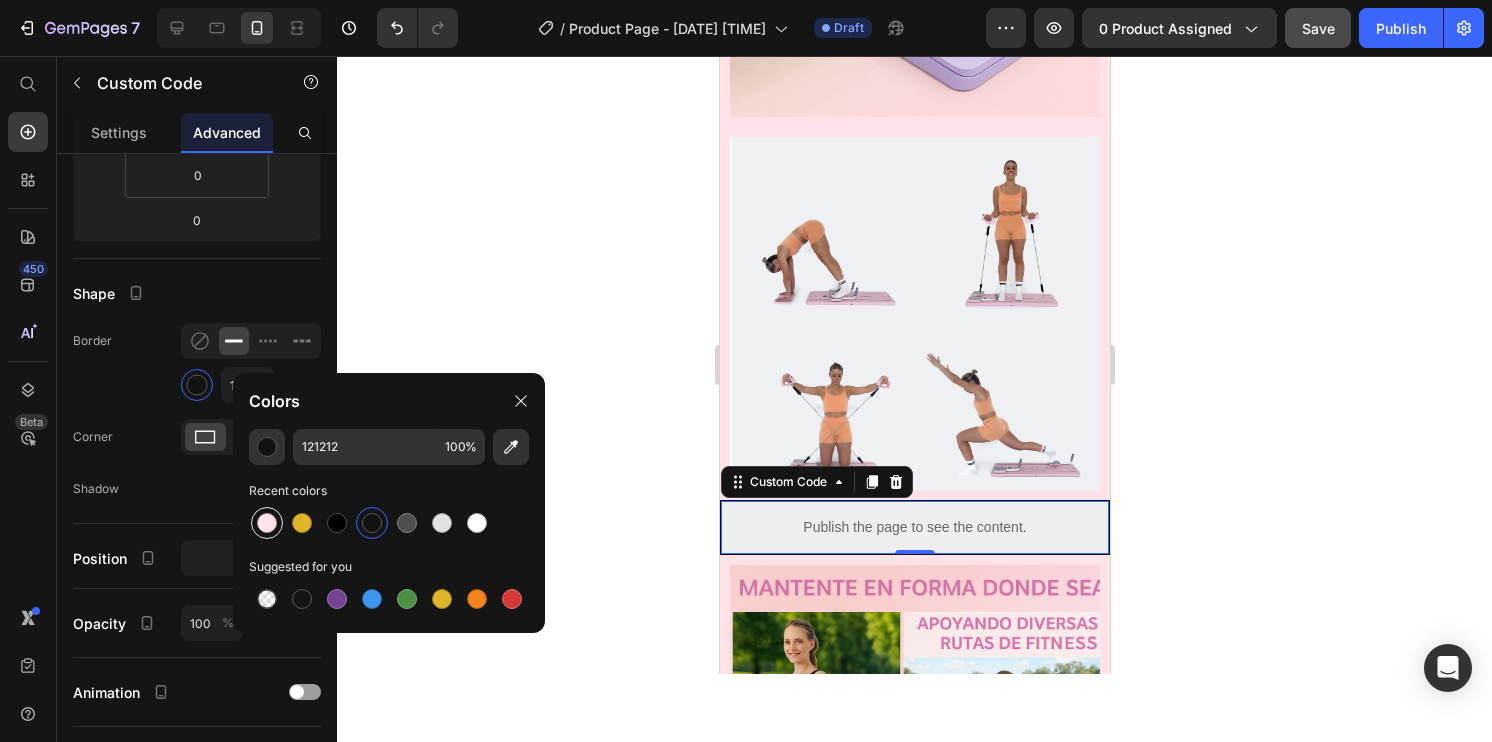 click at bounding box center (267, 523) 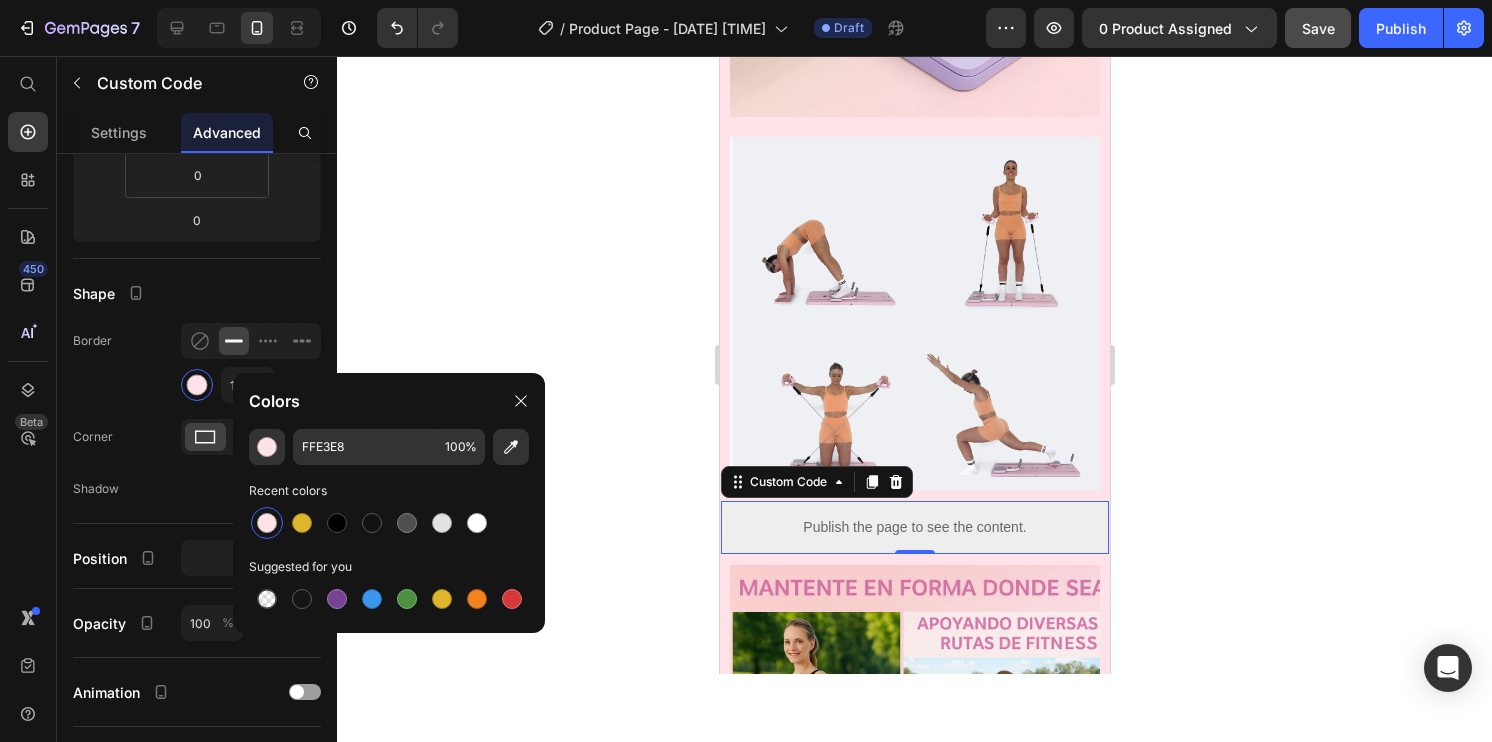 click on "Colors" 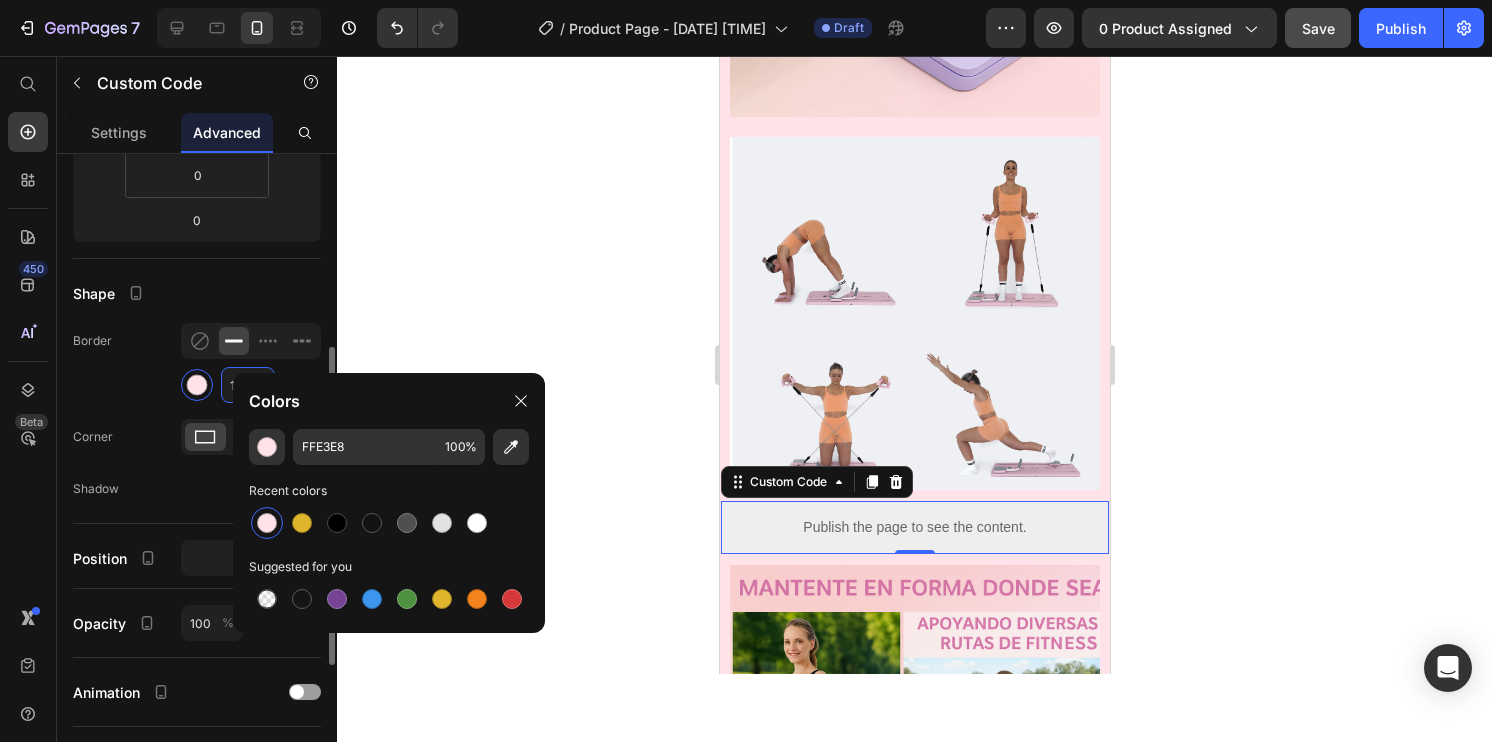click on "1" at bounding box center [248, 385] 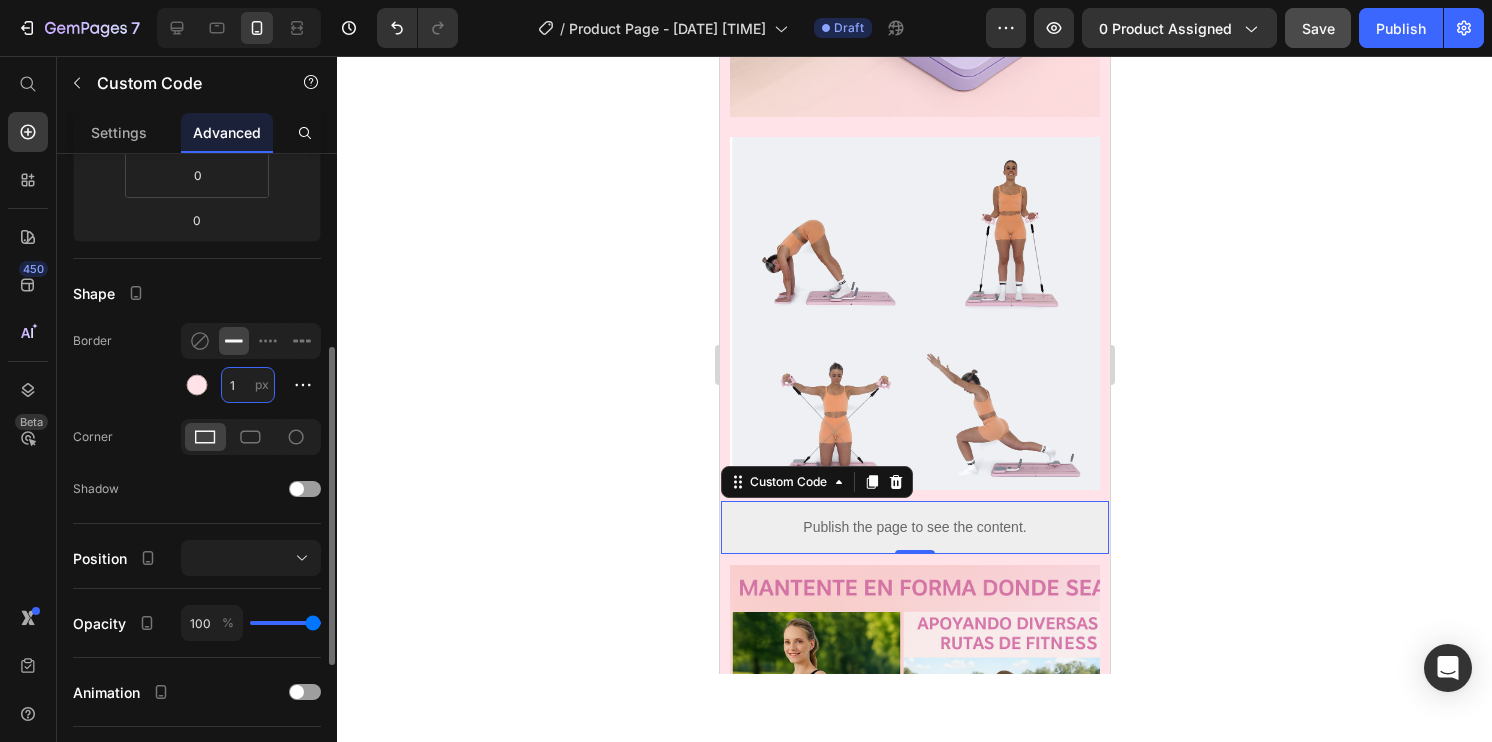 click on "1" at bounding box center [248, 385] 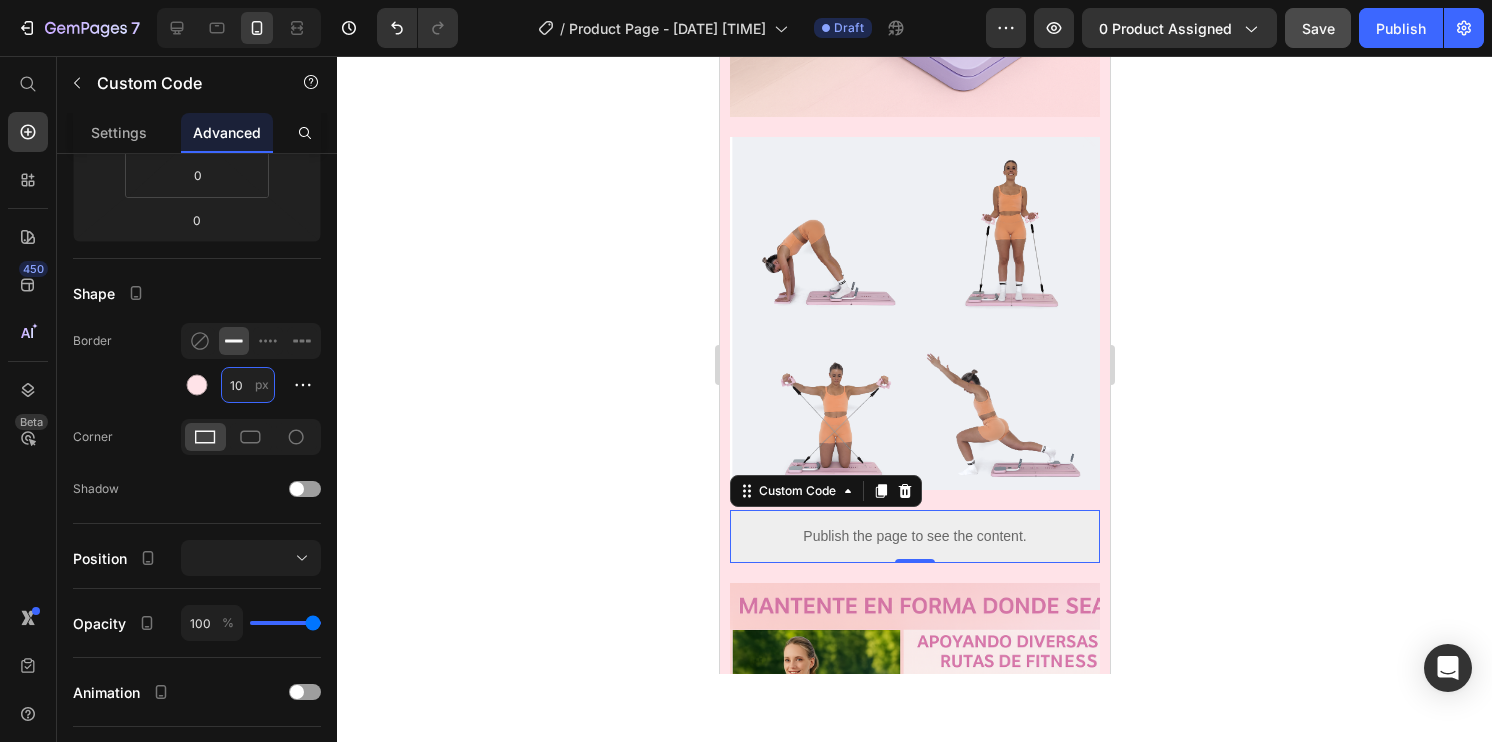 type on "10" 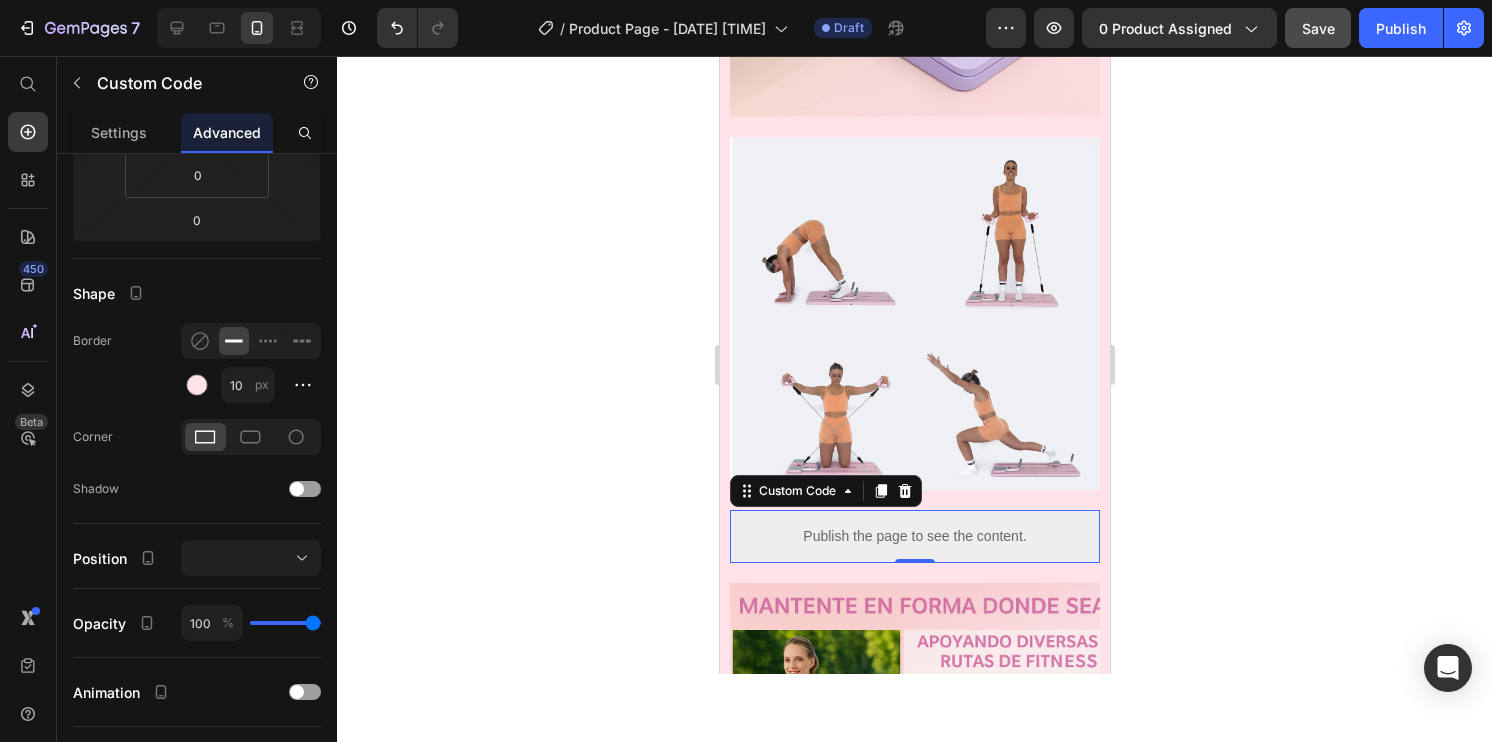 click 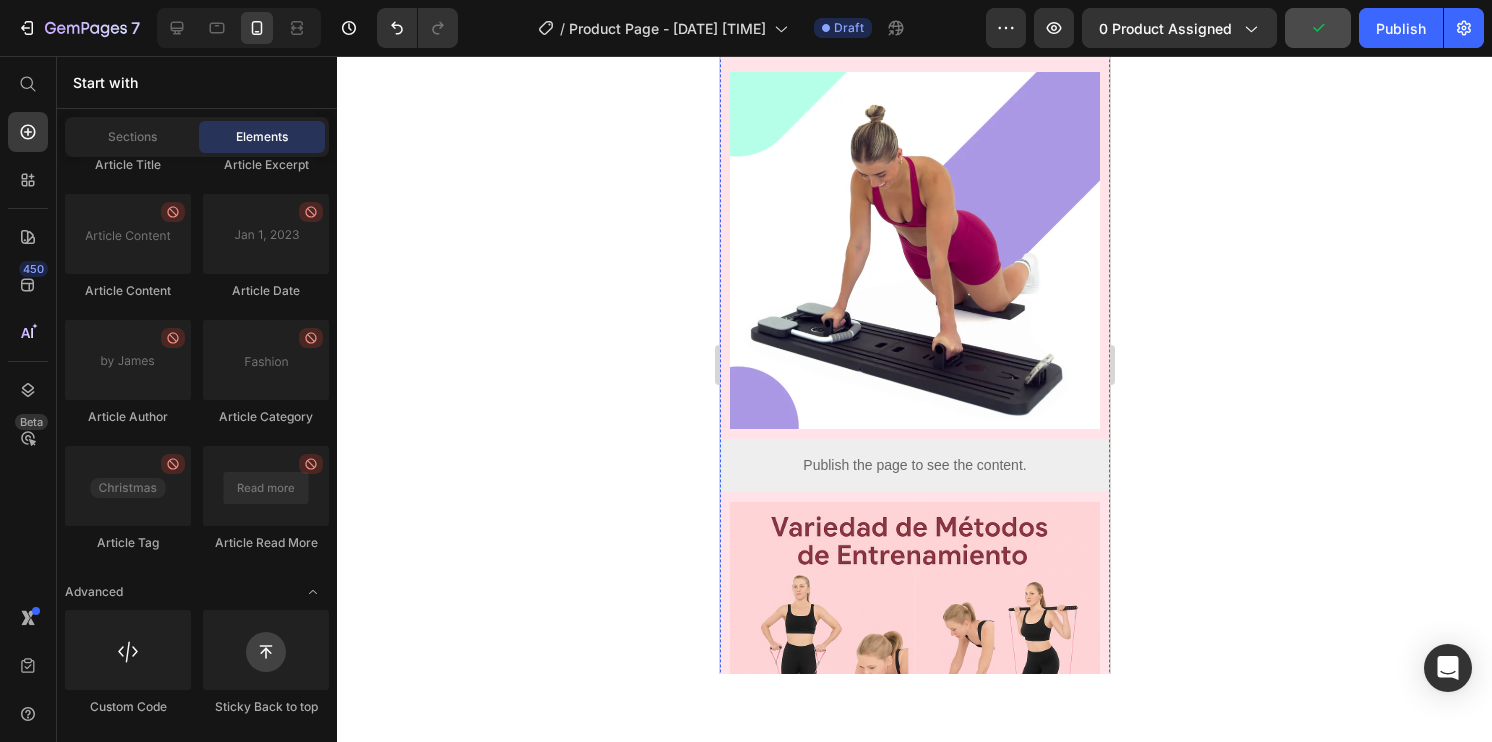 scroll, scrollTop: 1660, scrollLeft: 0, axis: vertical 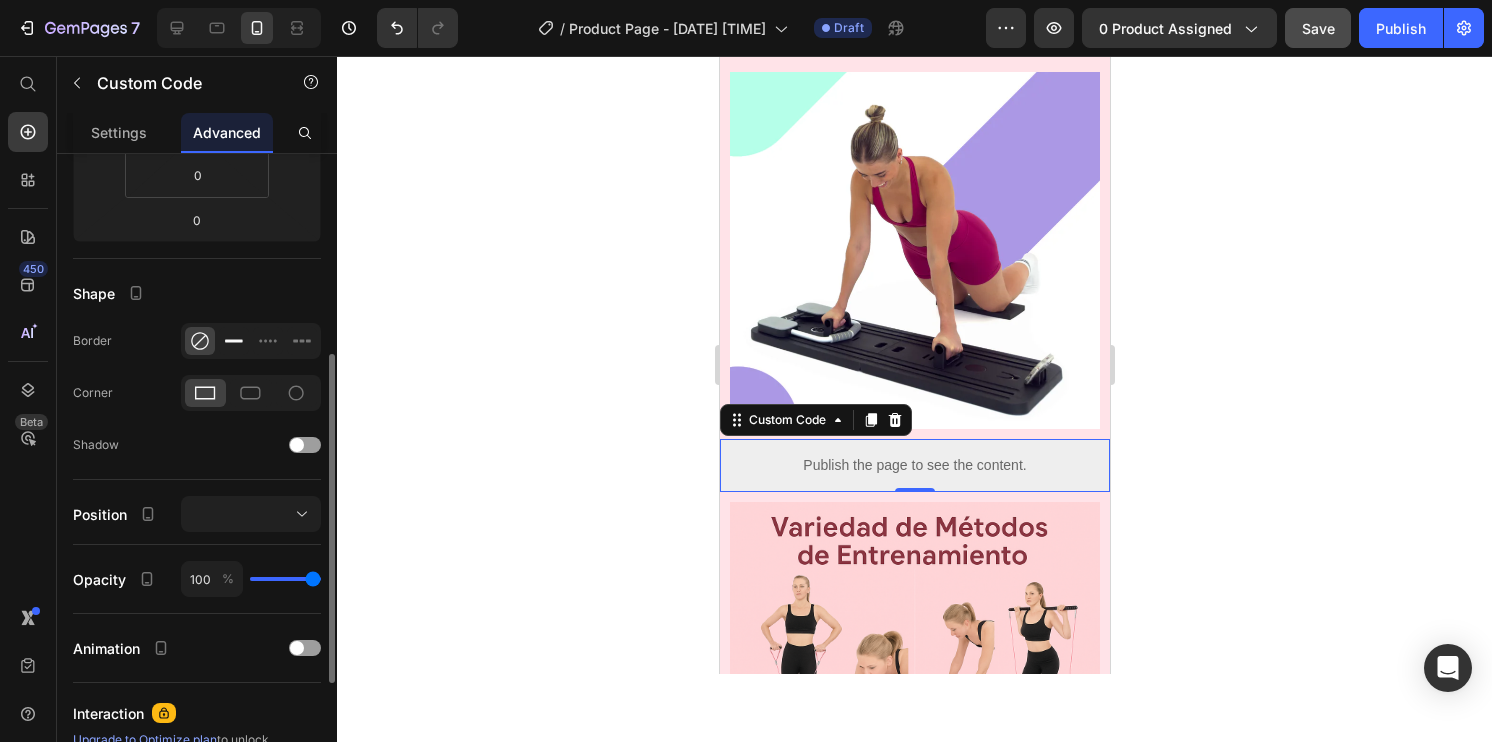 click 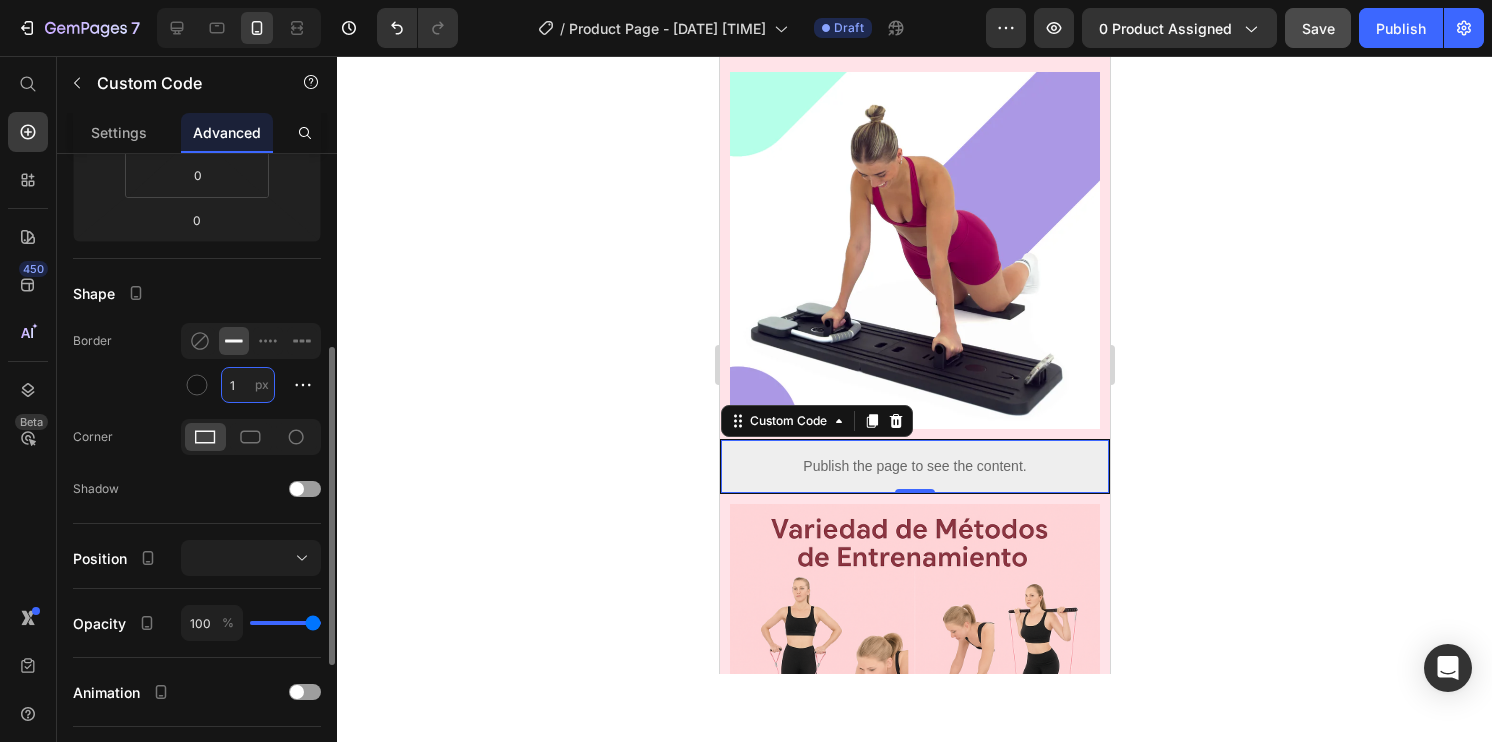 click on "1" at bounding box center (248, 385) 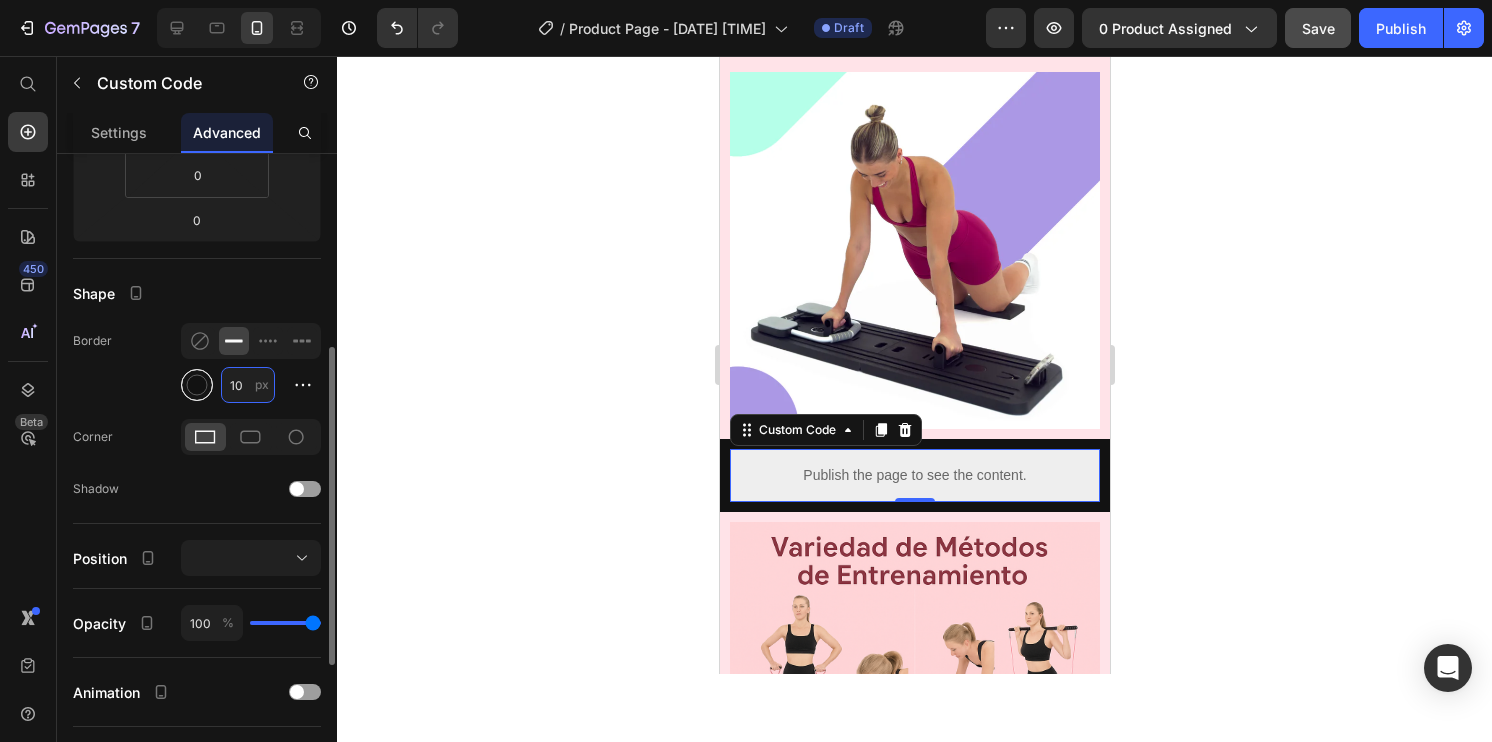 type on "10" 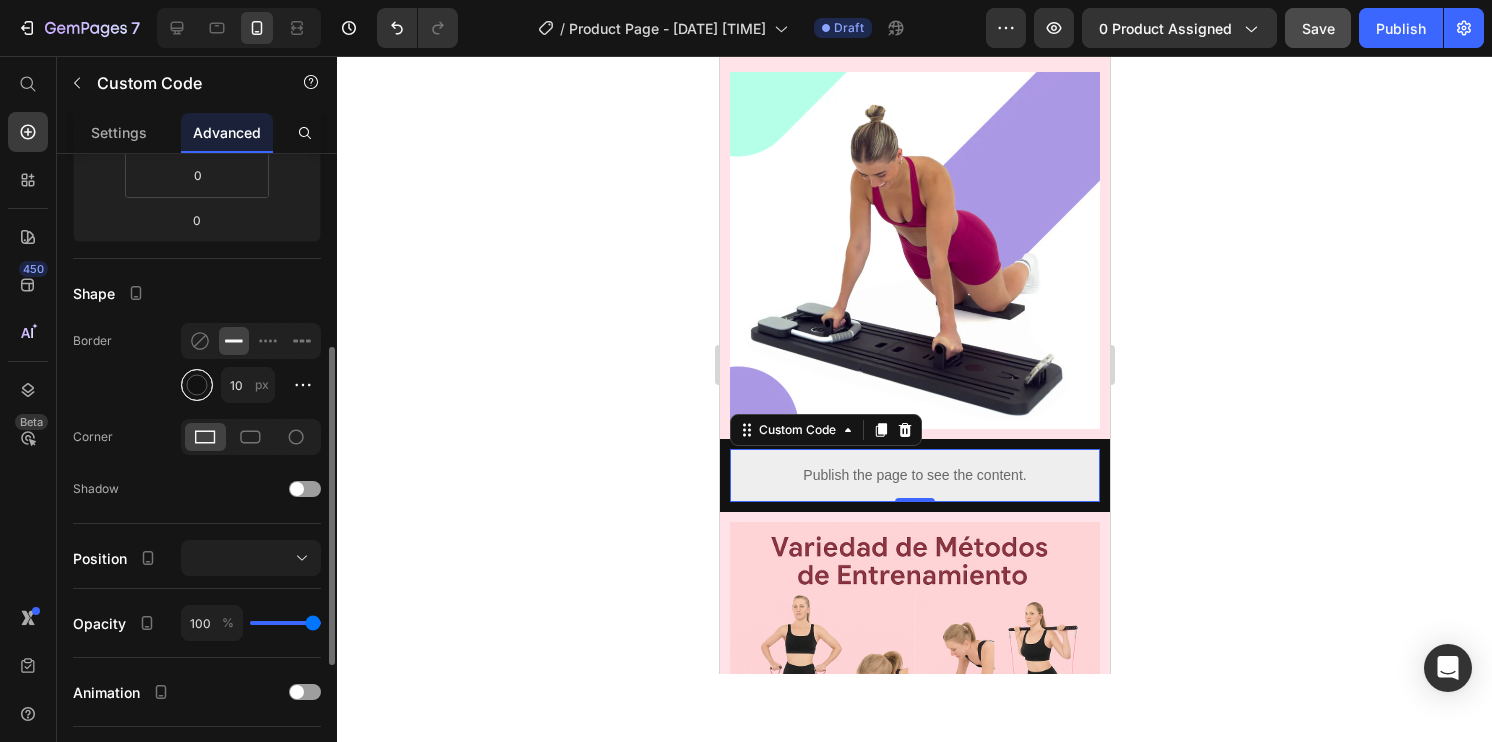 click at bounding box center [197, 385] 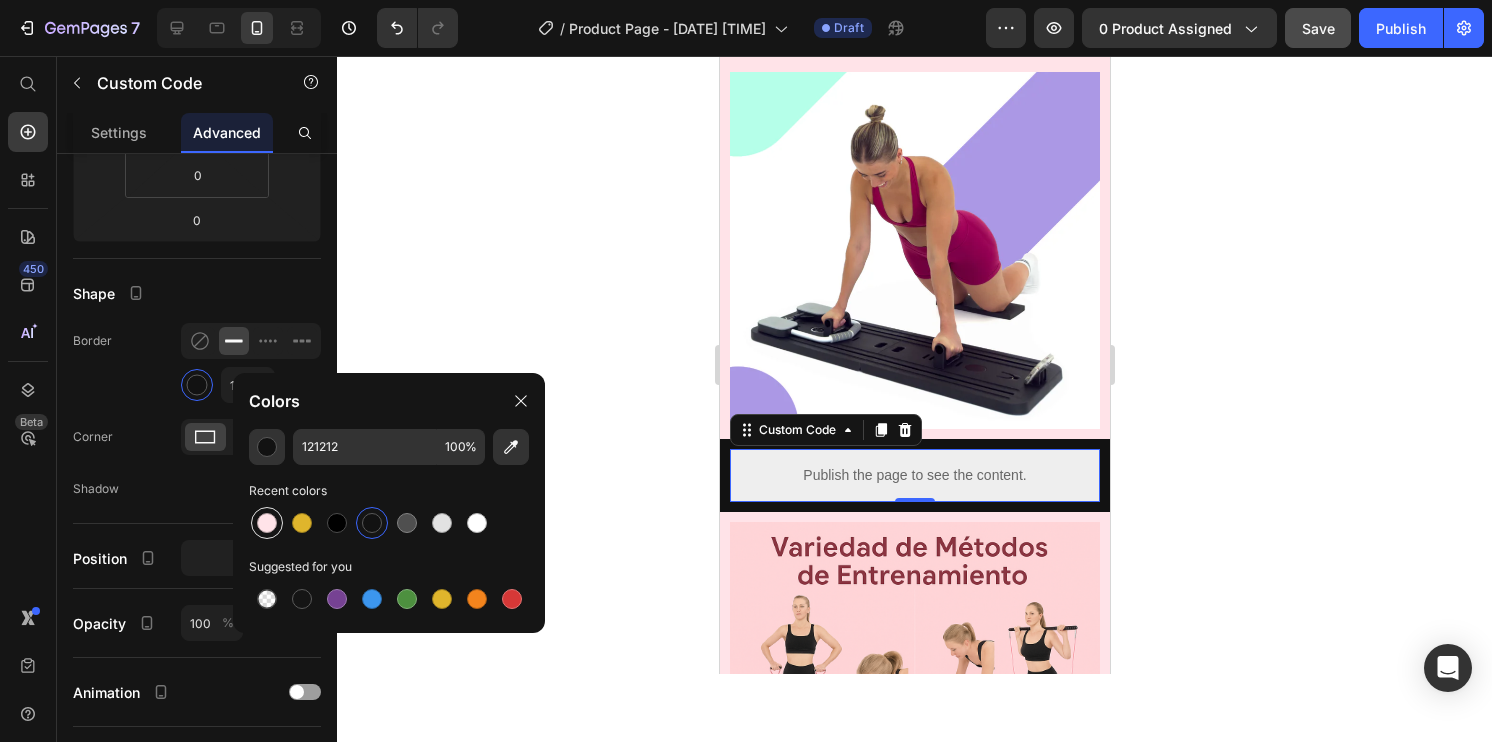 click at bounding box center (267, 523) 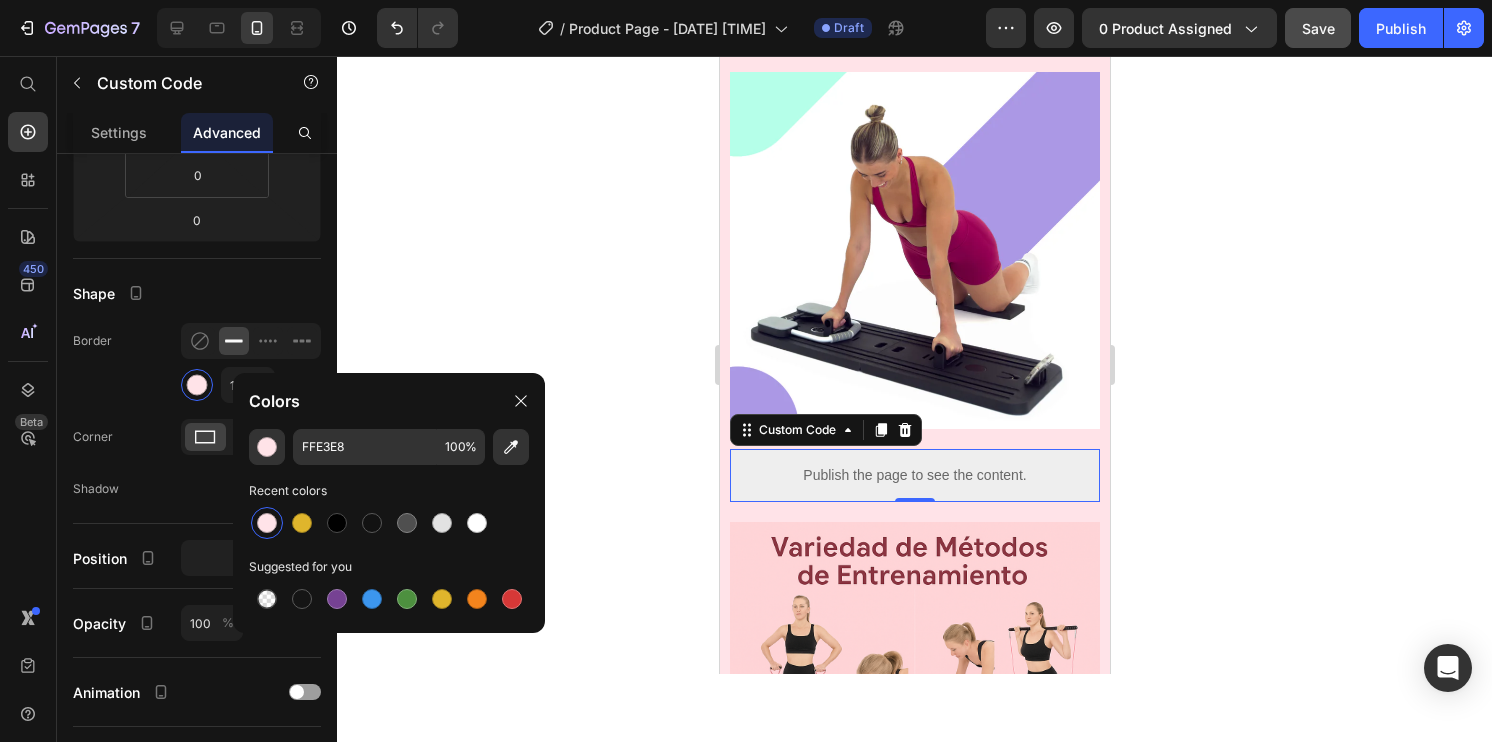 click 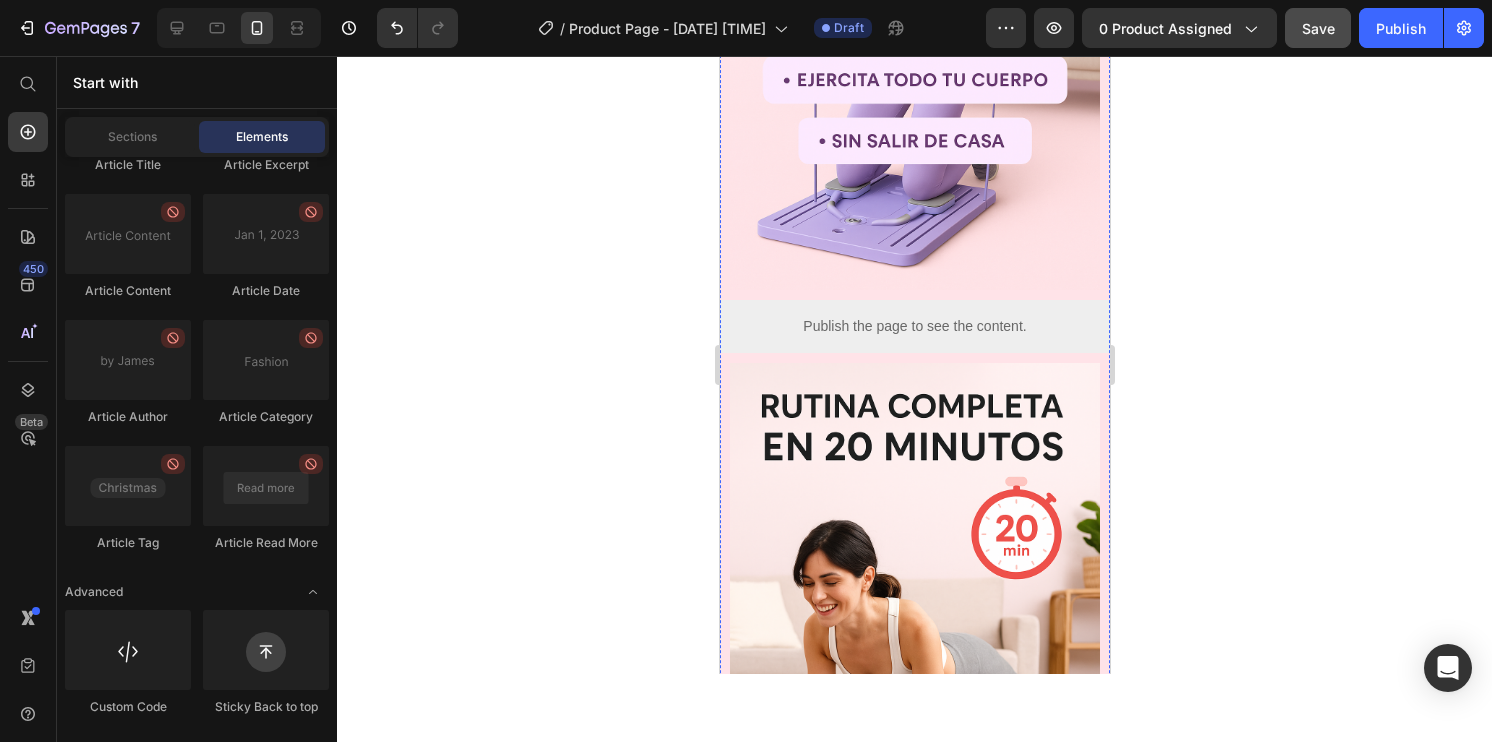 scroll, scrollTop: 352, scrollLeft: 0, axis: vertical 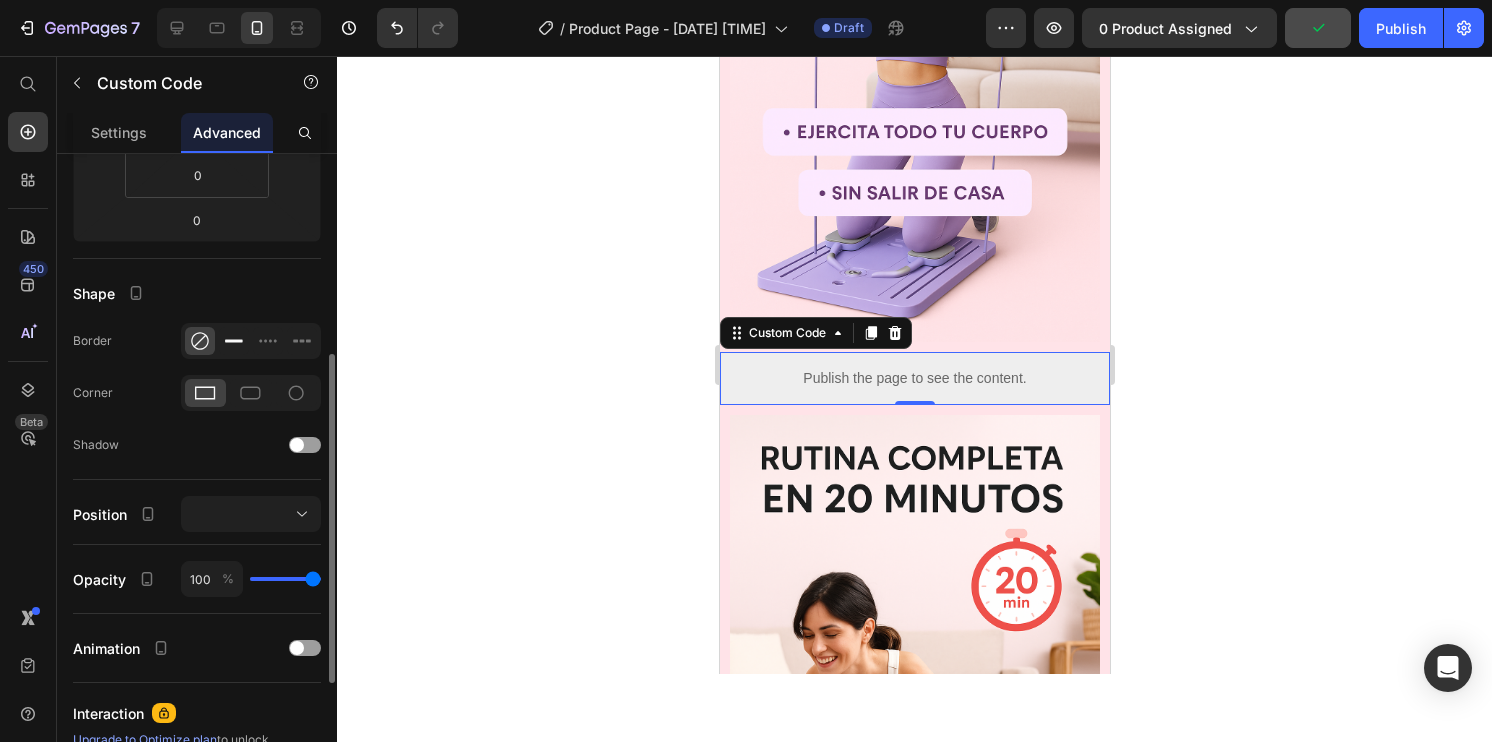 click 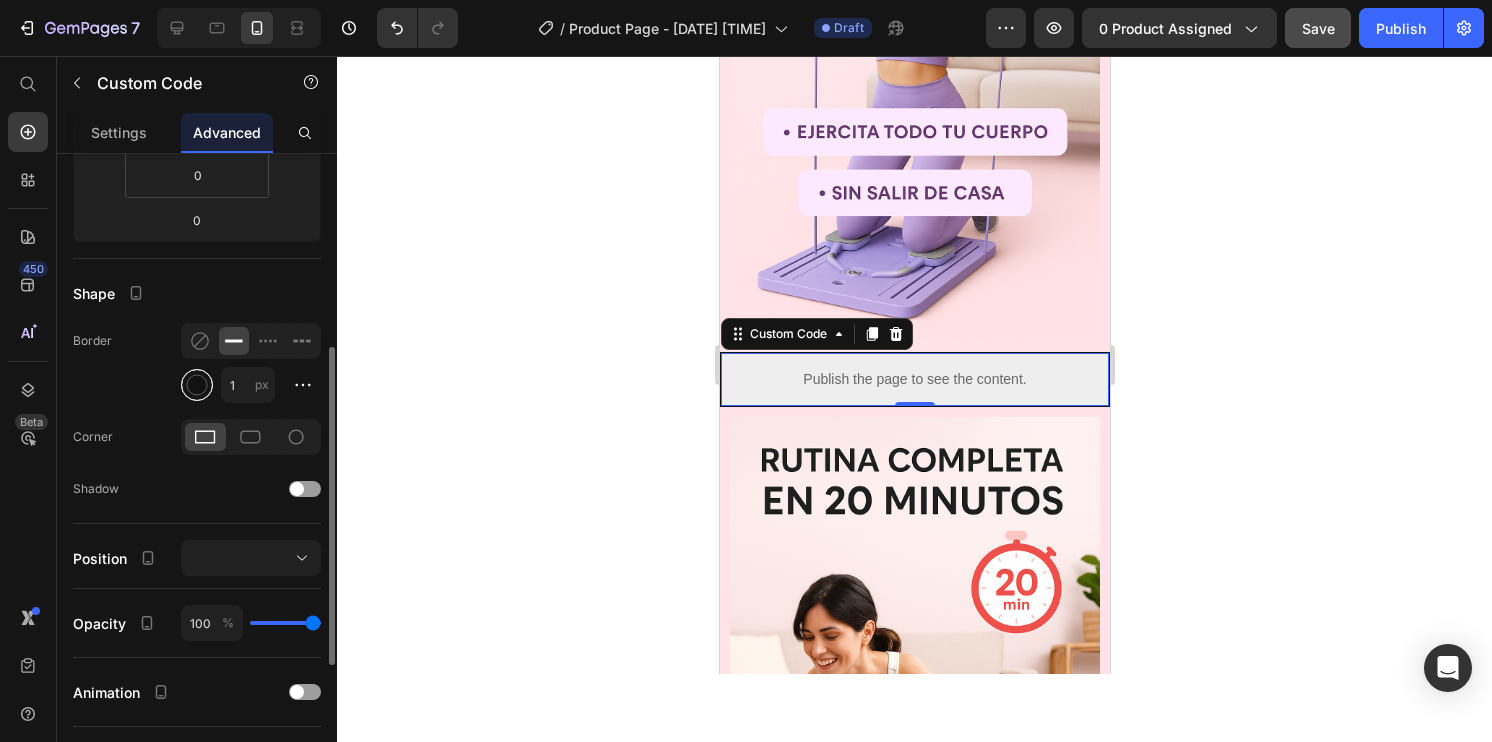 click at bounding box center (197, 385) 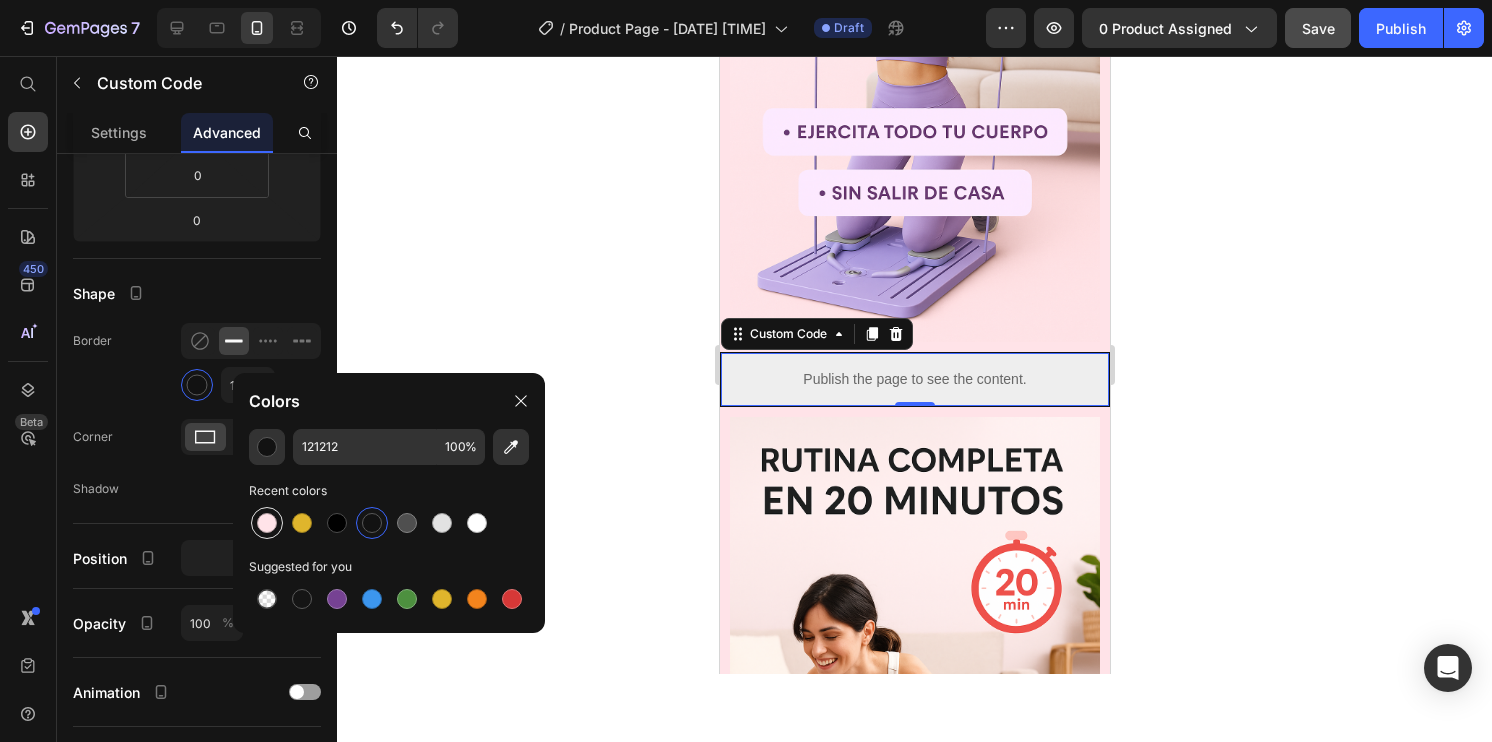 click at bounding box center [267, 523] 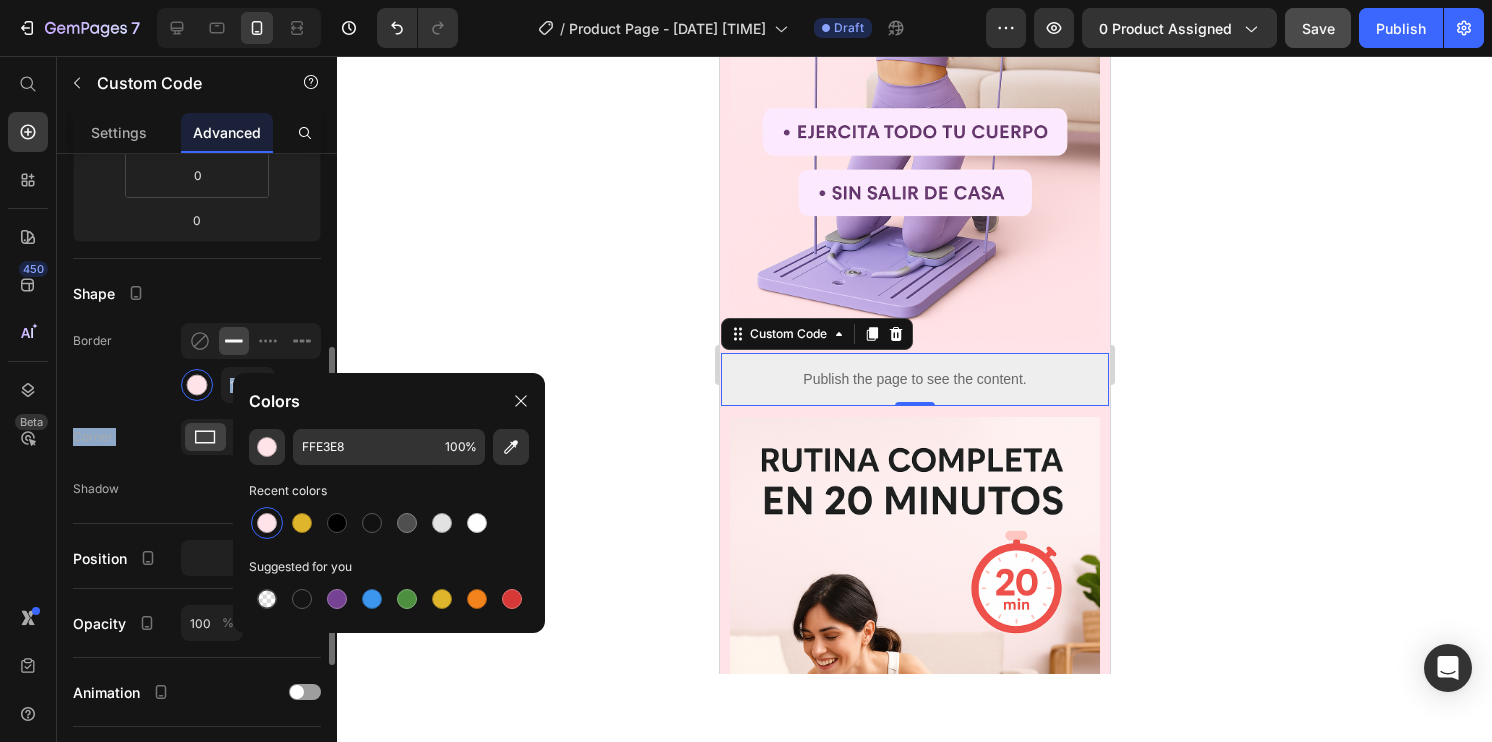 drag, startPoint x: 160, startPoint y: 402, endPoint x: 168, endPoint y: 380, distance: 23.409399 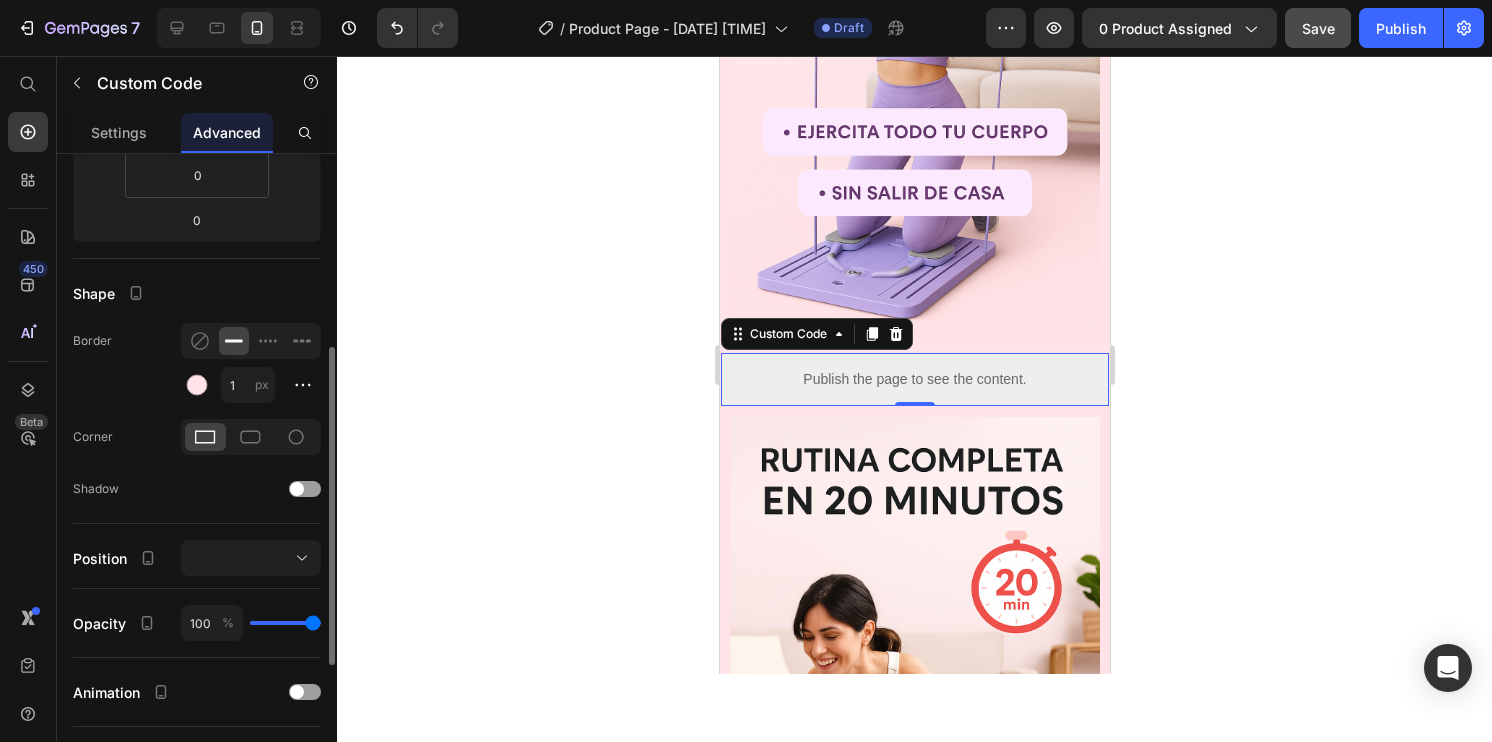 click on "Border 1 px" 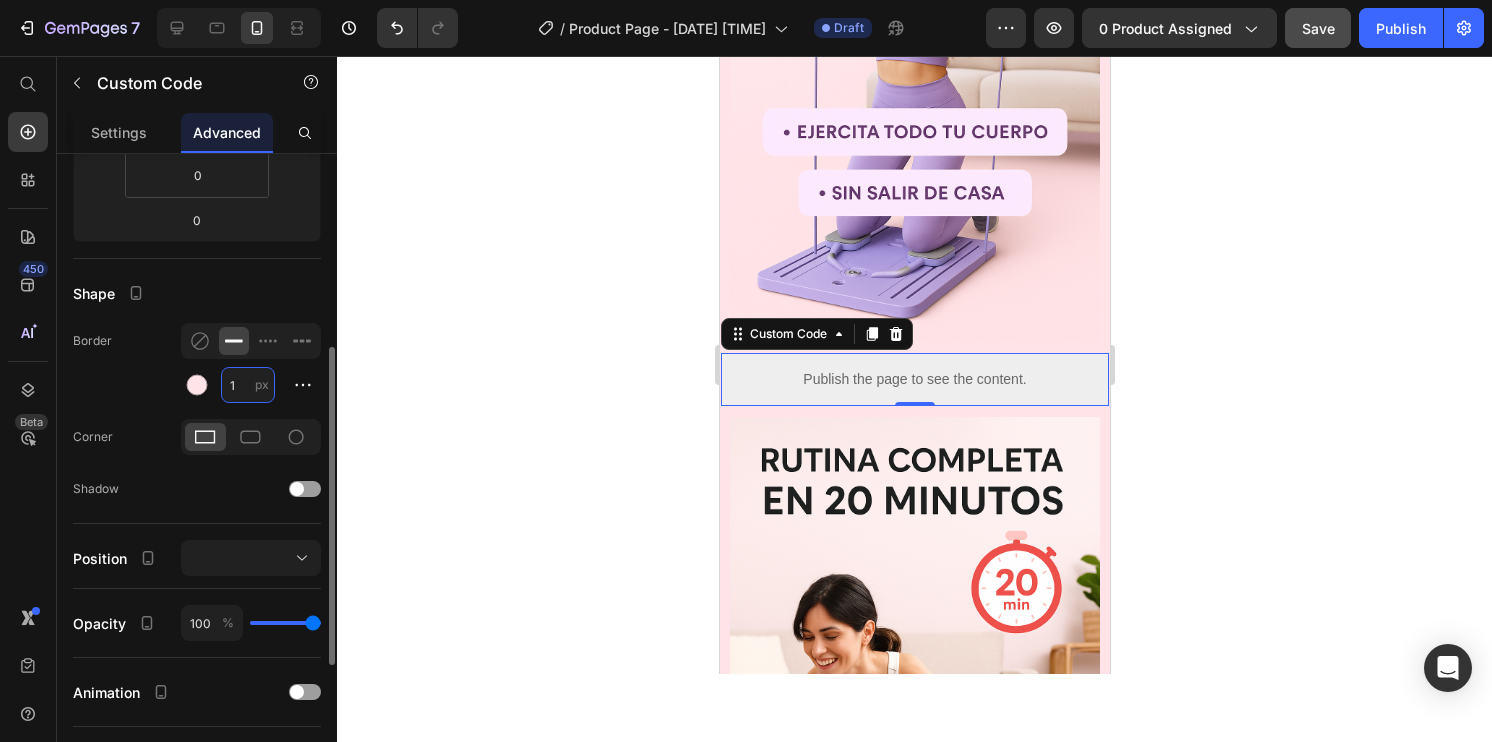 click on "1" at bounding box center [248, 385] 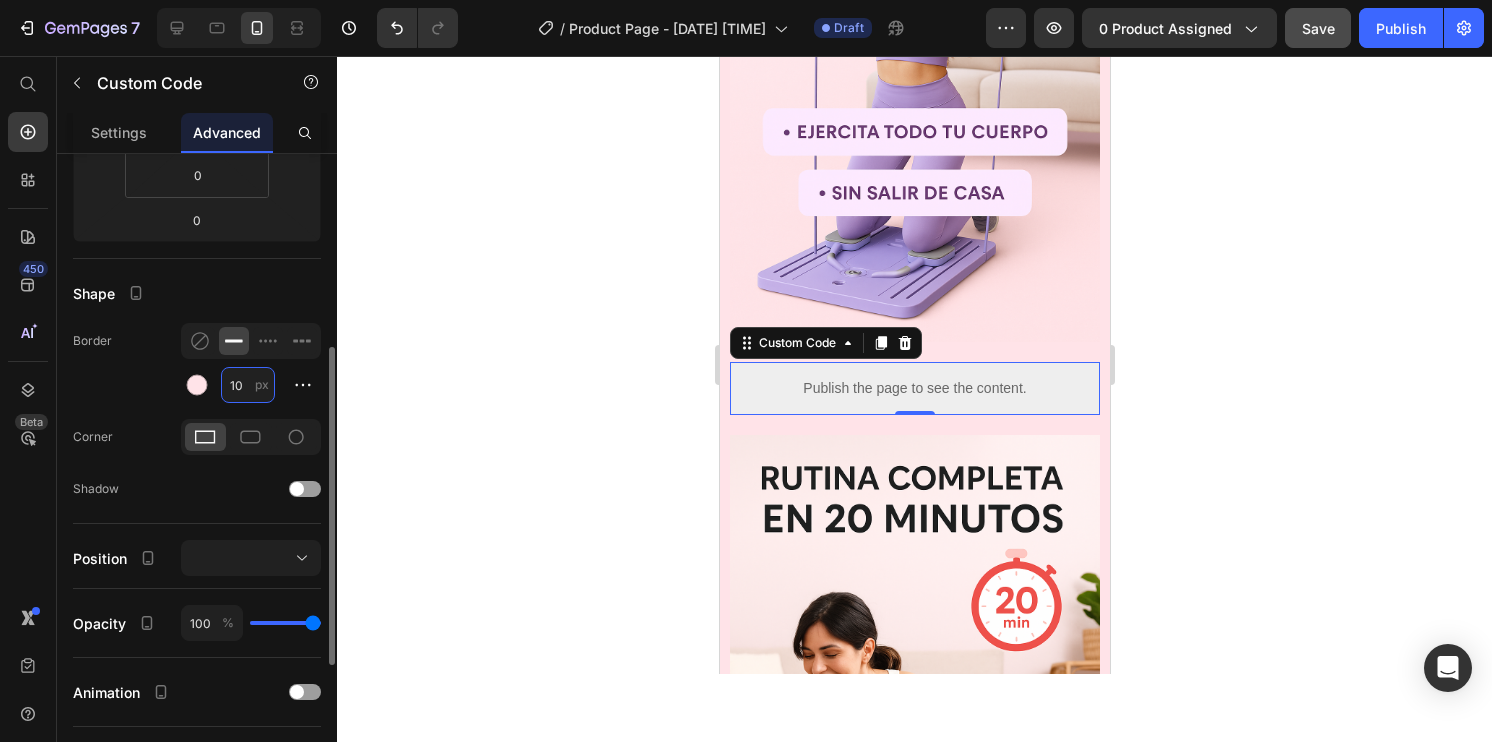 type on "10" 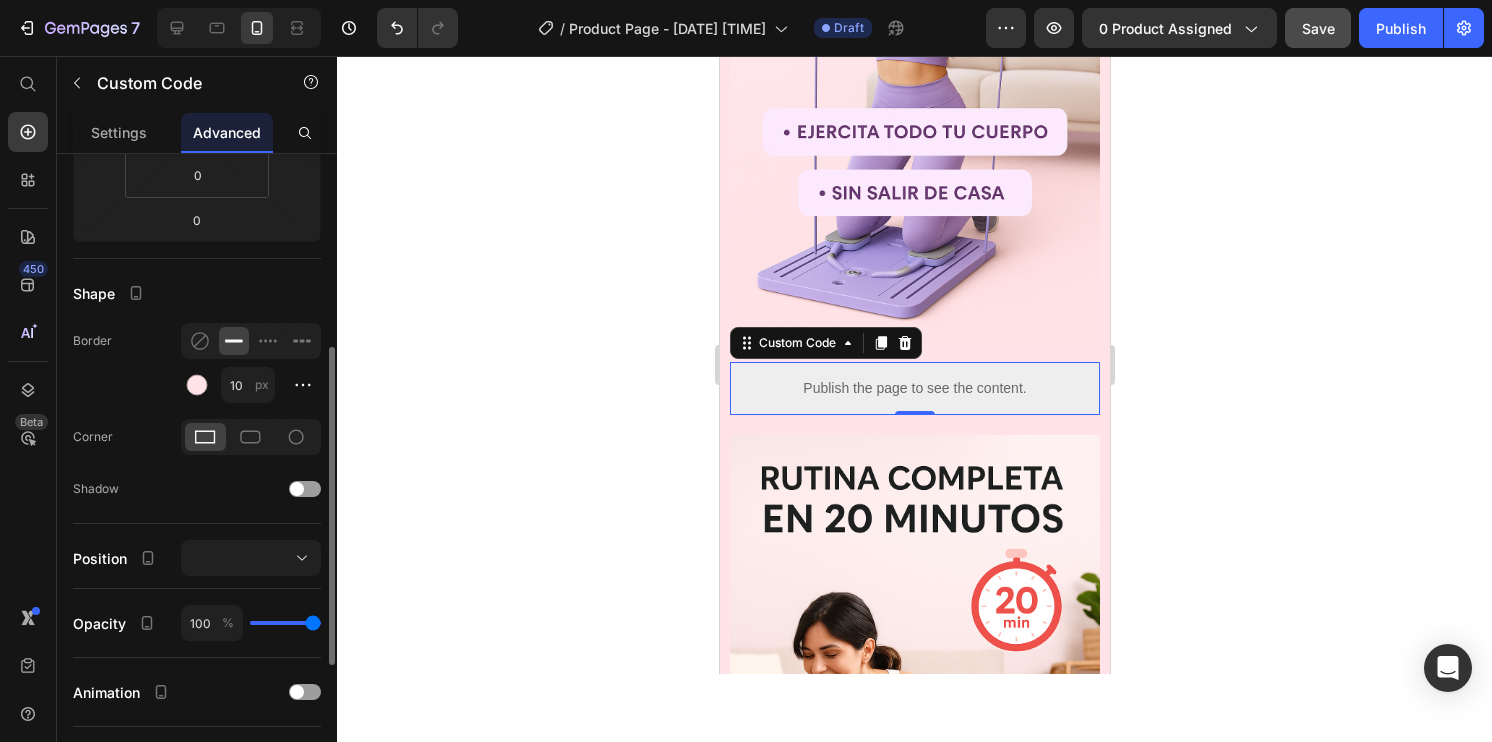 click on "Border 10 px" 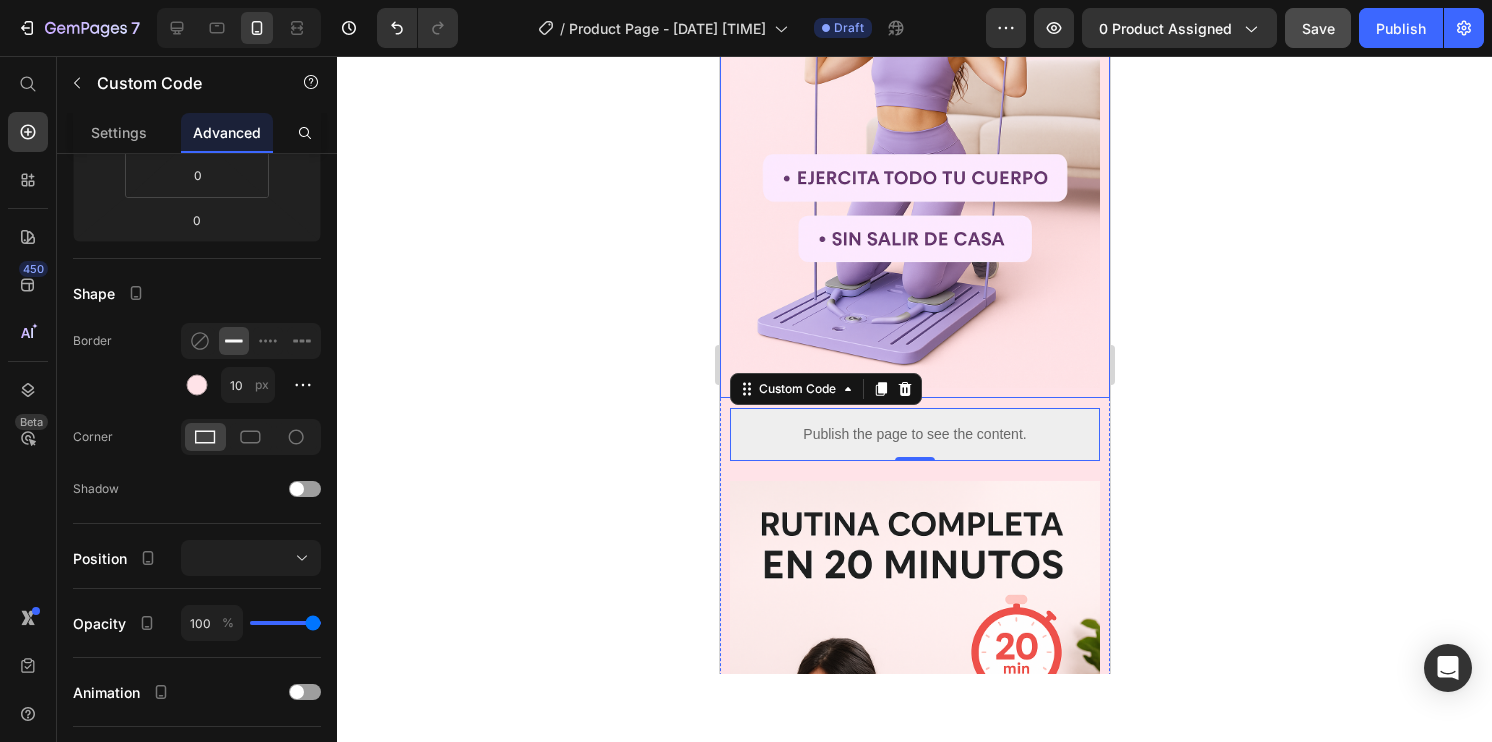 scroll, scrollTop: 0, scrollLeft: 0, axis: both 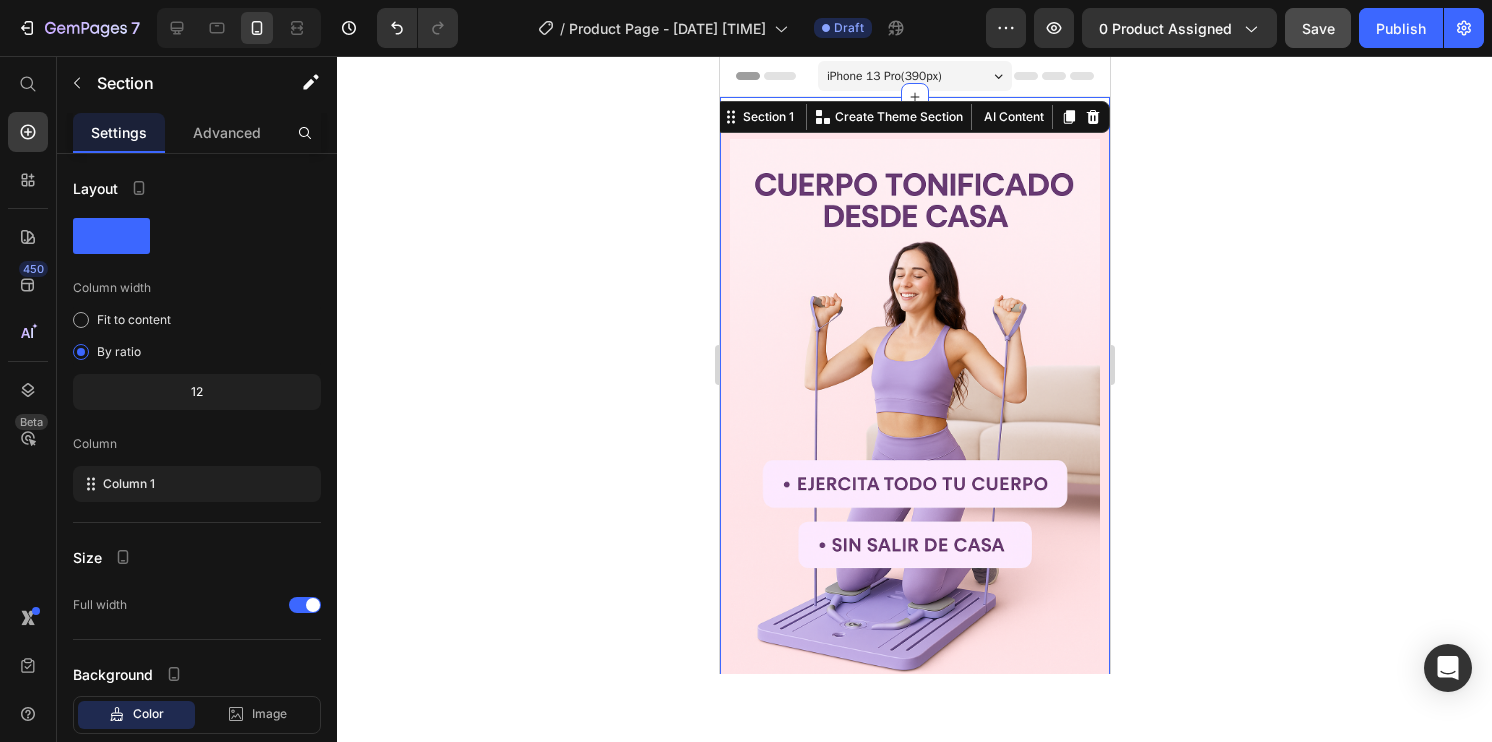 click 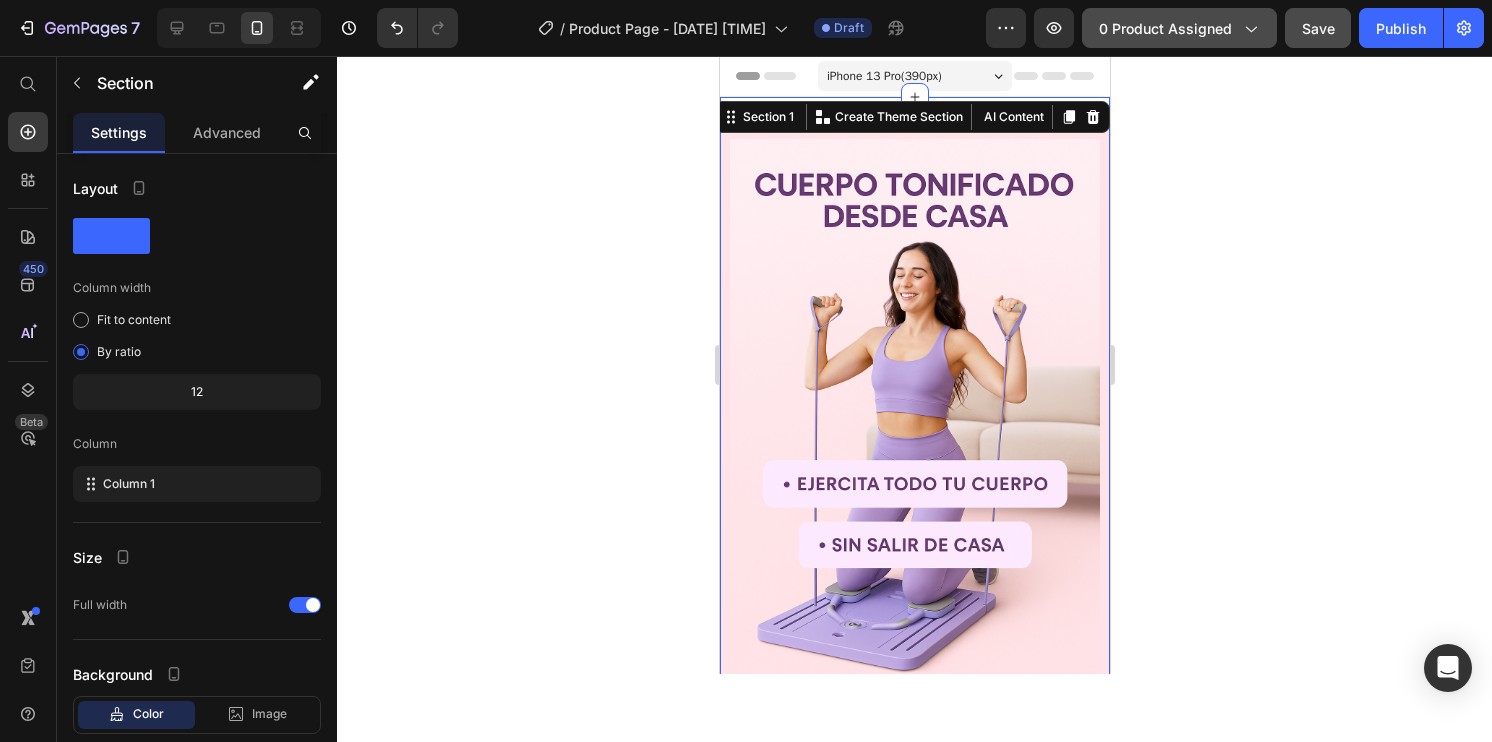 click on "0 product assigned" 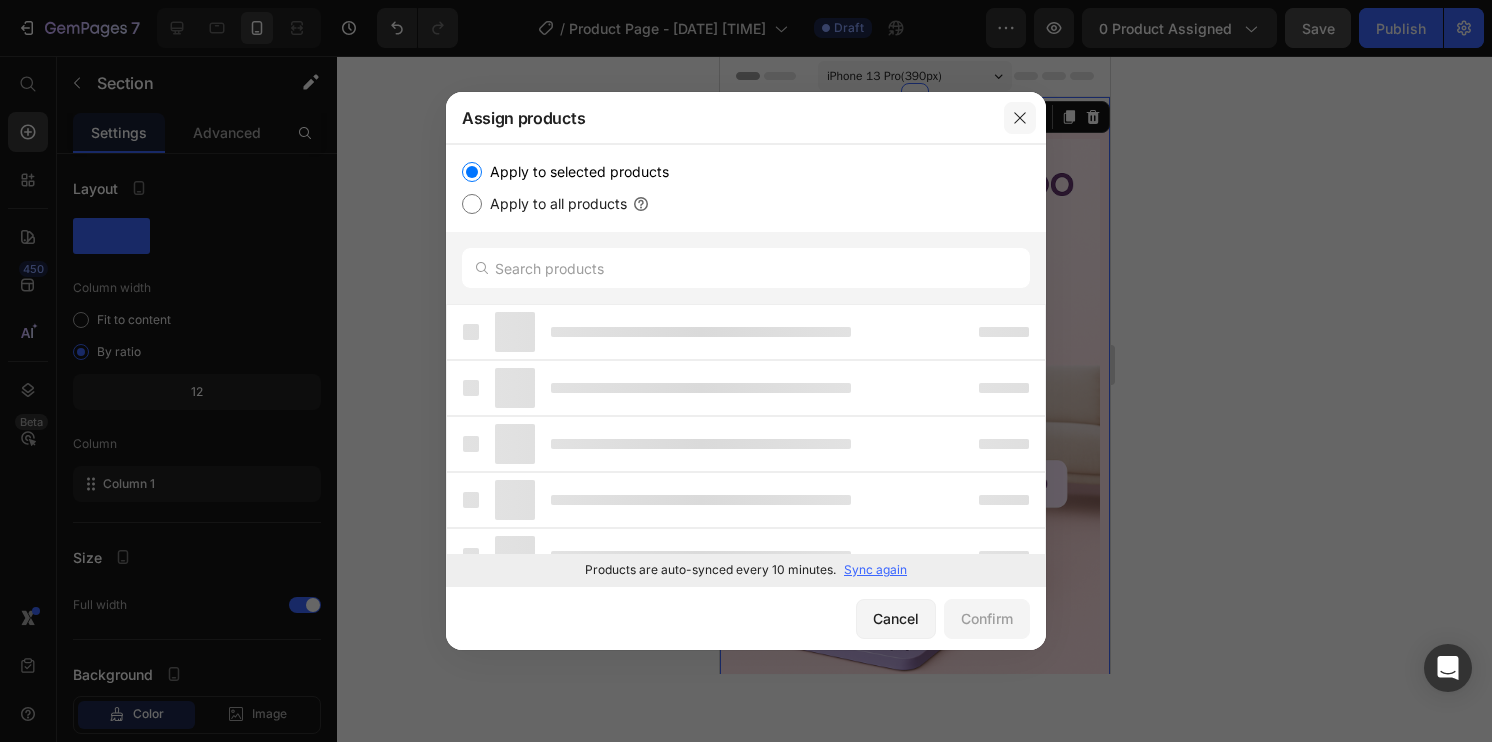 click 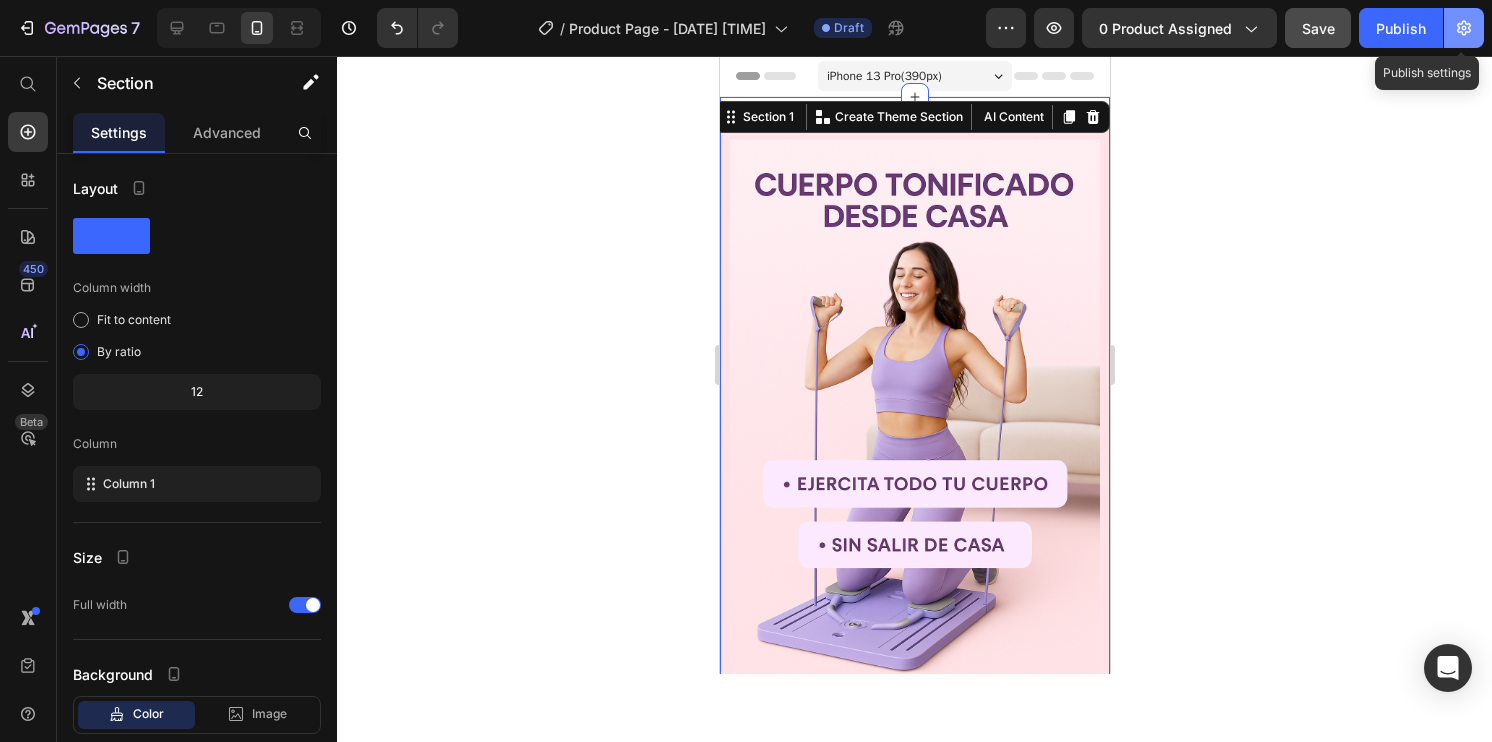 click 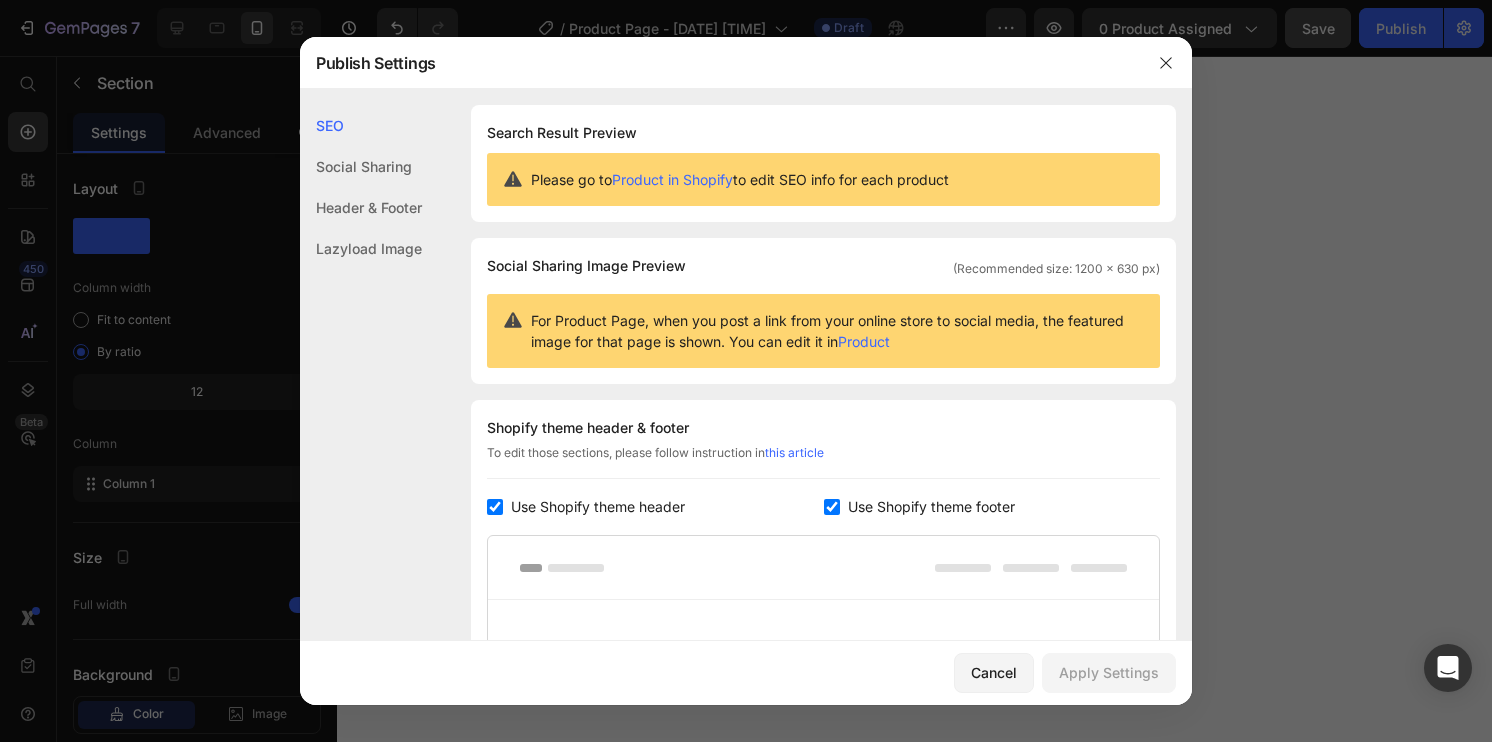 click on "Shopify theme header & footer  To edit those sections, please follow instruction in  this article Use Shopify theme header Use Shopify theme footer GemPages Design" 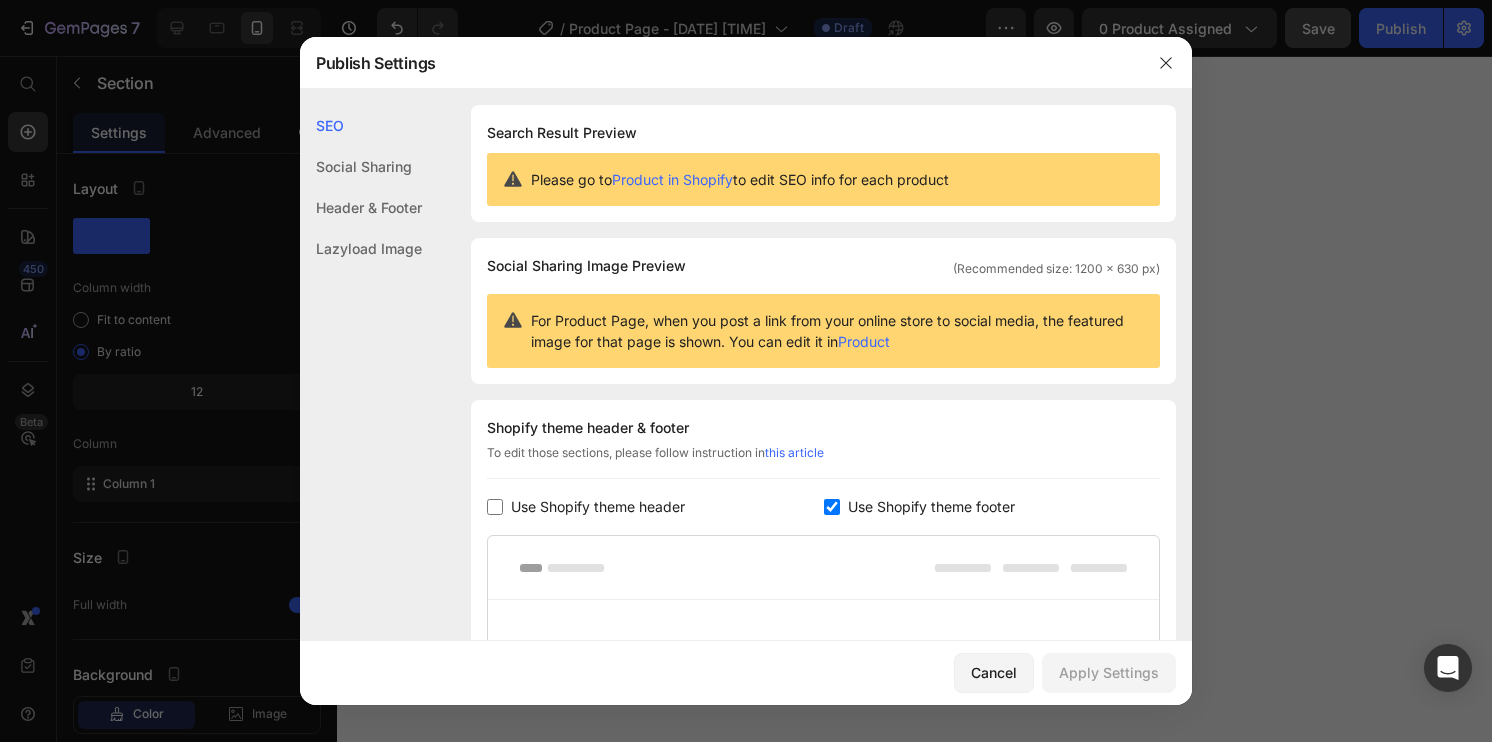 checkbox on "false" 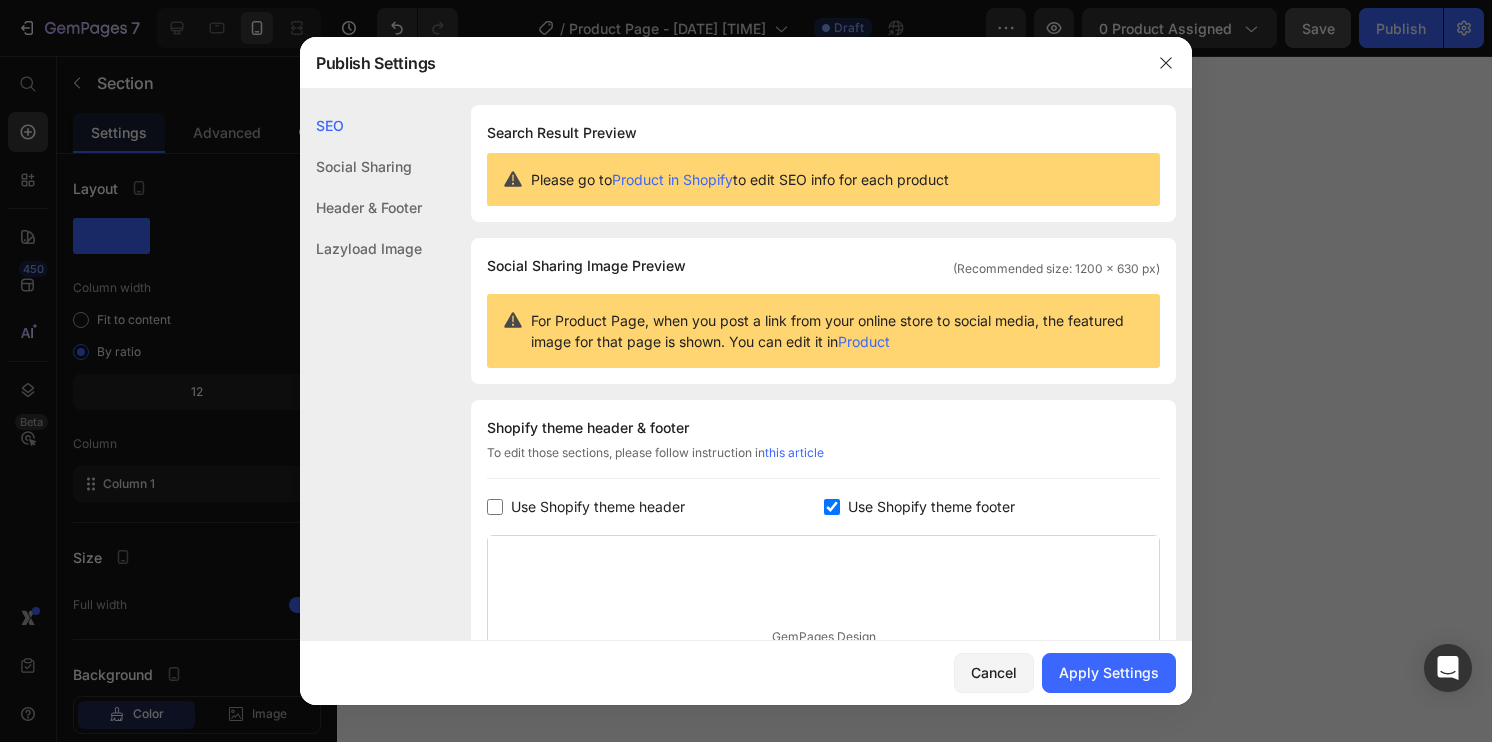 click on "Use Shopify theme footer" at bounding box center (927, 507) 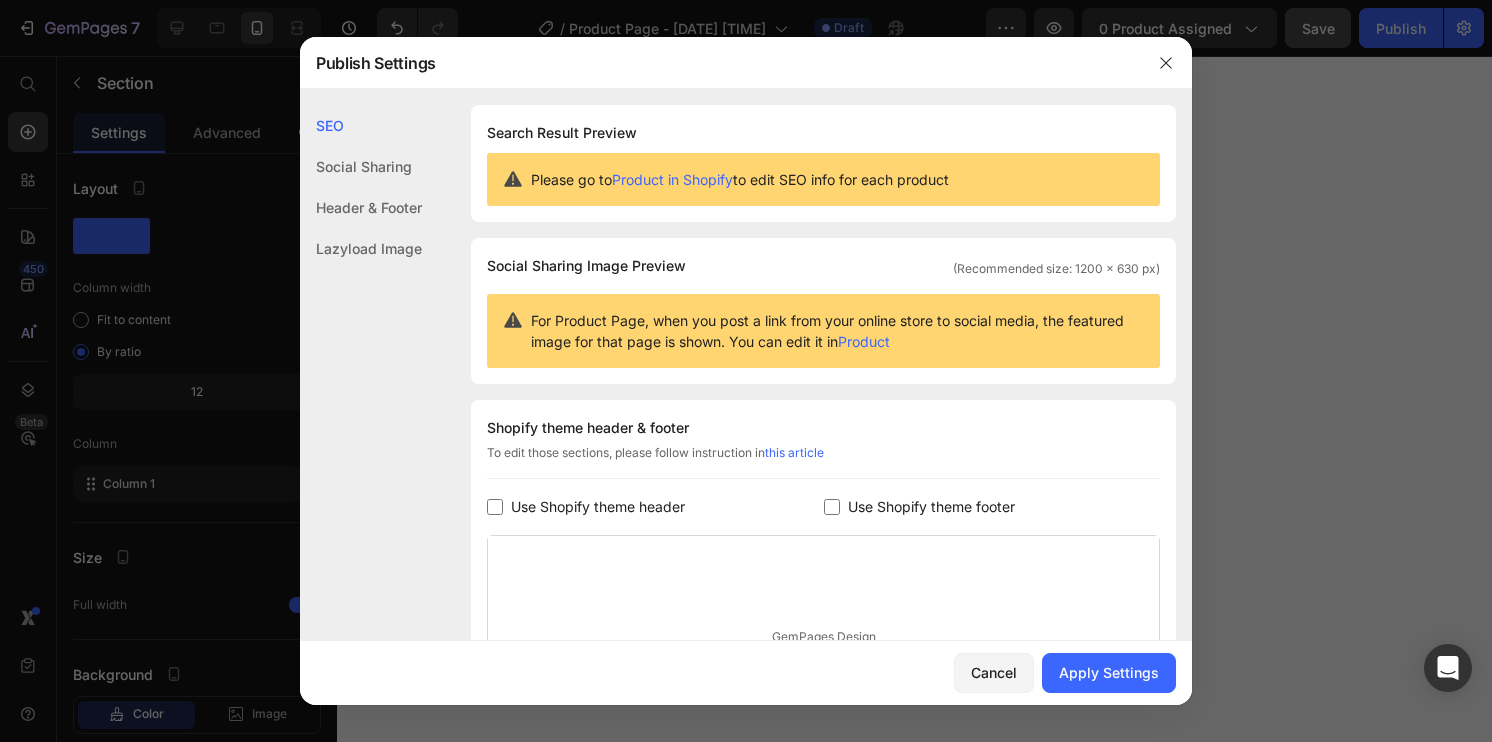 checkbox on "false" 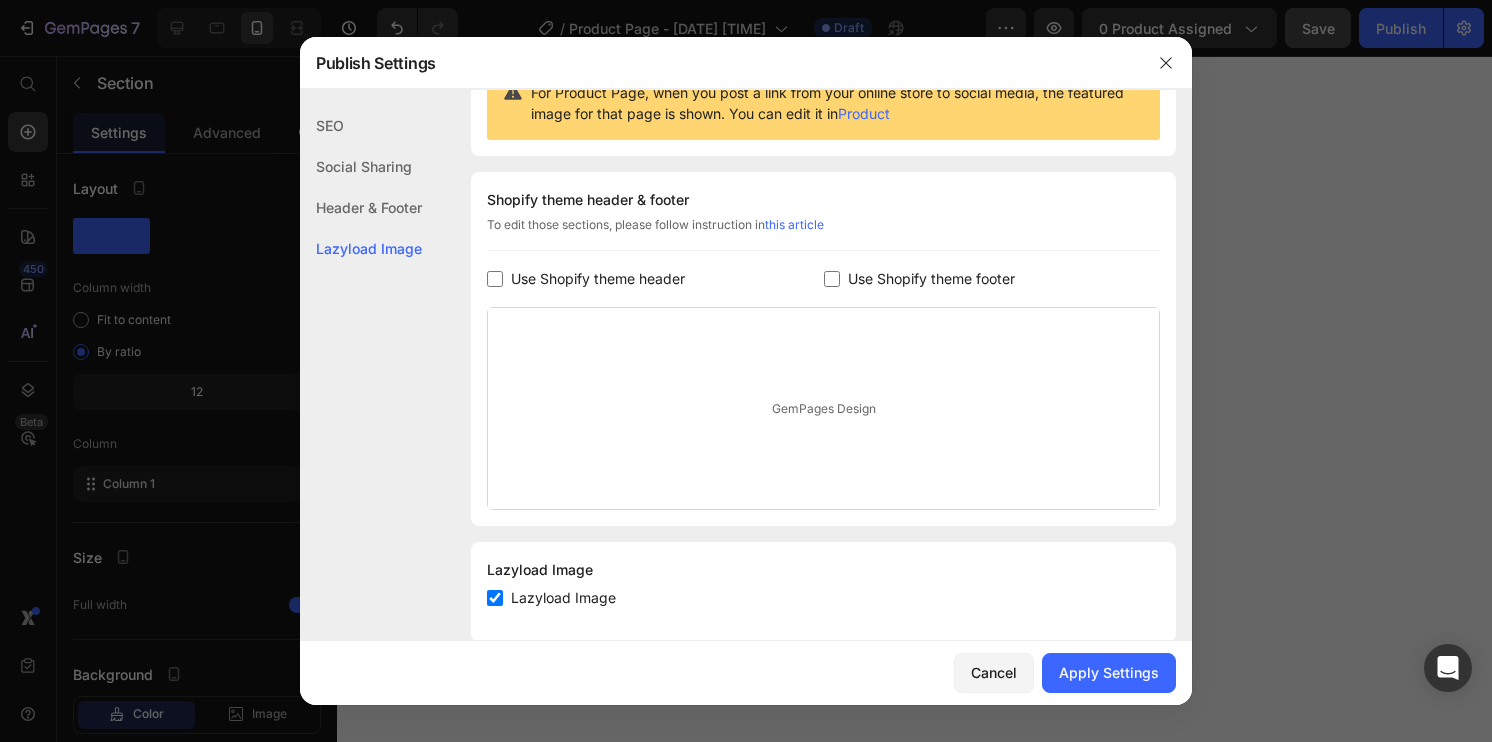 scroll, scrollTop: 260, scrollLeft: 0, axis: vertical 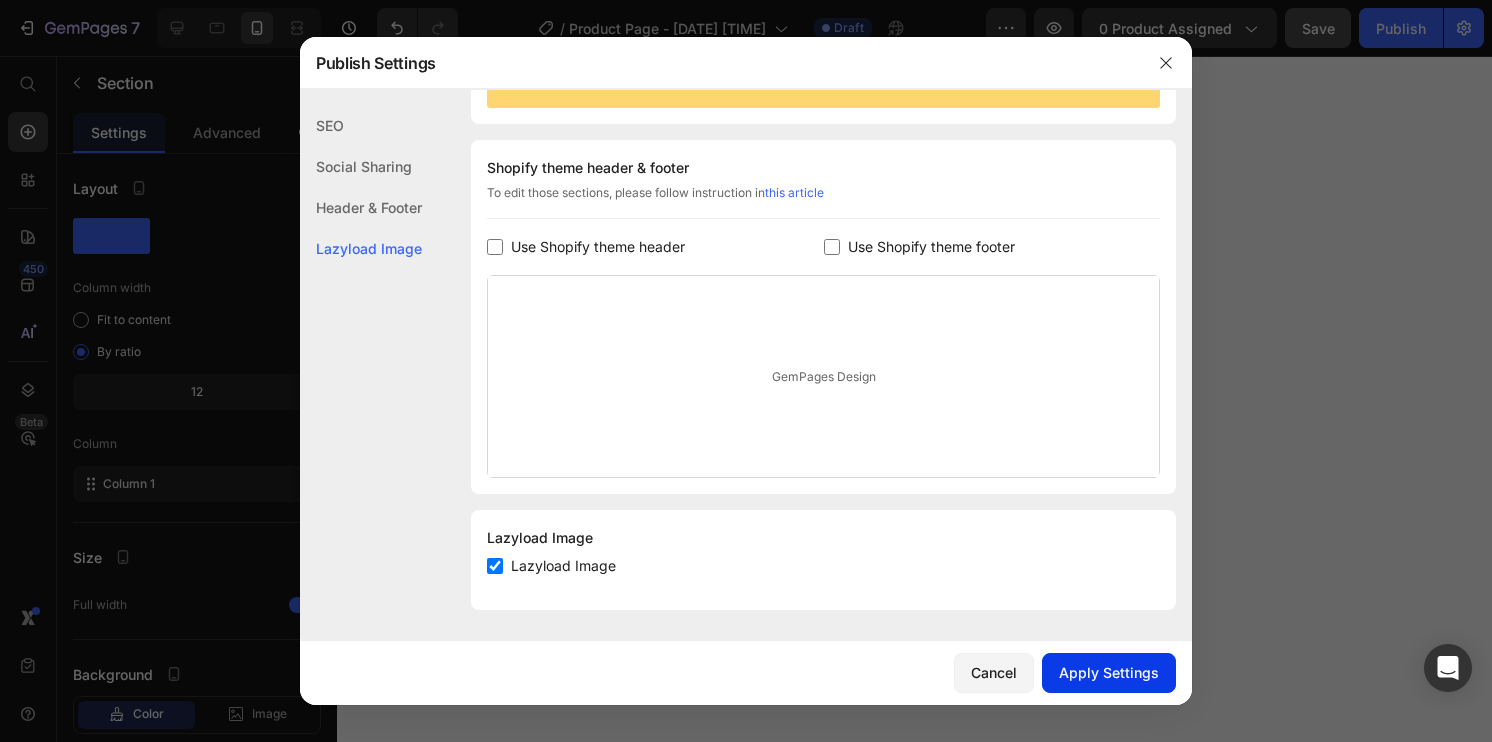 click on "Apply Settings" 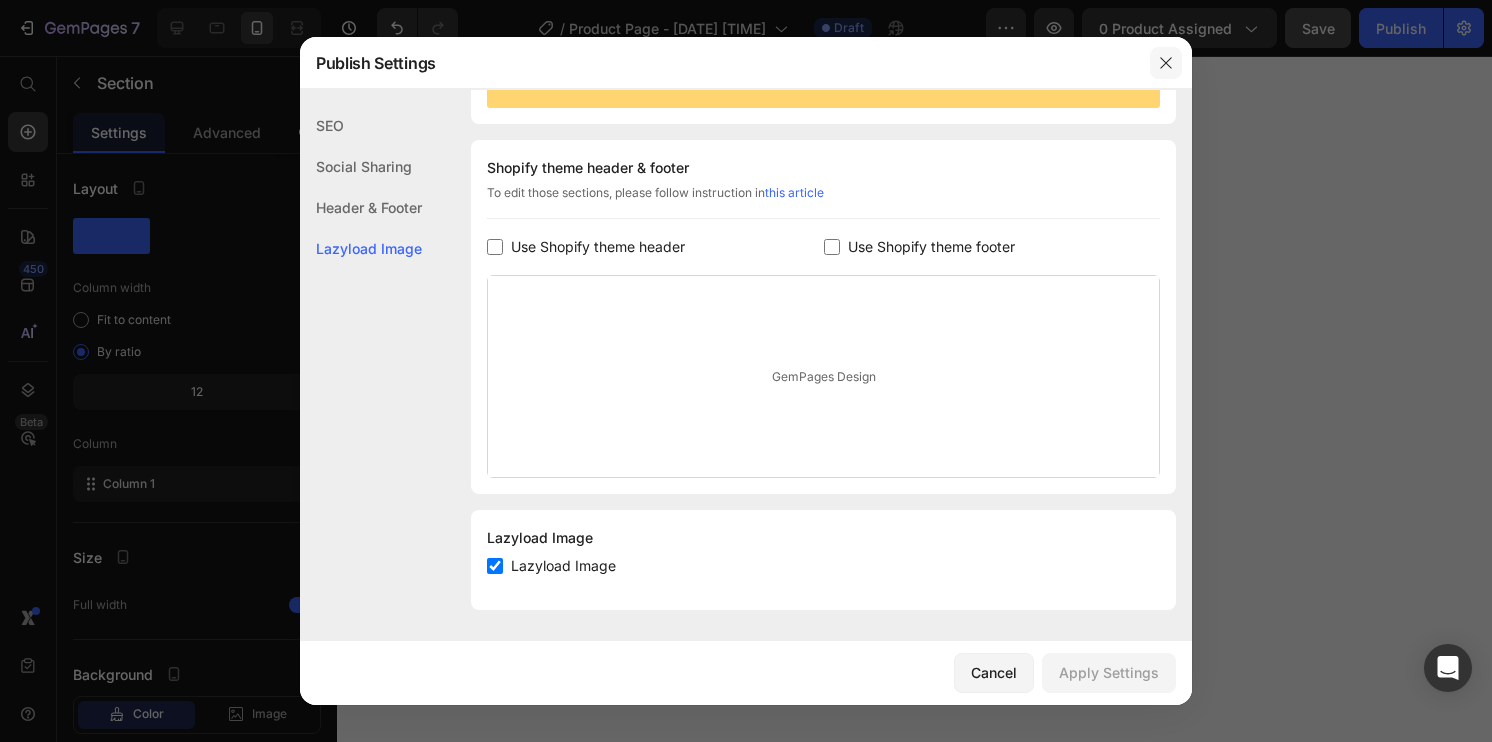 click 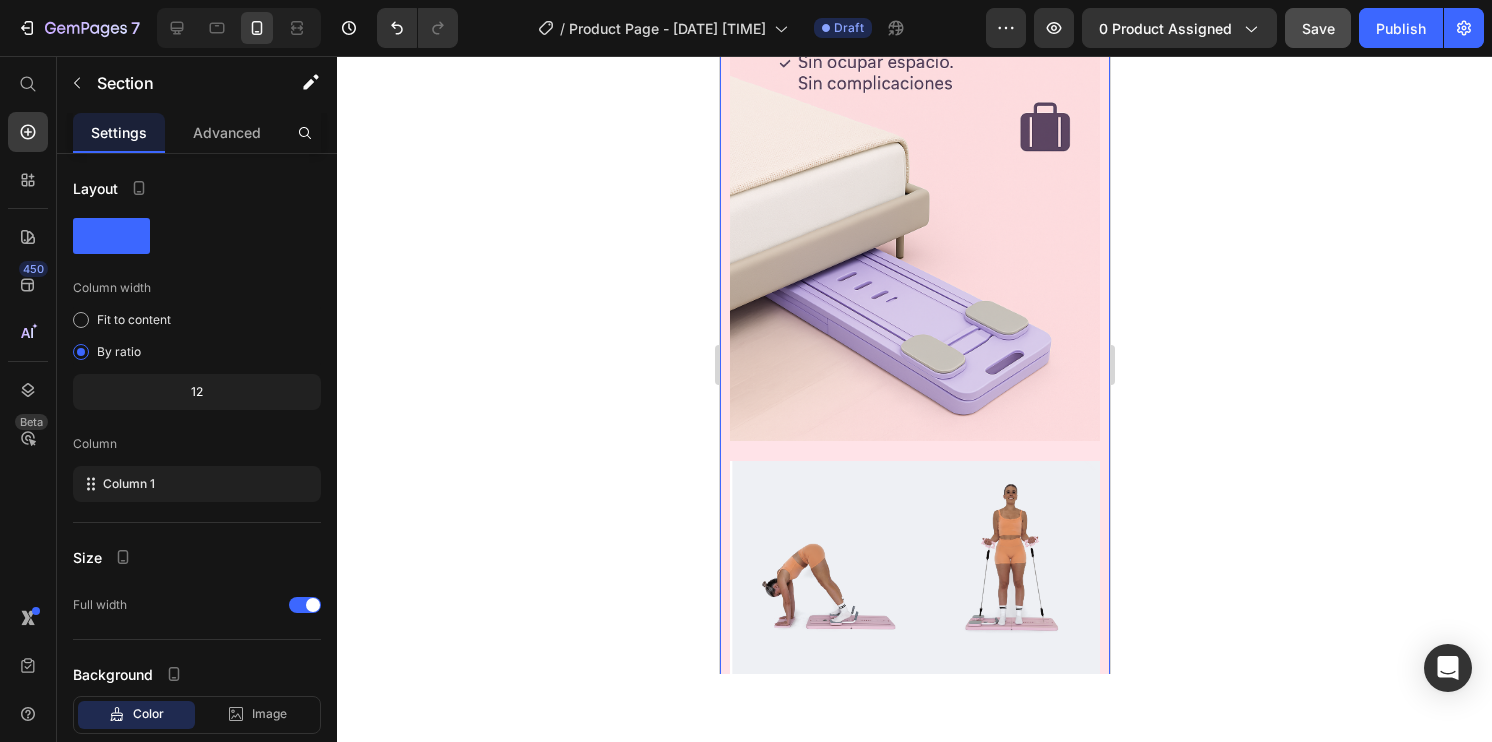 scroll, scrollTop: 3470, scrollLeft: 0, axis: vertical 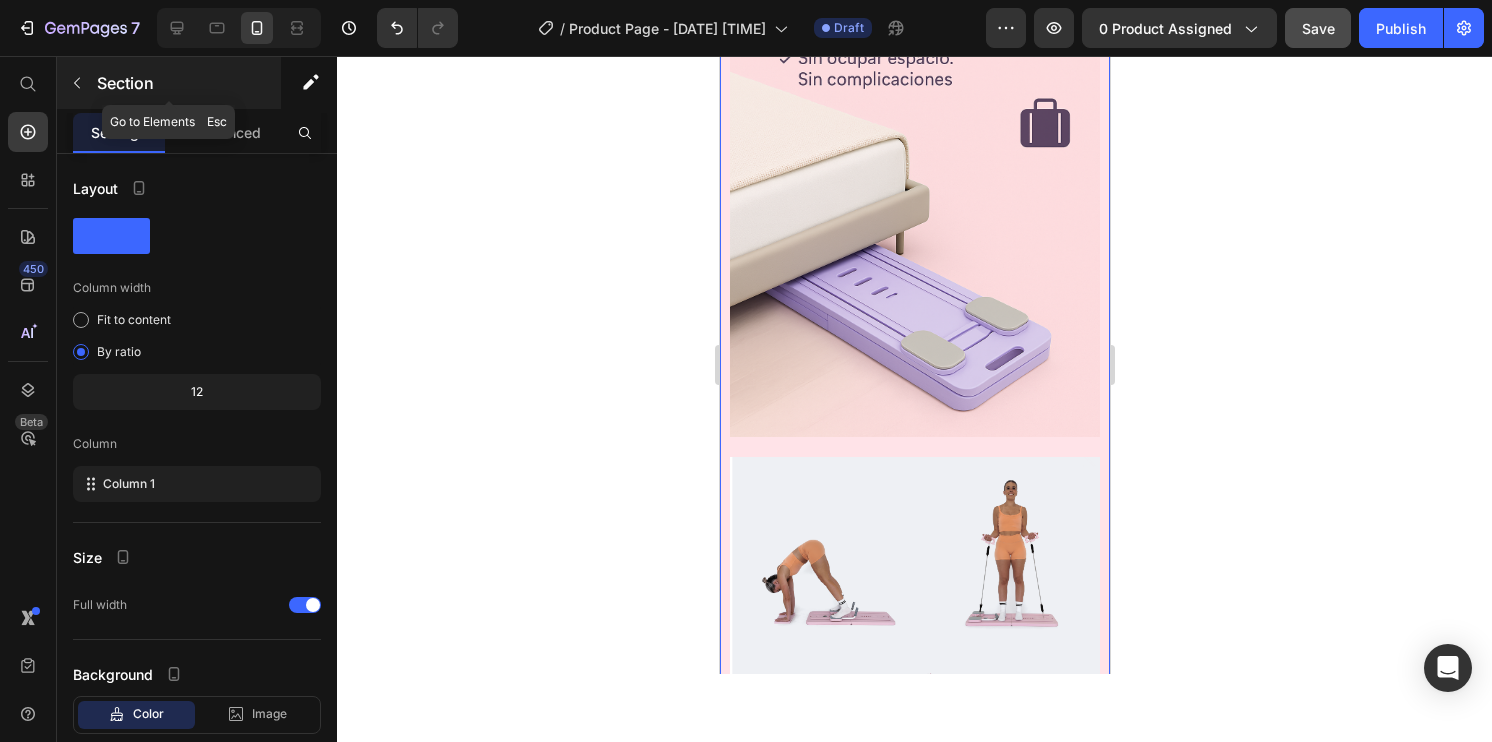 click 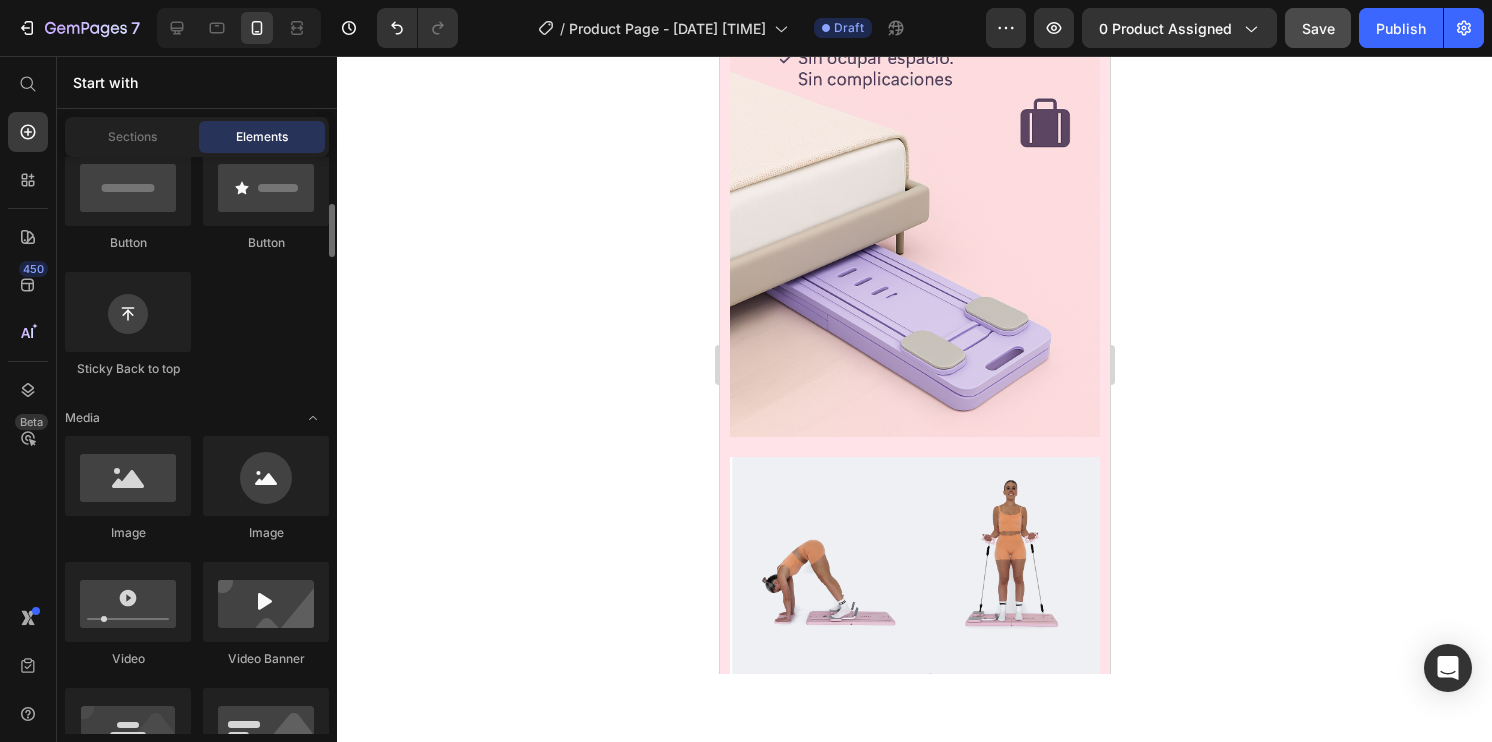 scroll, scrollTop: 508, scrollLeft: 0, axis: vertical 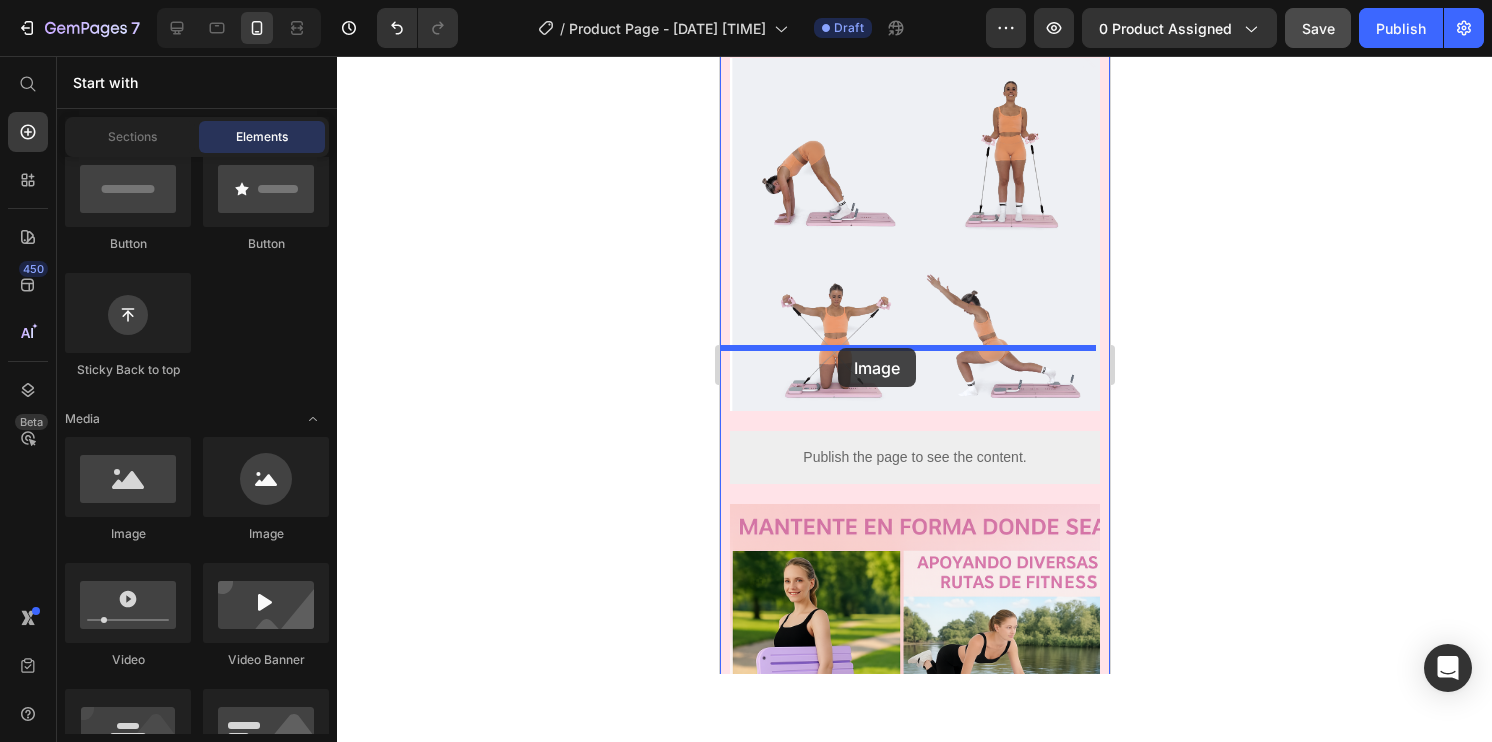 drag, startPoint x: 823, startPoint y: 552, endPoint x: 836, endPoint y: 349, distance: 203.41583 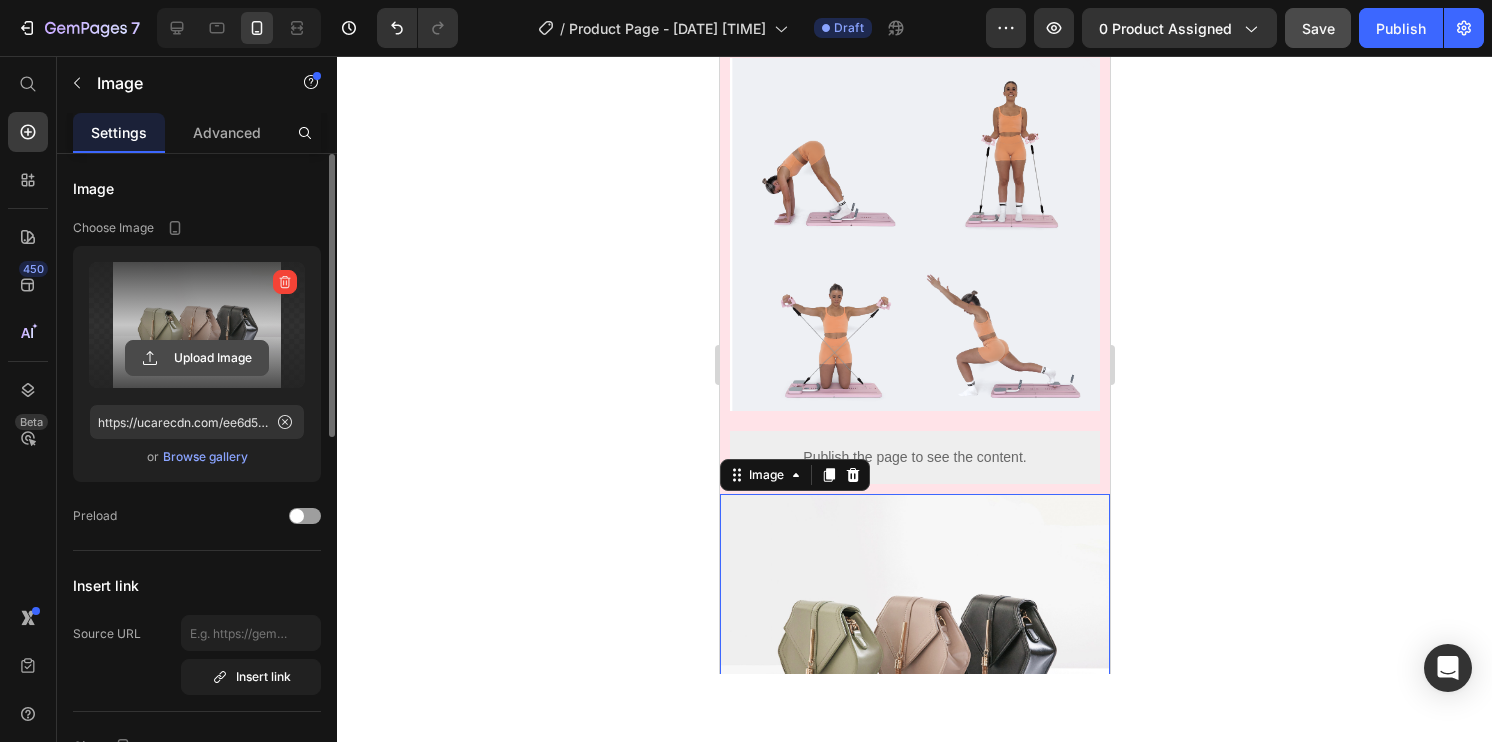 click 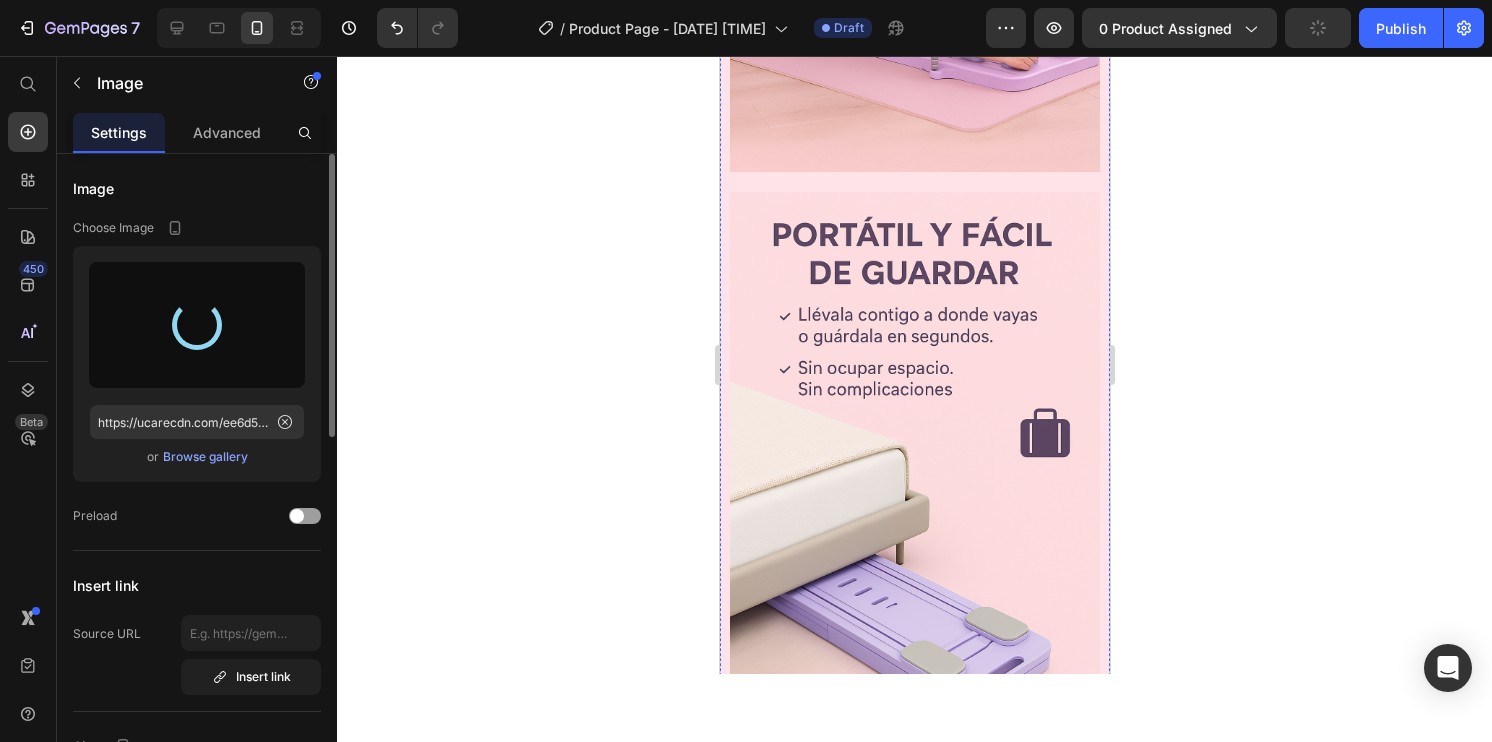 scroll, scrollTop: 3162, scrollLeft: 0, axis: vertical 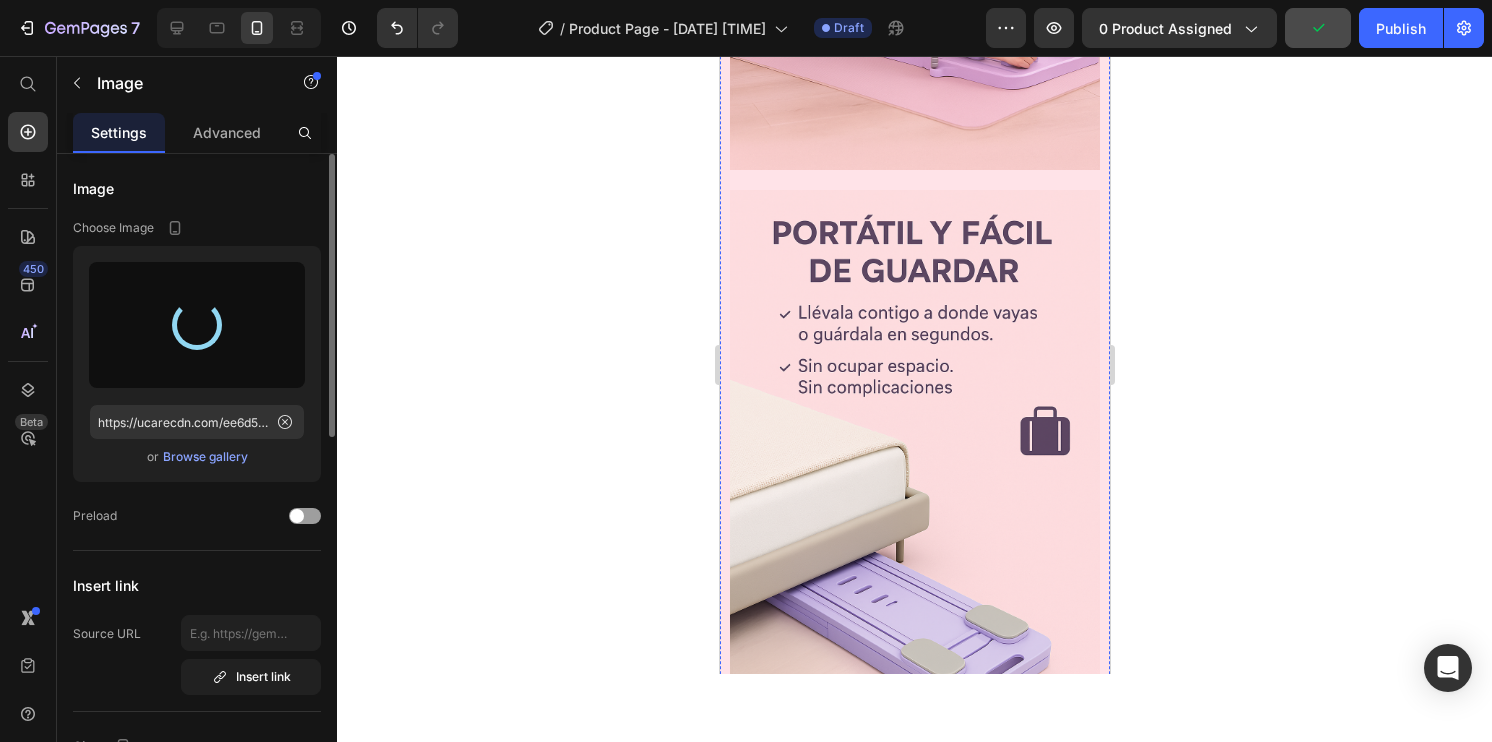 type on "https://cdn.shopify.com/s/files/1/0881/0014/3288/files/gempages_574418618666713956-c6e66150-c326-45cc-83d7-54cd139955c2.png" 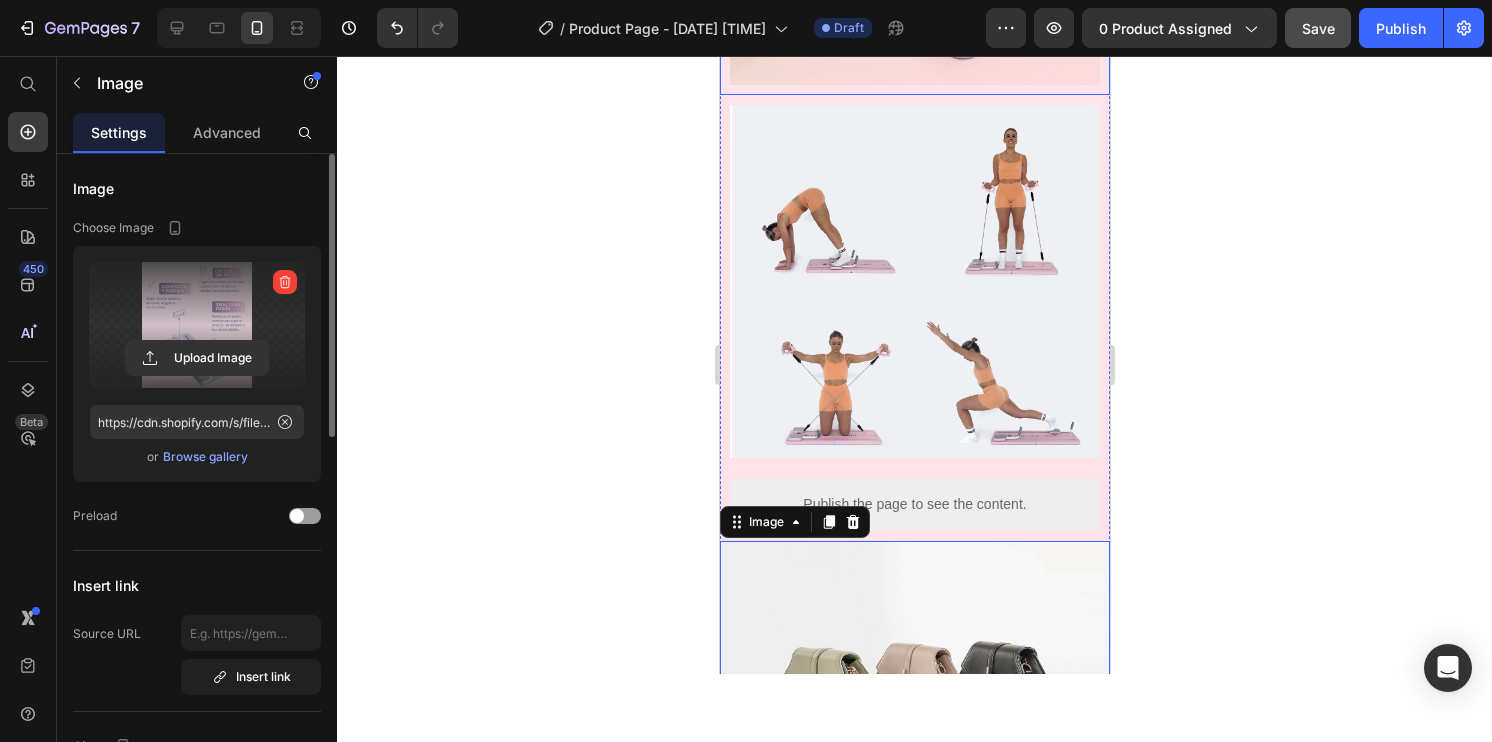 scroll, scrollTop: 3823, scrollLeft: 0, axis: vertical 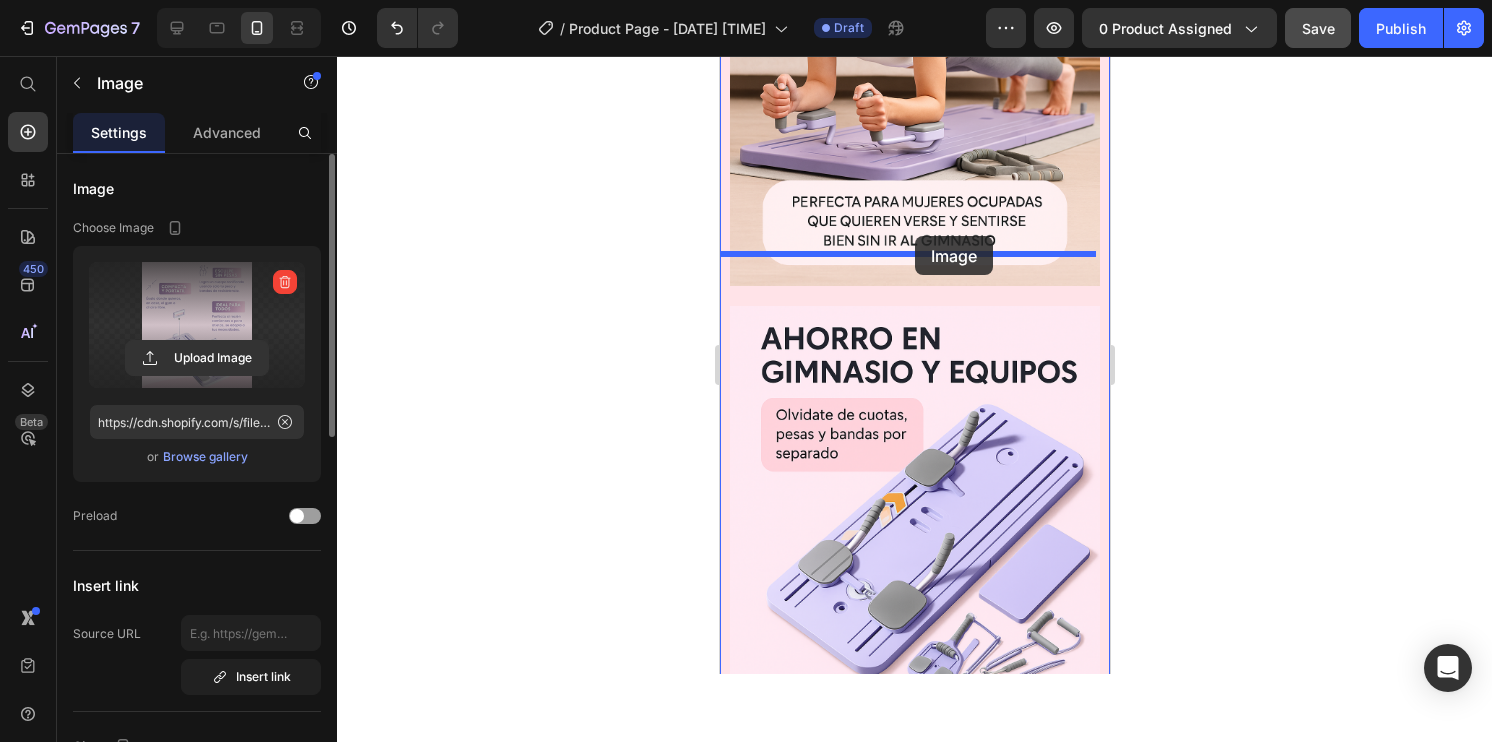 drag, startPoint x: 909, startPoint y: 490, endPoint x: 905, endPoint y: 239, distance: 251.03188 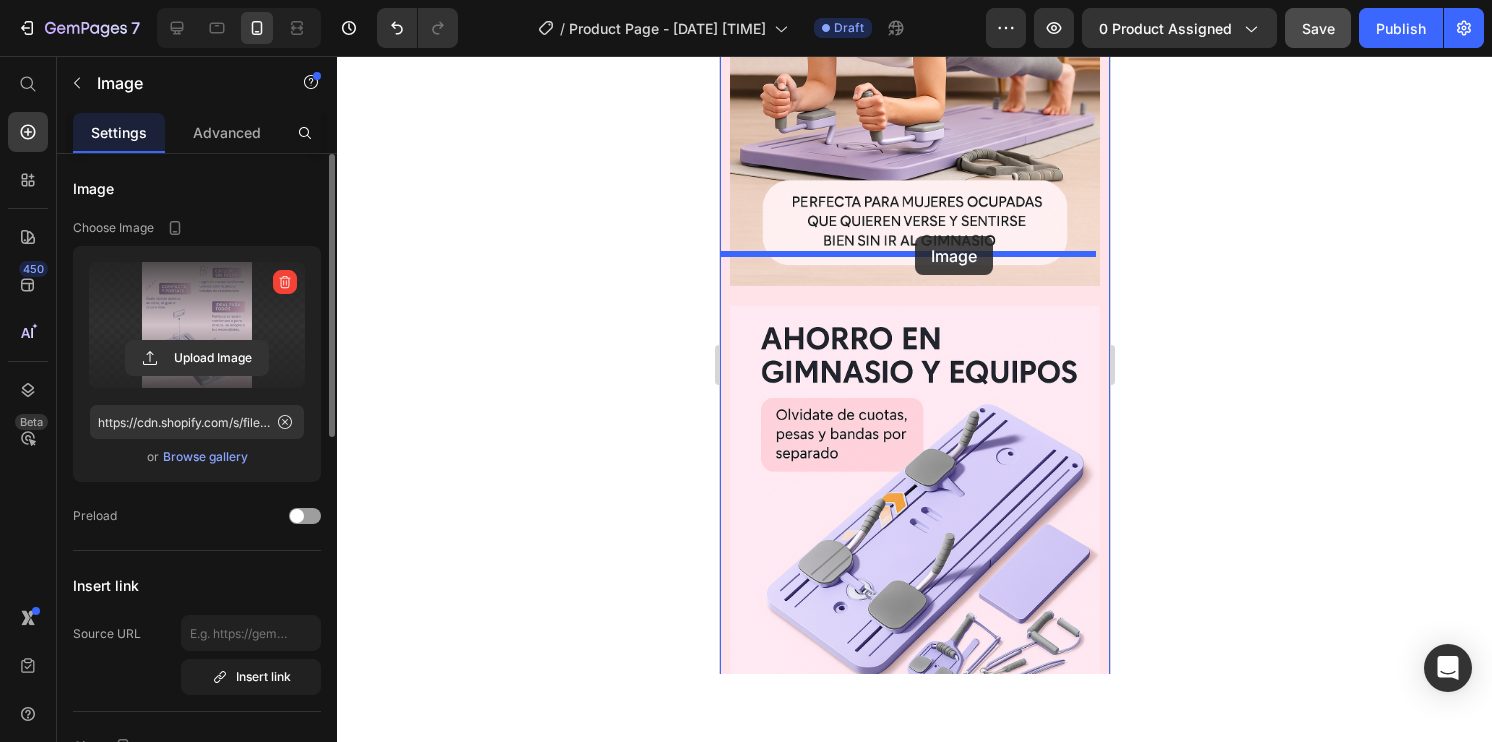 click on "iPhone 13 Pro  ( 390 px) iPhone 13 Mini iPhone 13 Pro iPhone 11 Pro Max iPhone 15 Pro Max Pixel 7 Galaxy S8+ Galaxy S20 Ultra iPad Mini iPad Air iPad Pro Header Image
Publish the page to see the content.
Custom Code Image Image Image
Publish the page to see the content.
Custom Code Image Image Image Image
Publish the page to see the content.
Custom Code Image   0 Image   0 Image Row Section 1 Root Start with Sections from sidebar Add sections Add elements Start with Generating from URL or image Add section Choose templates inspired by CRO experts Generate layout from URL or image Add blank section then drag & drop elements Footer" at bounding box center [914, 1776] 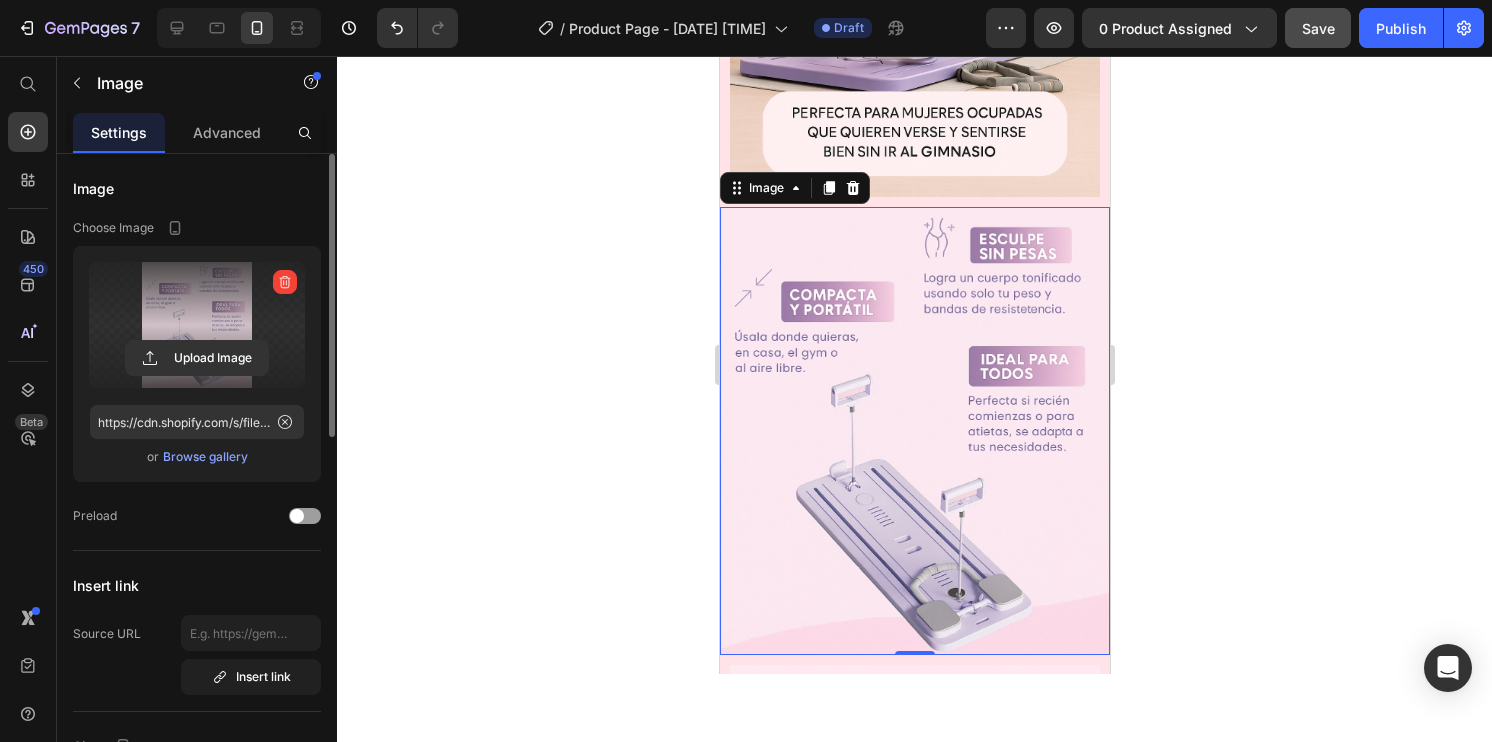 scroll, scrollTop: 1147, scrollLeft: 0, axis: vertical 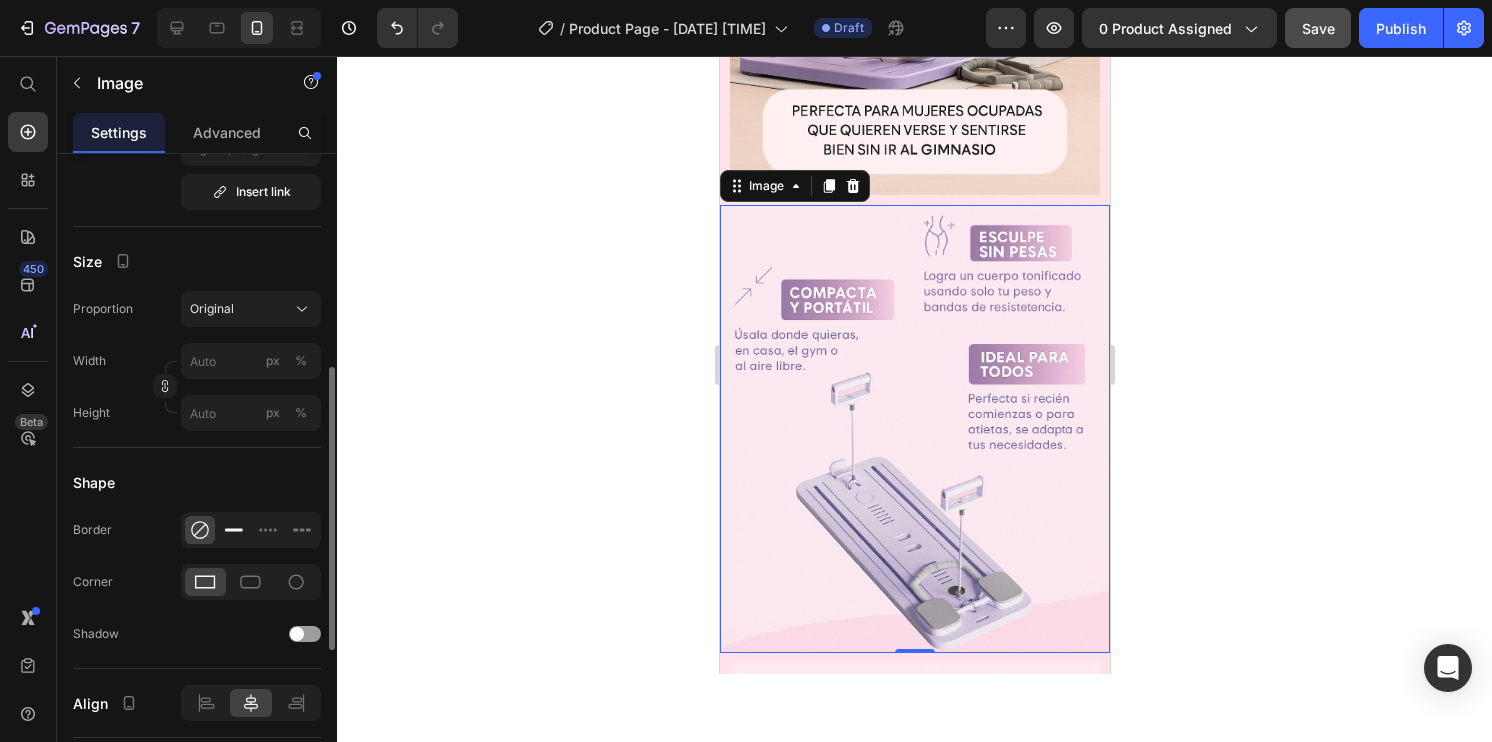 click 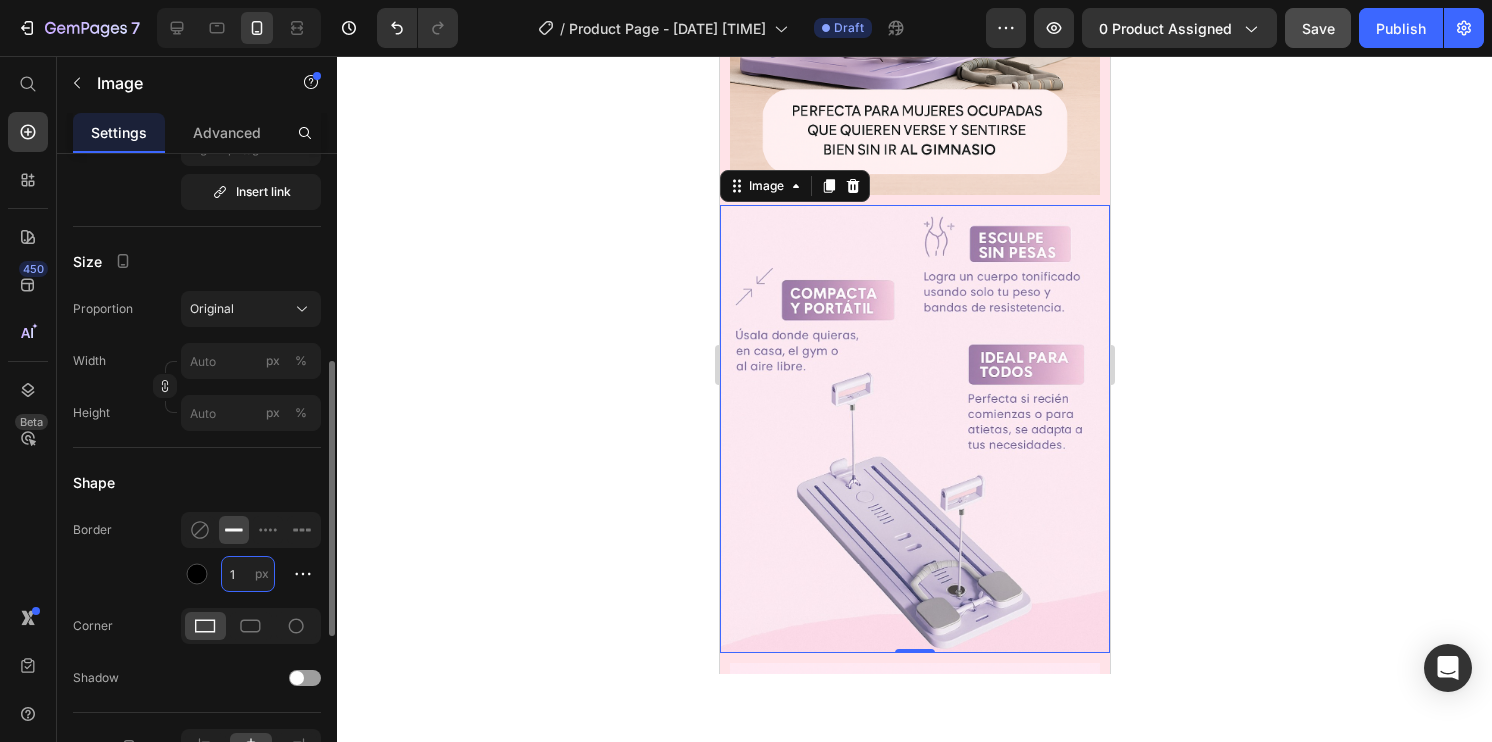 click on "1" at bounding box center [248, 574] 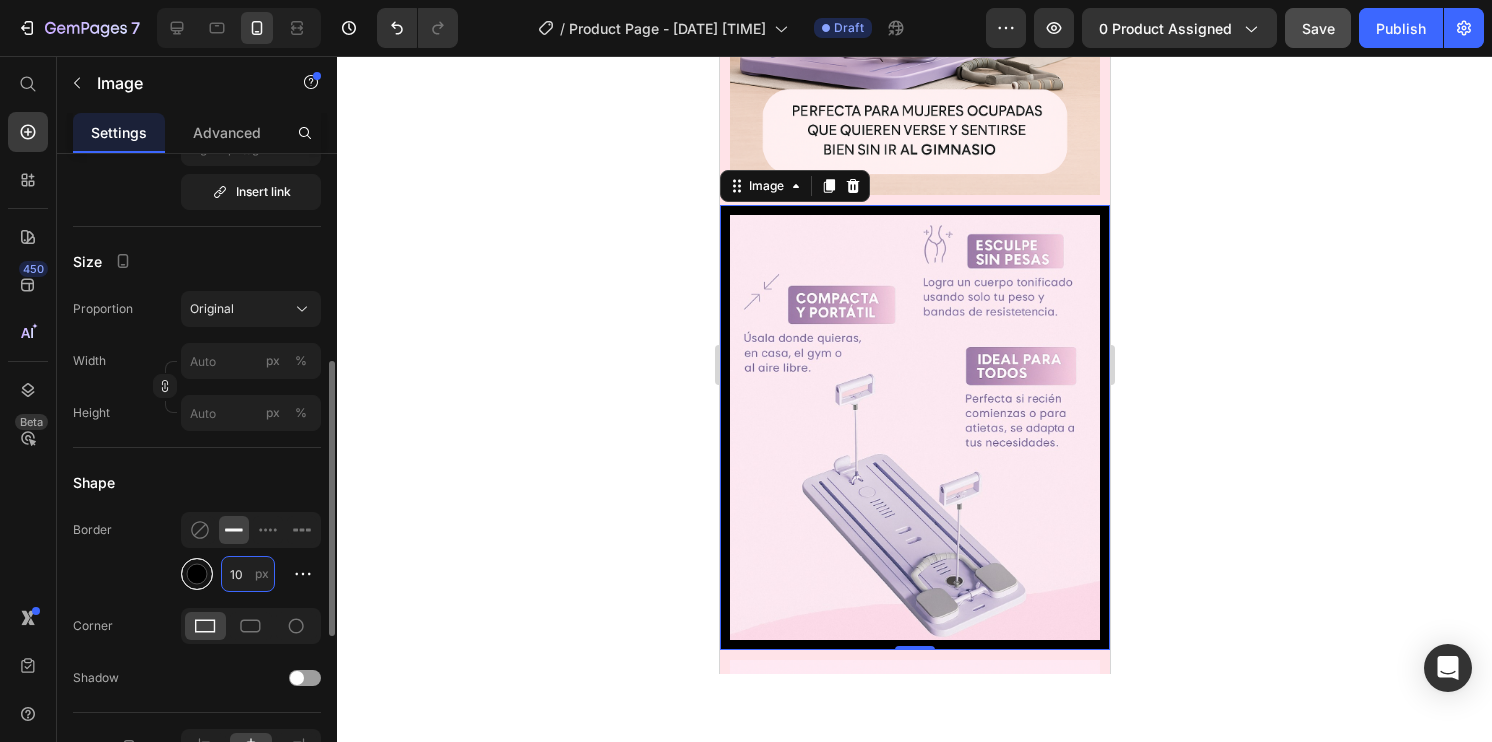 type on "10" 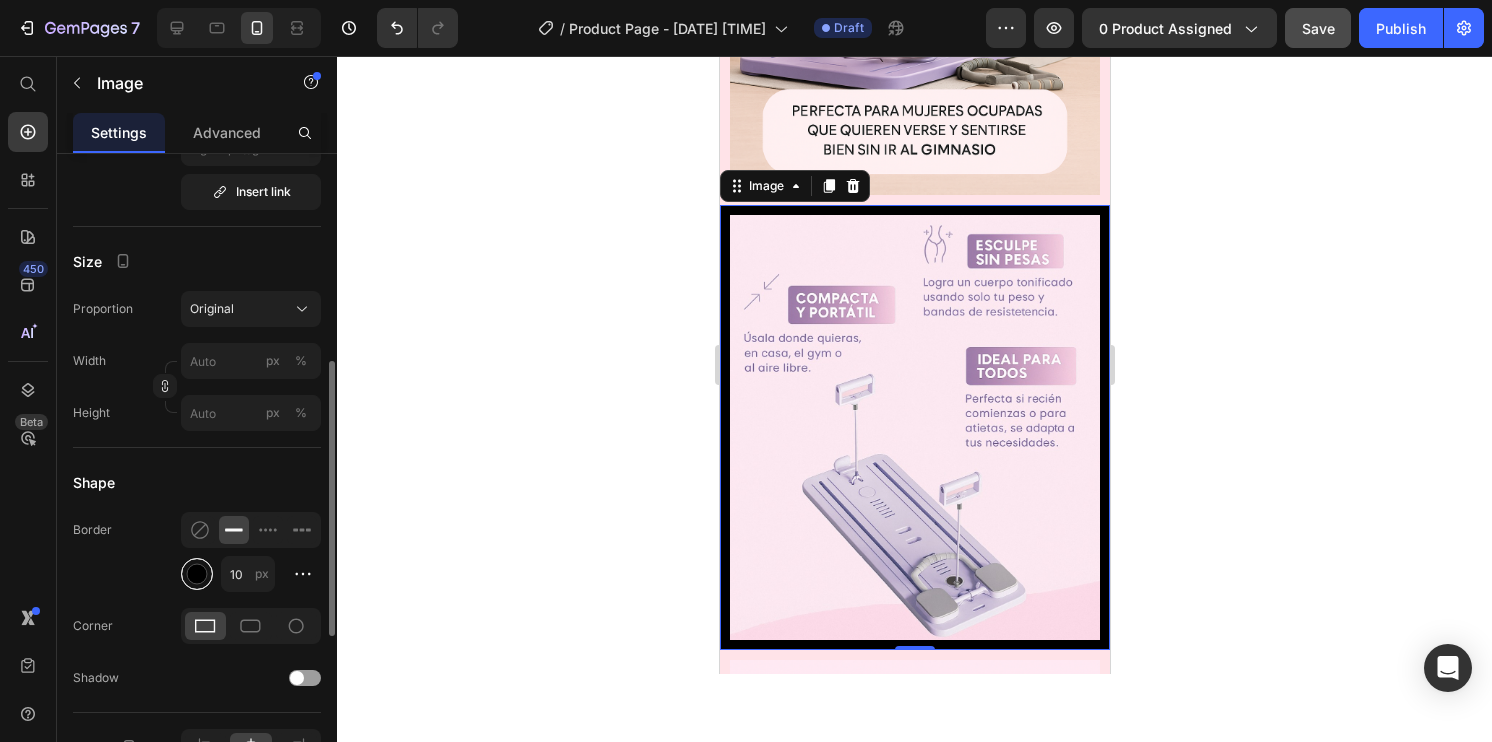 click at bounding box center (197, 574) 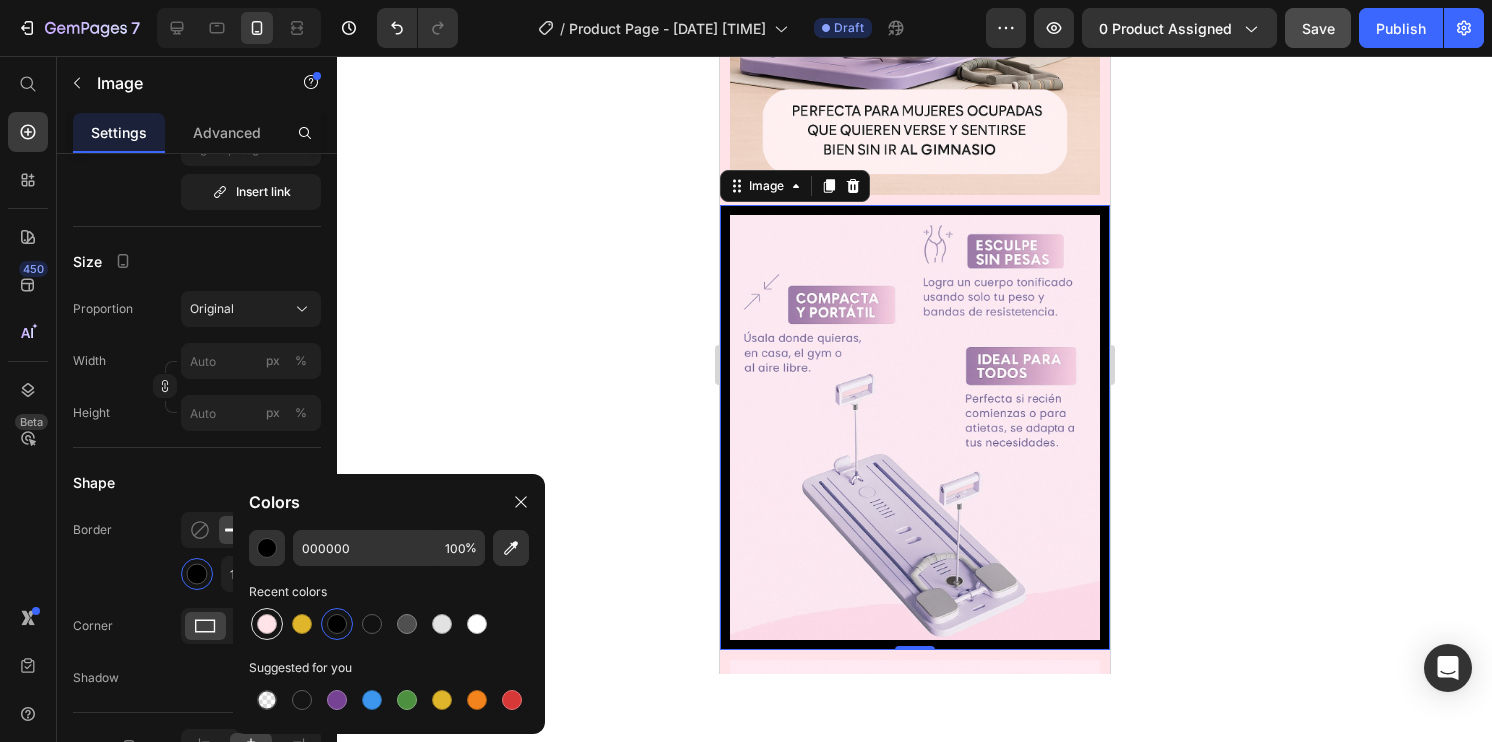 click at bounding box center [267, 624] 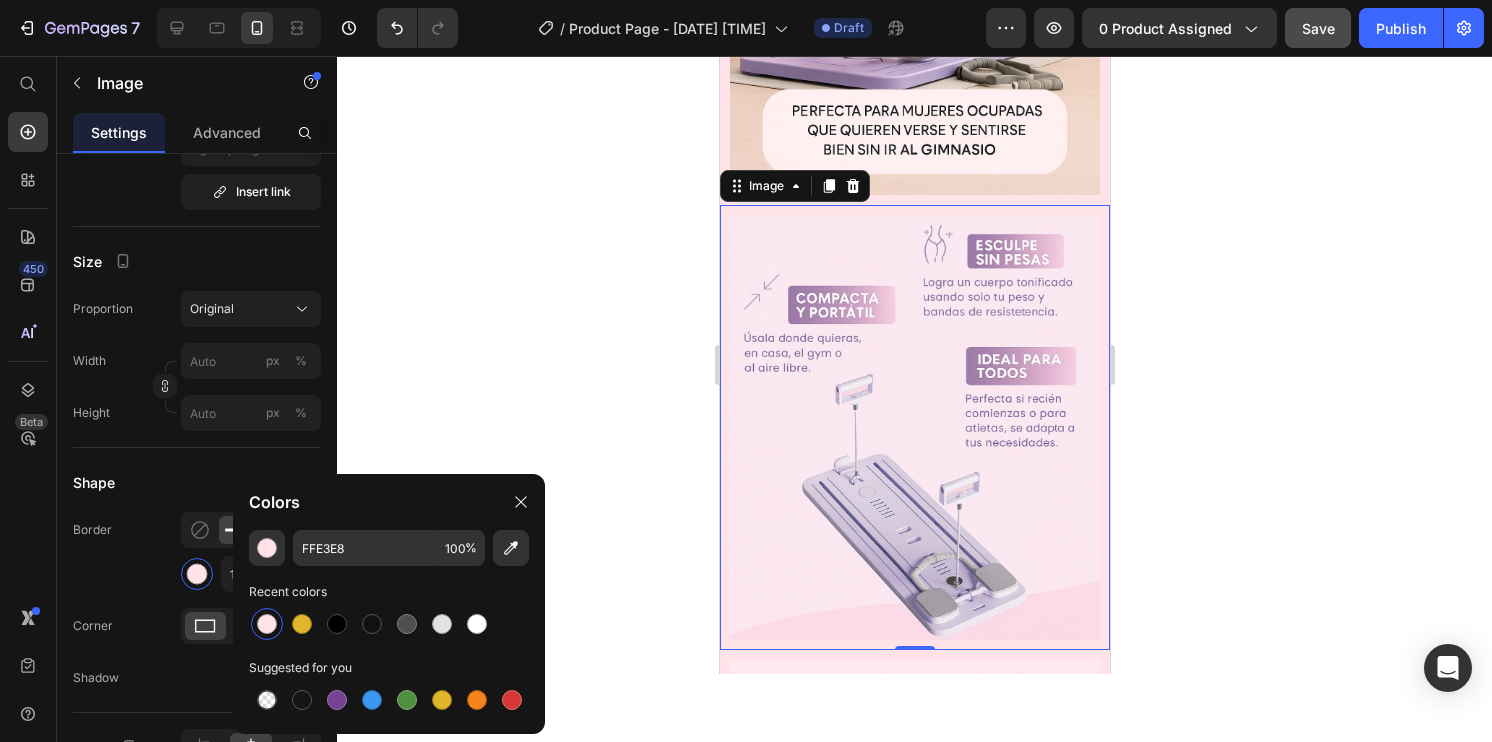 click 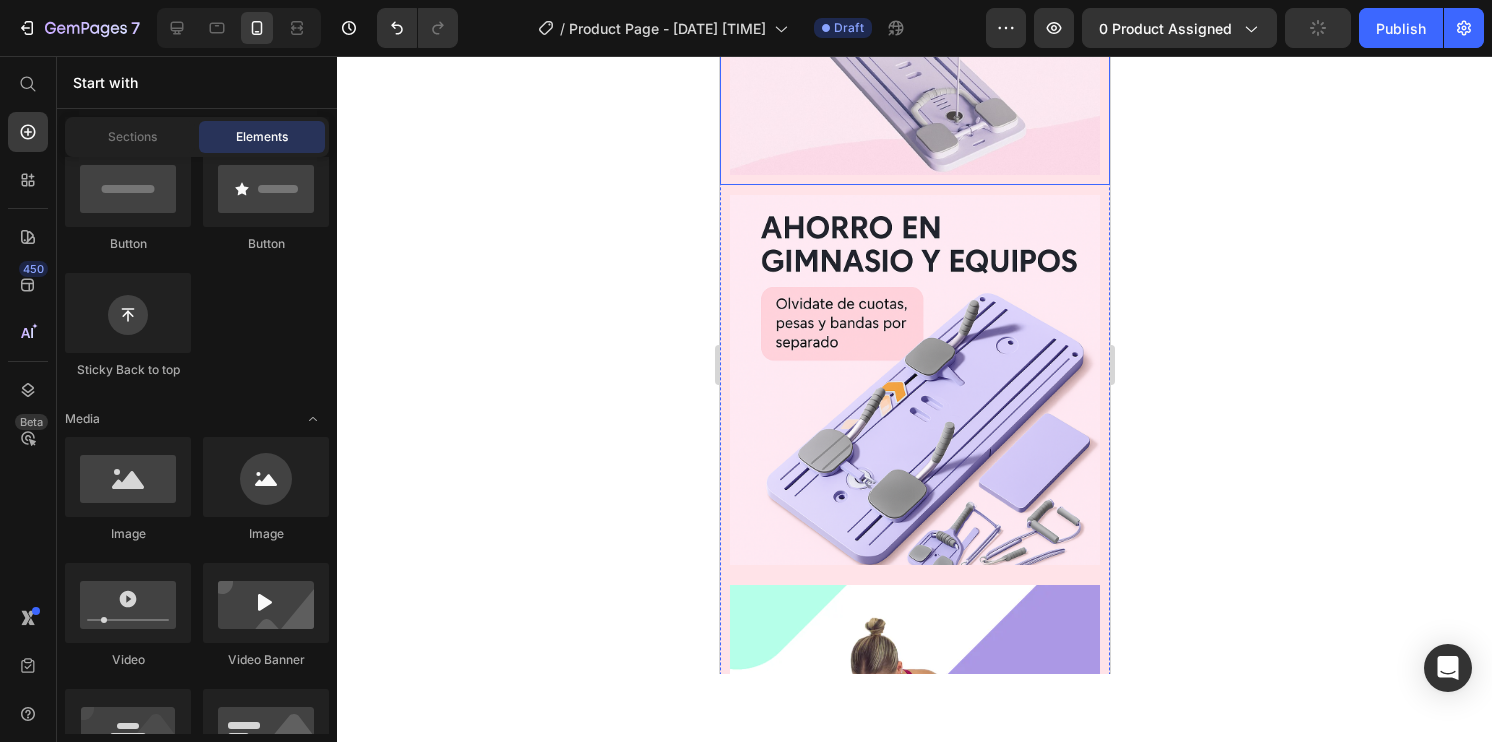 scroll, scrollTop: 1612, scrollLeft: 0, axis: vertical 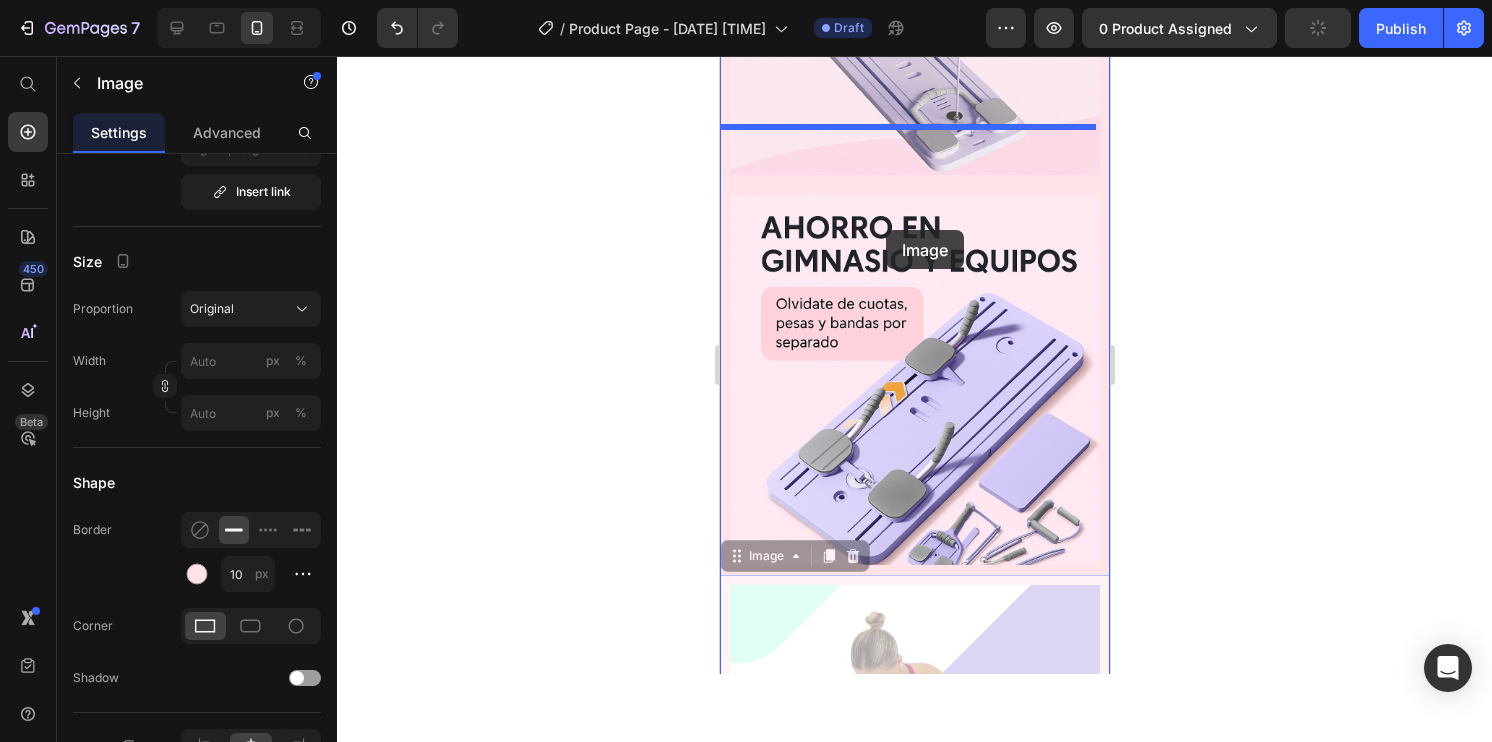 drag, startPoint x: 873, startPoint y: 536, endPoint x: 885, endPoint y: 230, distance: 306.2352 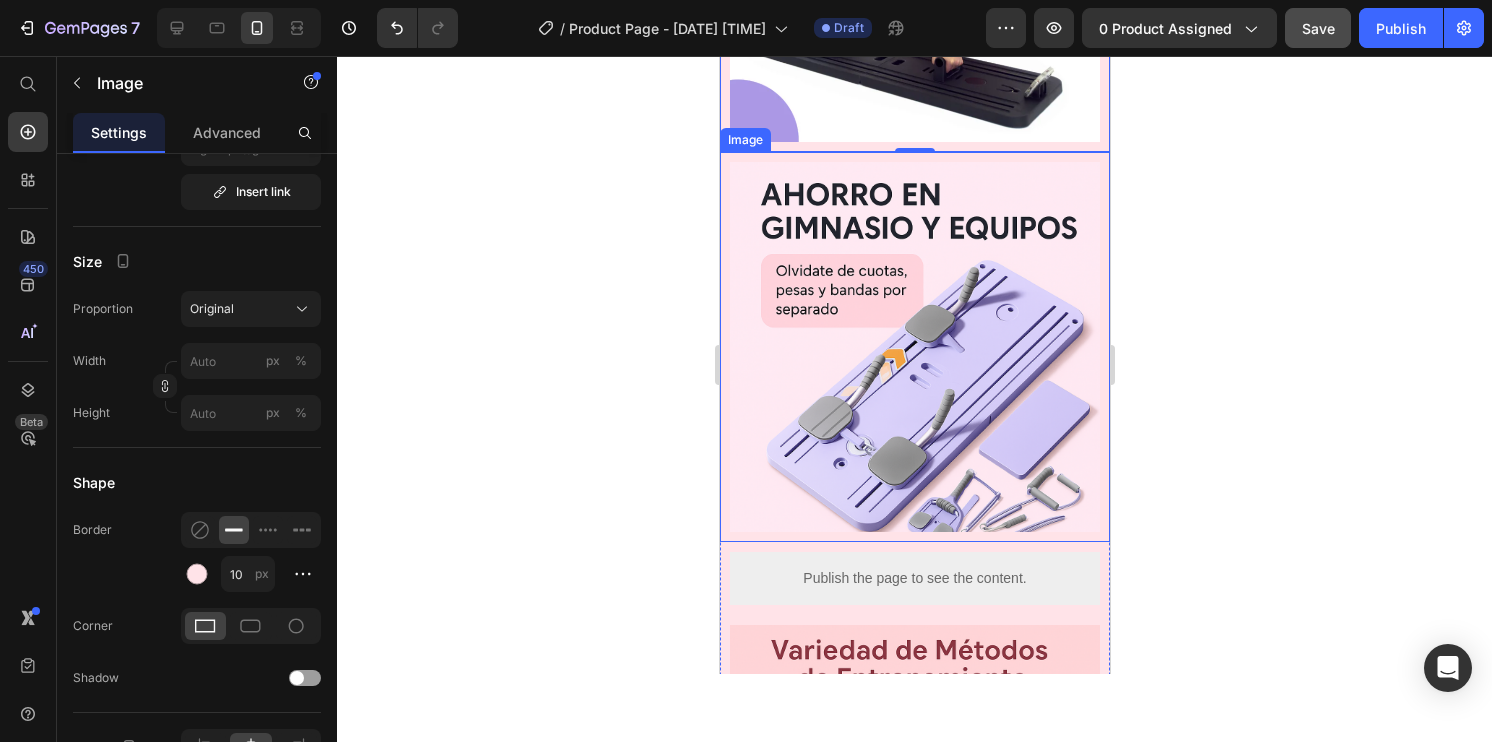 scroll, scrollTop: 2023, scrollLeft: 0, axis: vertical 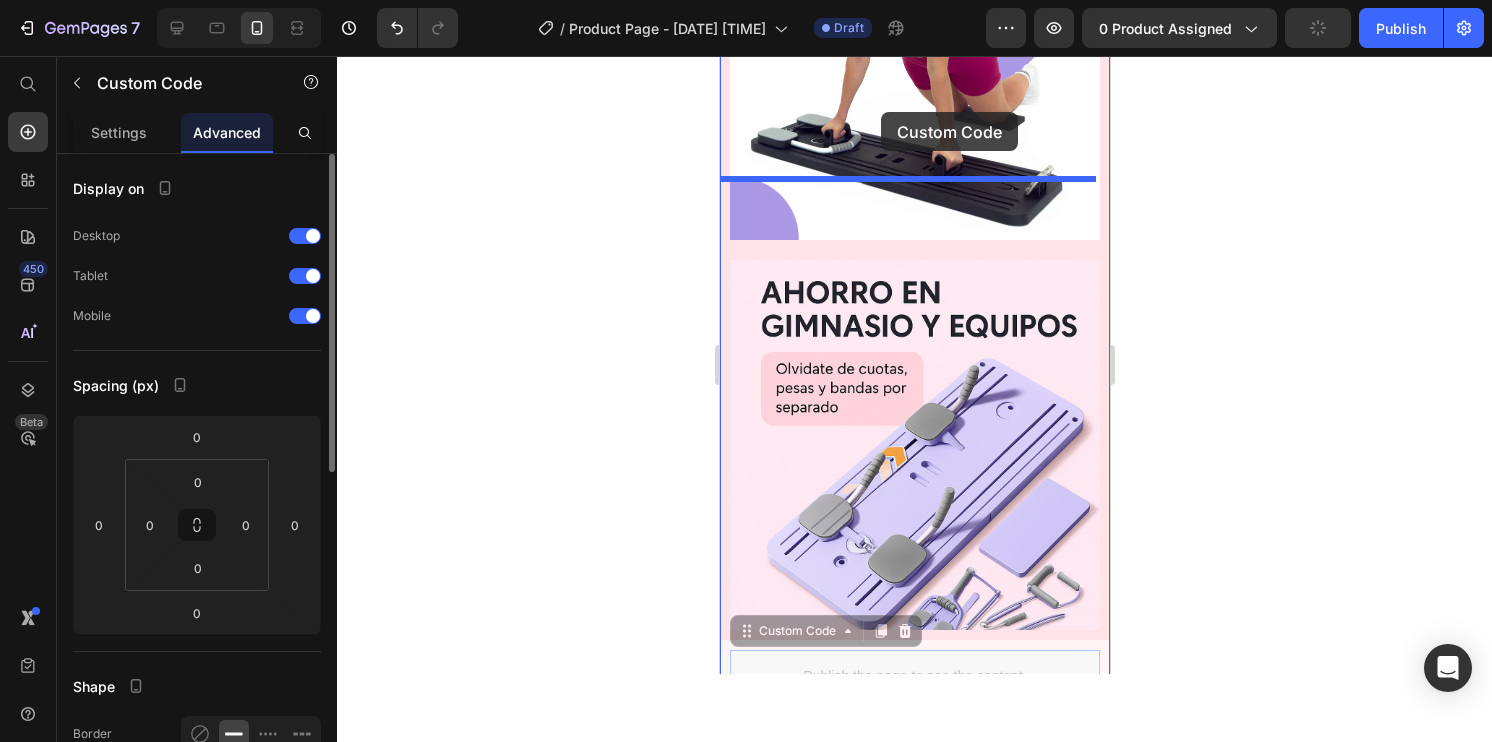 drag, startPoint x: 875, startPoint y: 495, endPoint x: 877, endPoint y: 172, distance: 323.0062 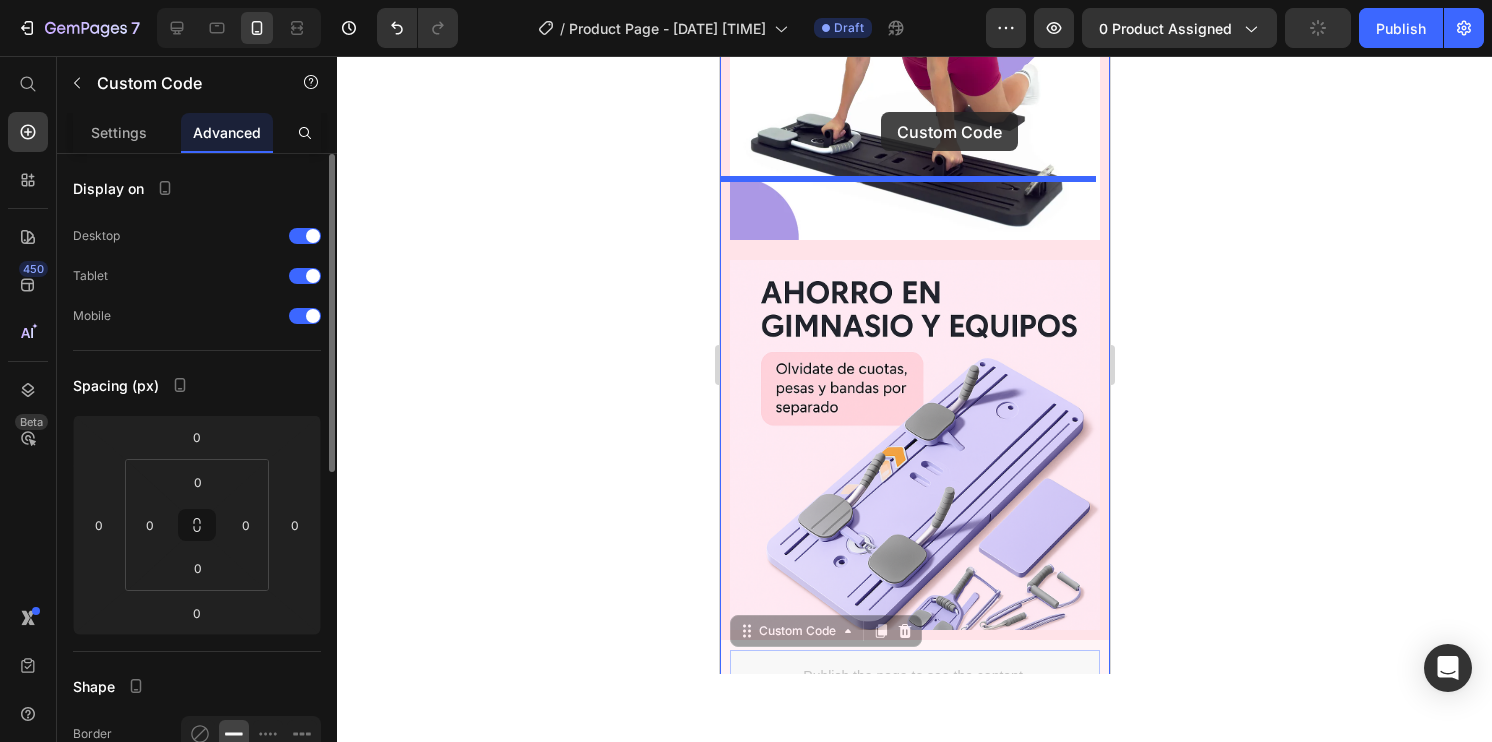 click on "iPhone 13 Pro  ( 390 px) iPhone 13 Mini iPhone 13 Pro iPhone 11 Pro Max iPhone 15 Pro Max Pixel 7 Galaxy S8+ Galaxy S20 Ultra iPad Mini iPad Air iPad Pro Header Image
Publish the page to see the content.
Custom Code Image Image Image Image
Publish the page to see the content.
Custom Code   0
Publish the page to see the content.
Custom Code   0 Image Image Image Image
Publish the page to see the content.
Custom Code Image Row Section 1 Root Start with Sections from sidebar Add sections Add elements Start with Generating from URL or image Add section Choose templates inspired by CRO experts Generate layout from URL or image Add blank section then drag & drop elements Footer" at bounding box center (914, 915) 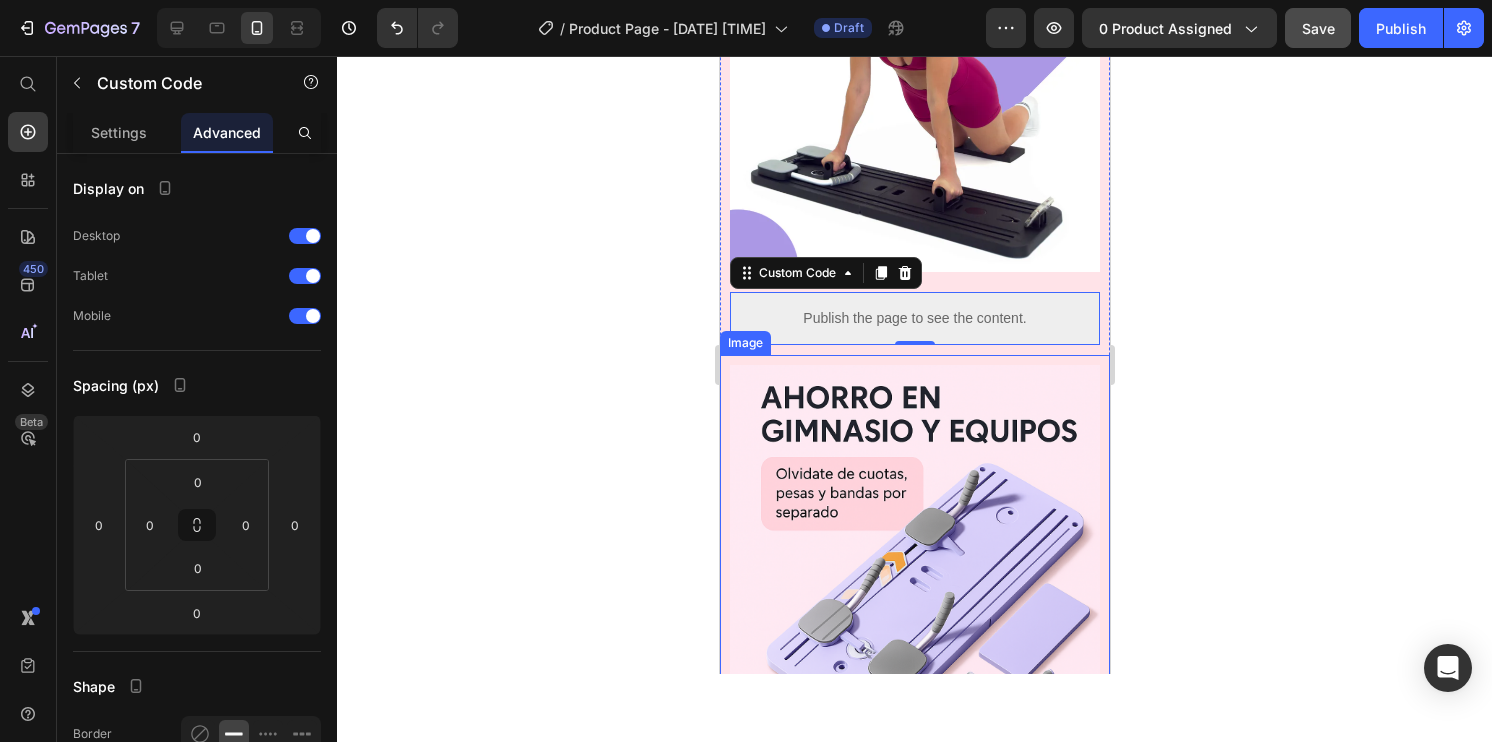 click 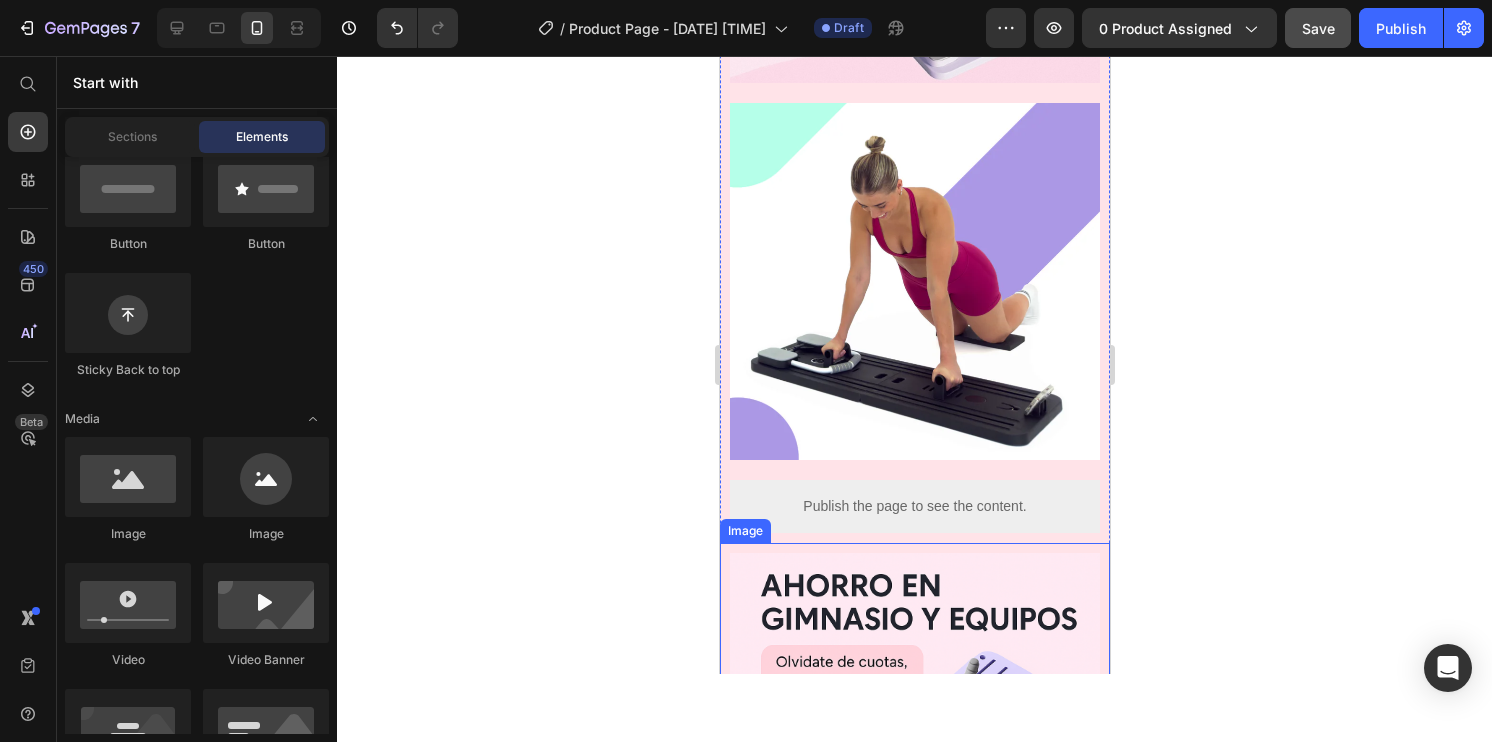 scroll, scrollTop: 1697, scrollLeft: 0, axis: vertical 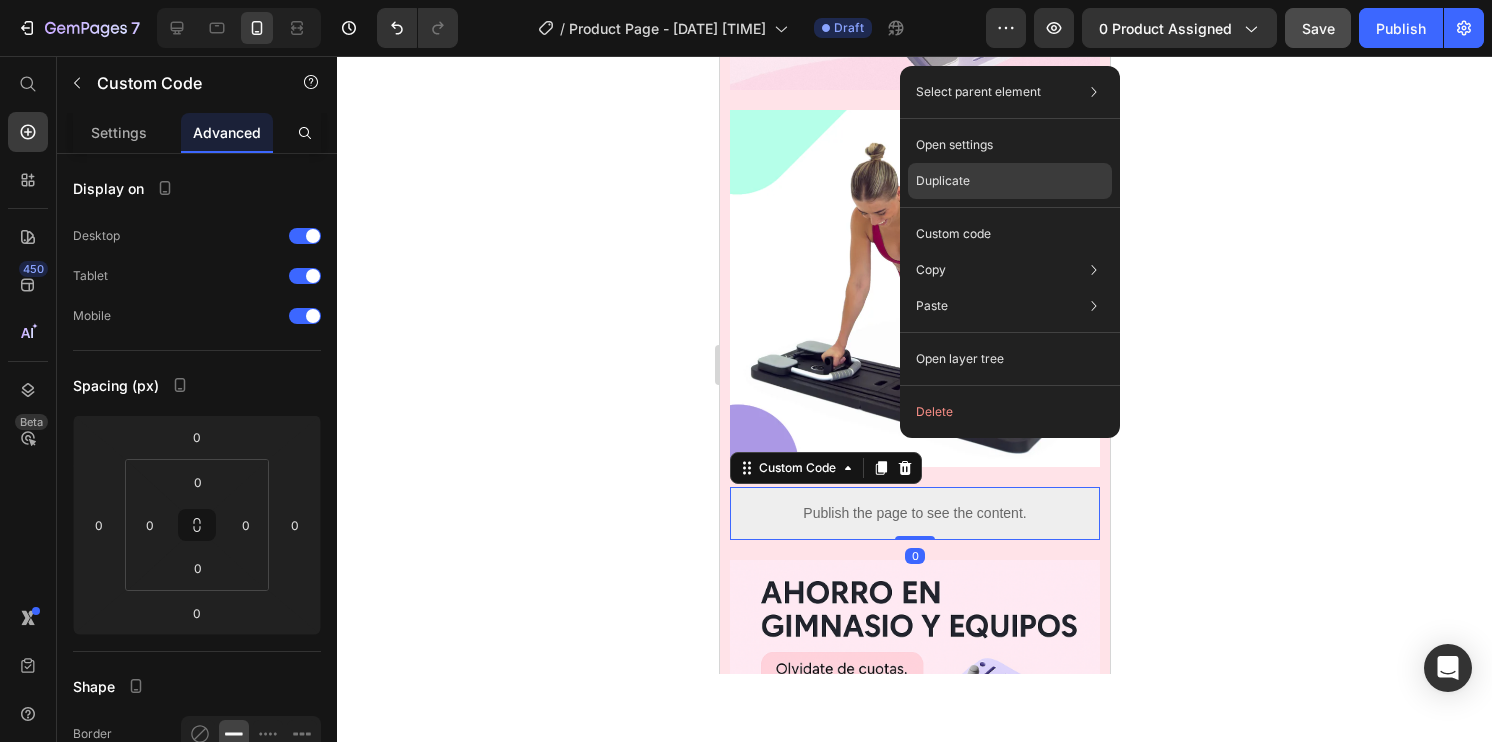 click on "Duplicate" 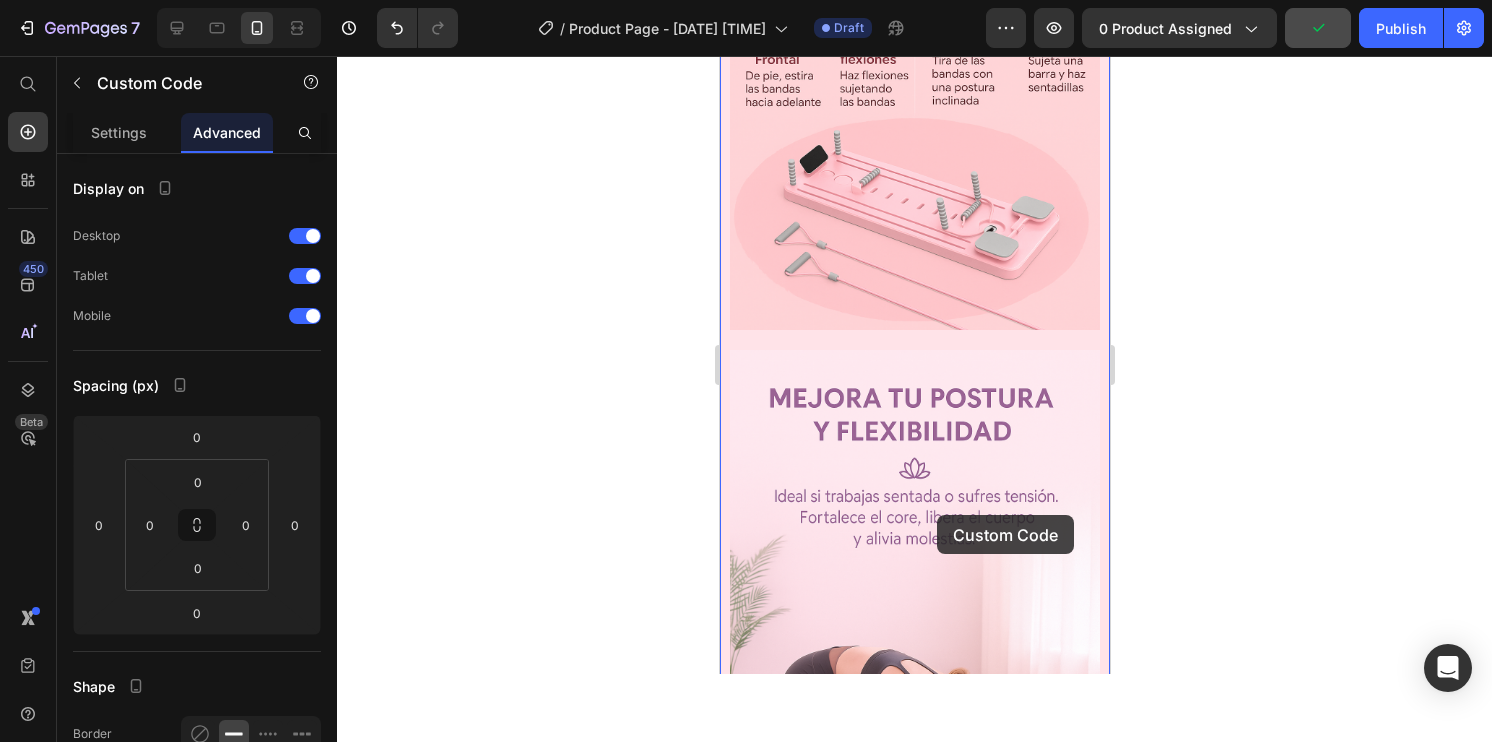 drag, startPoint x: 923, startPoint y: 514, endPoint x: 941, endPoint y: 523, distance: 20.12461 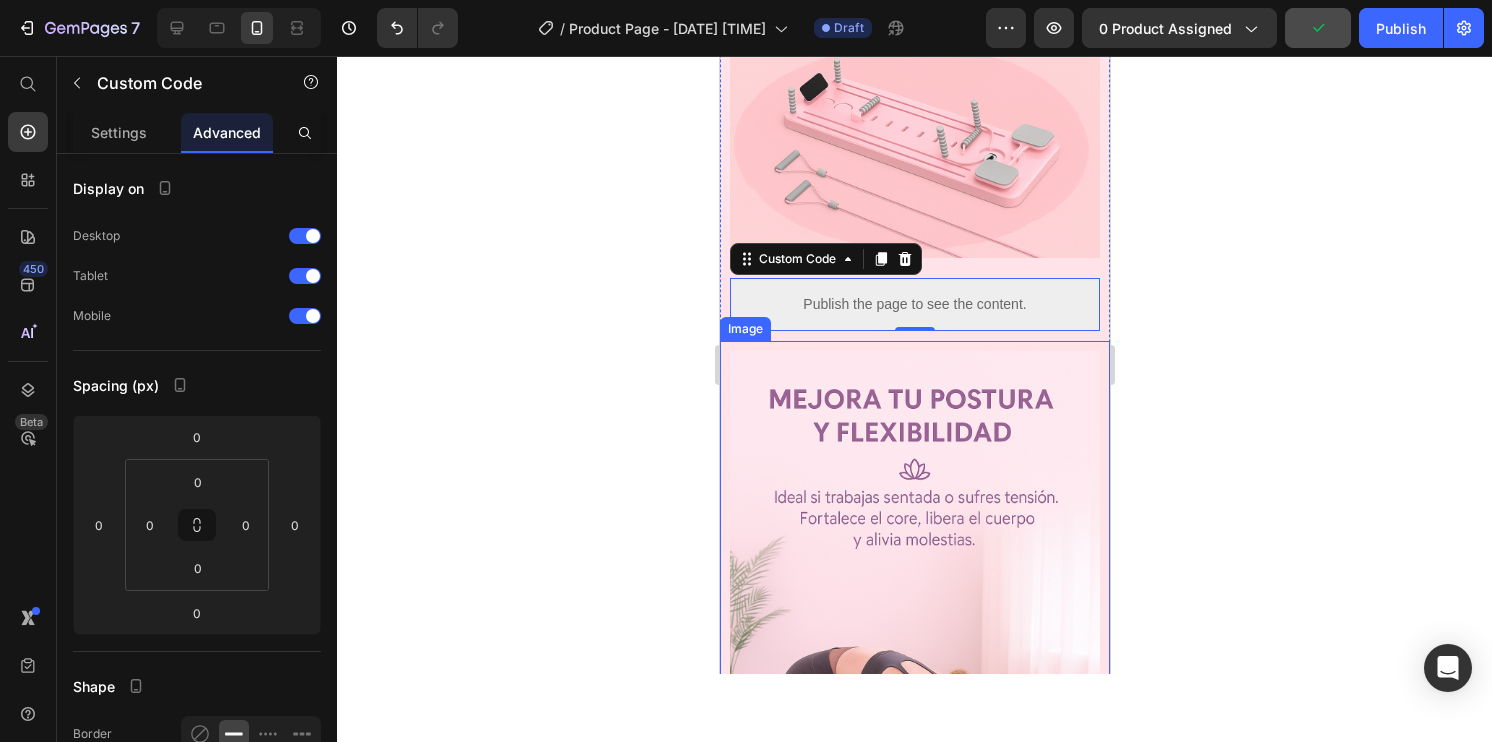 scroll, scrollTop: 2871, scrollLeft: 0, axis: vertical 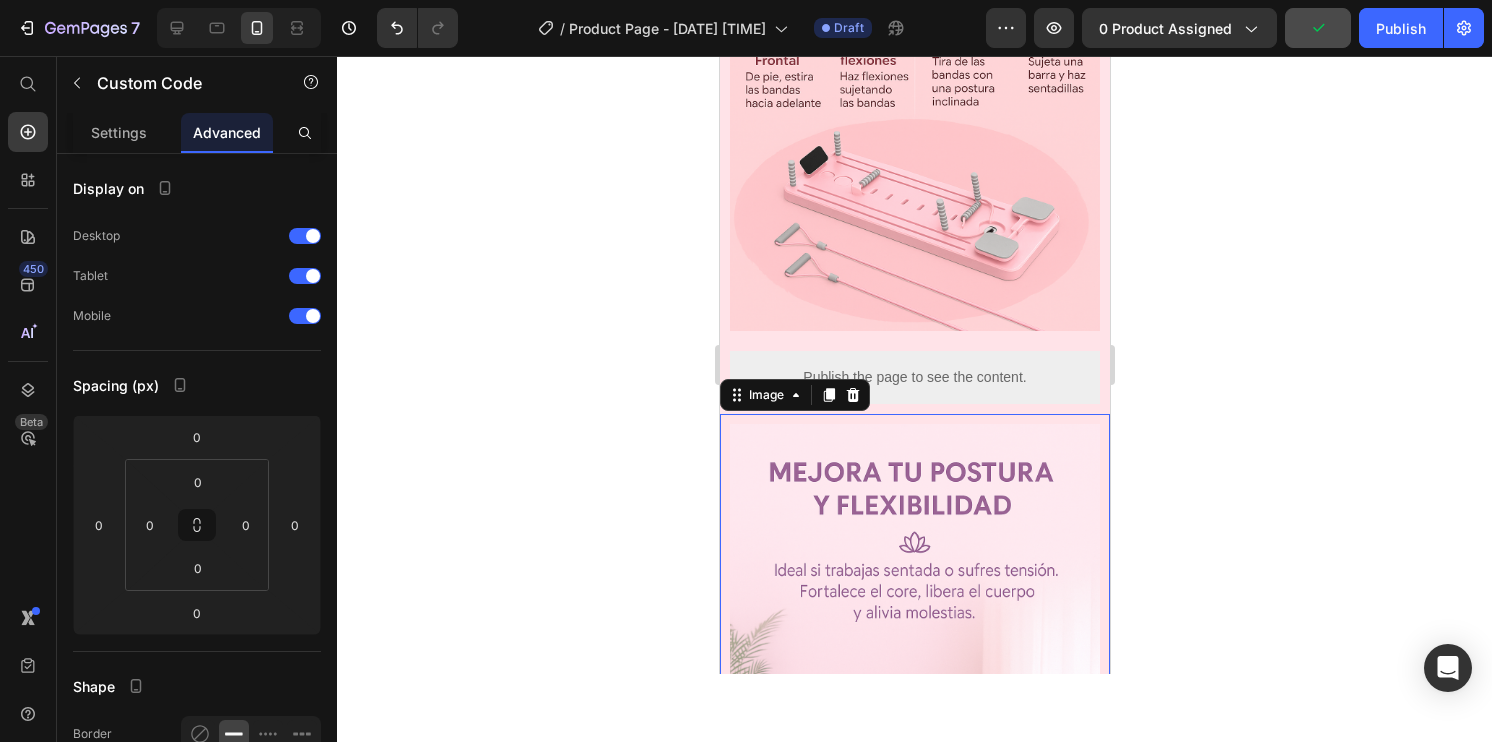 click at bounding box center [914, 701] 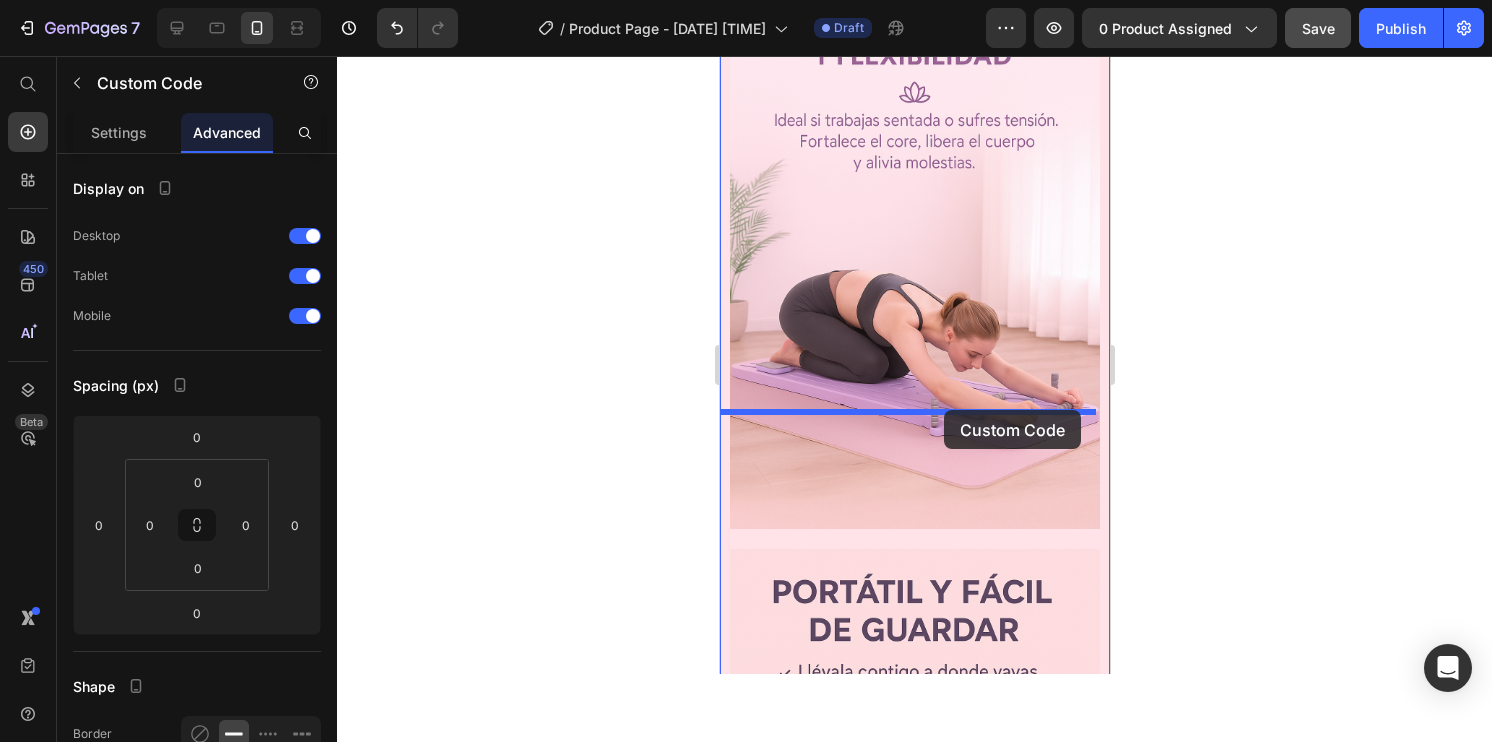 drag, startPoint x: 1007, startPoint y: 286, endPoint x: 943, endPoint y: 408, distance: 137.76791 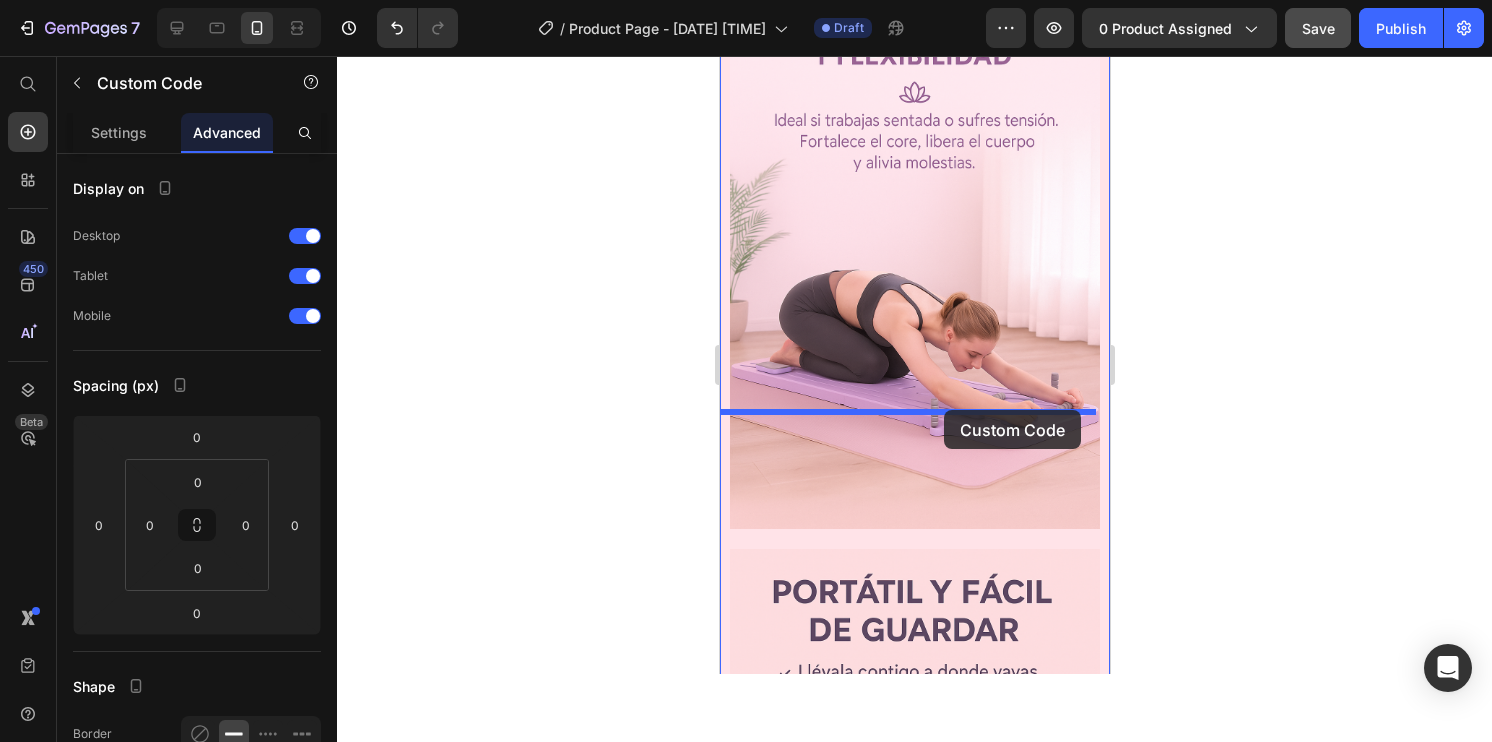 scroll, scrollTop: 3247, scrollLeft: 0, axis: vertical 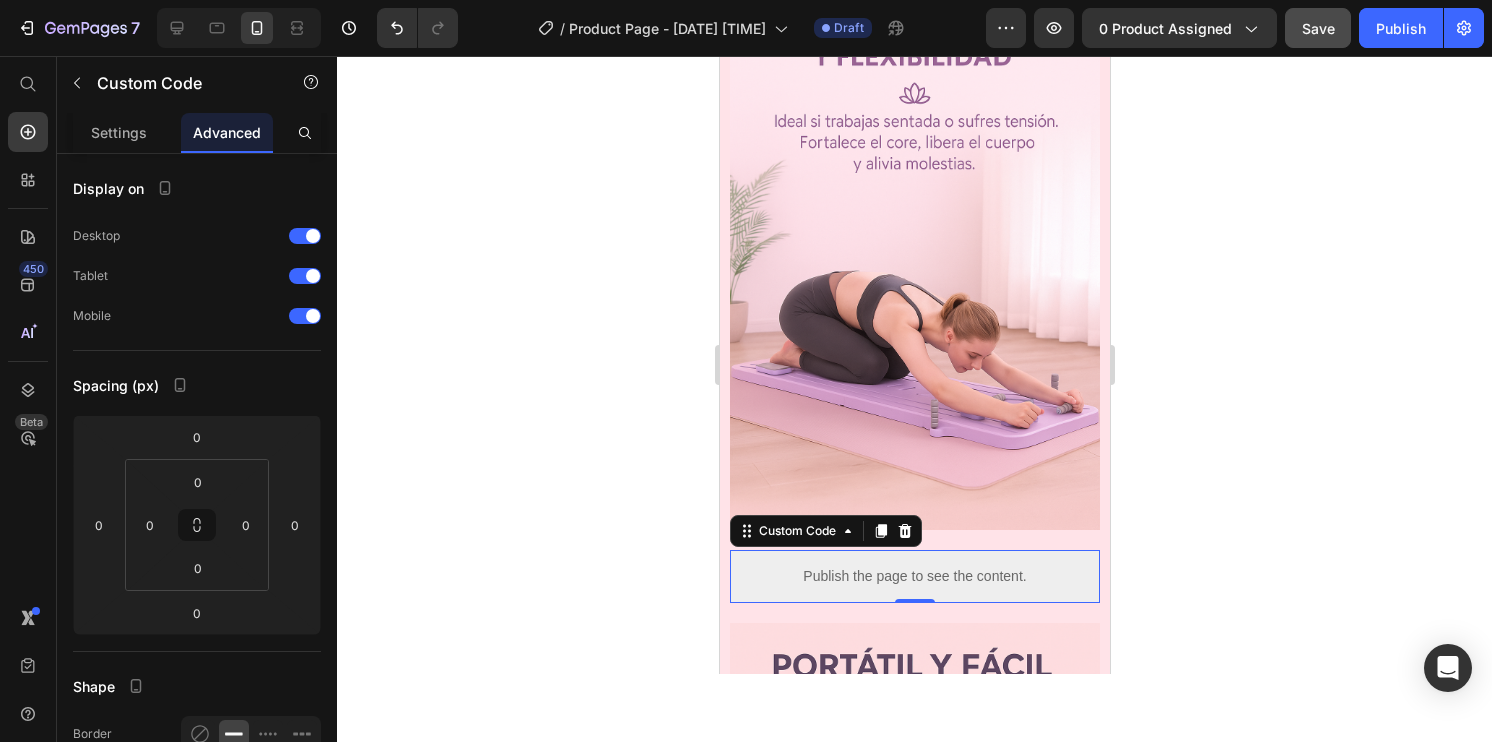 click 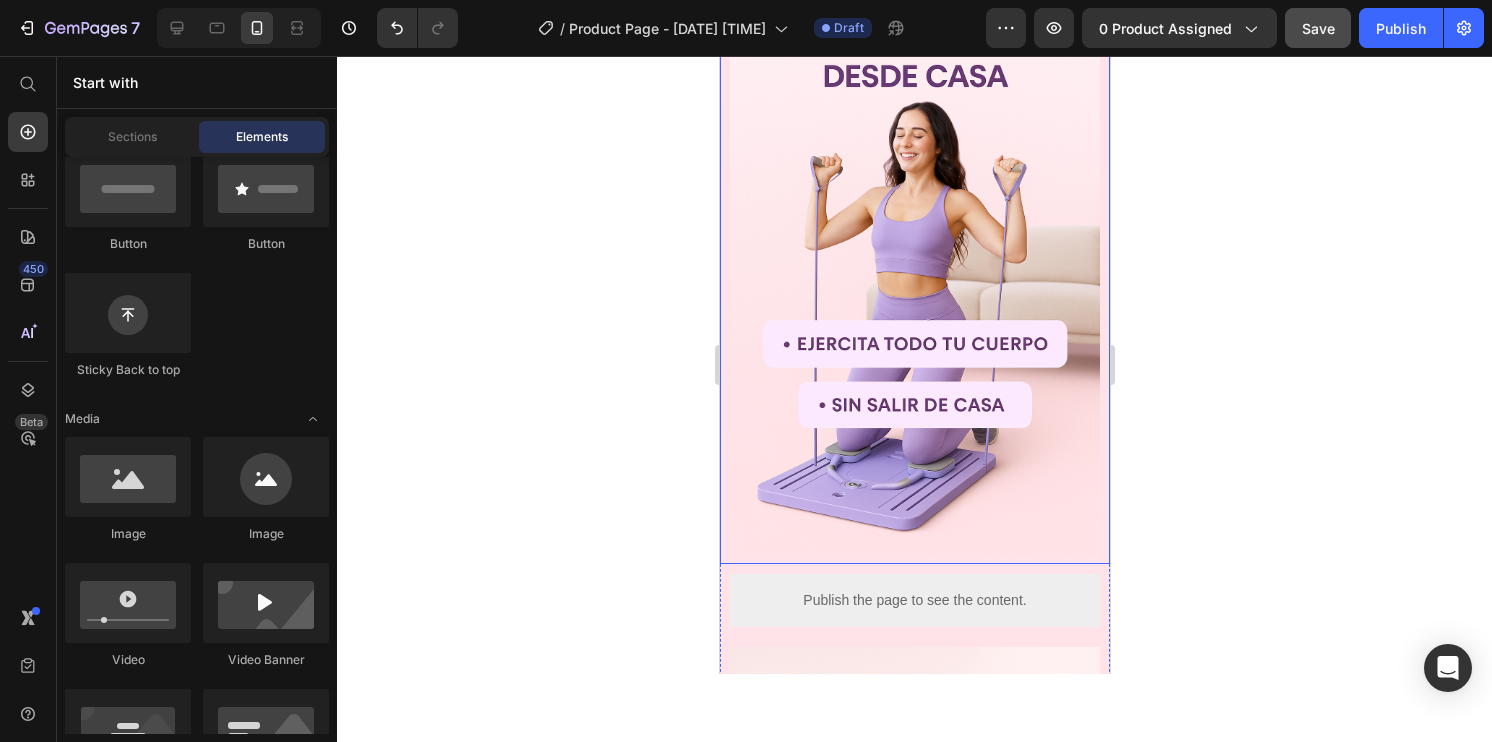 scroll, scrollTop: 127, scrollLeft: 0, axis: vertical 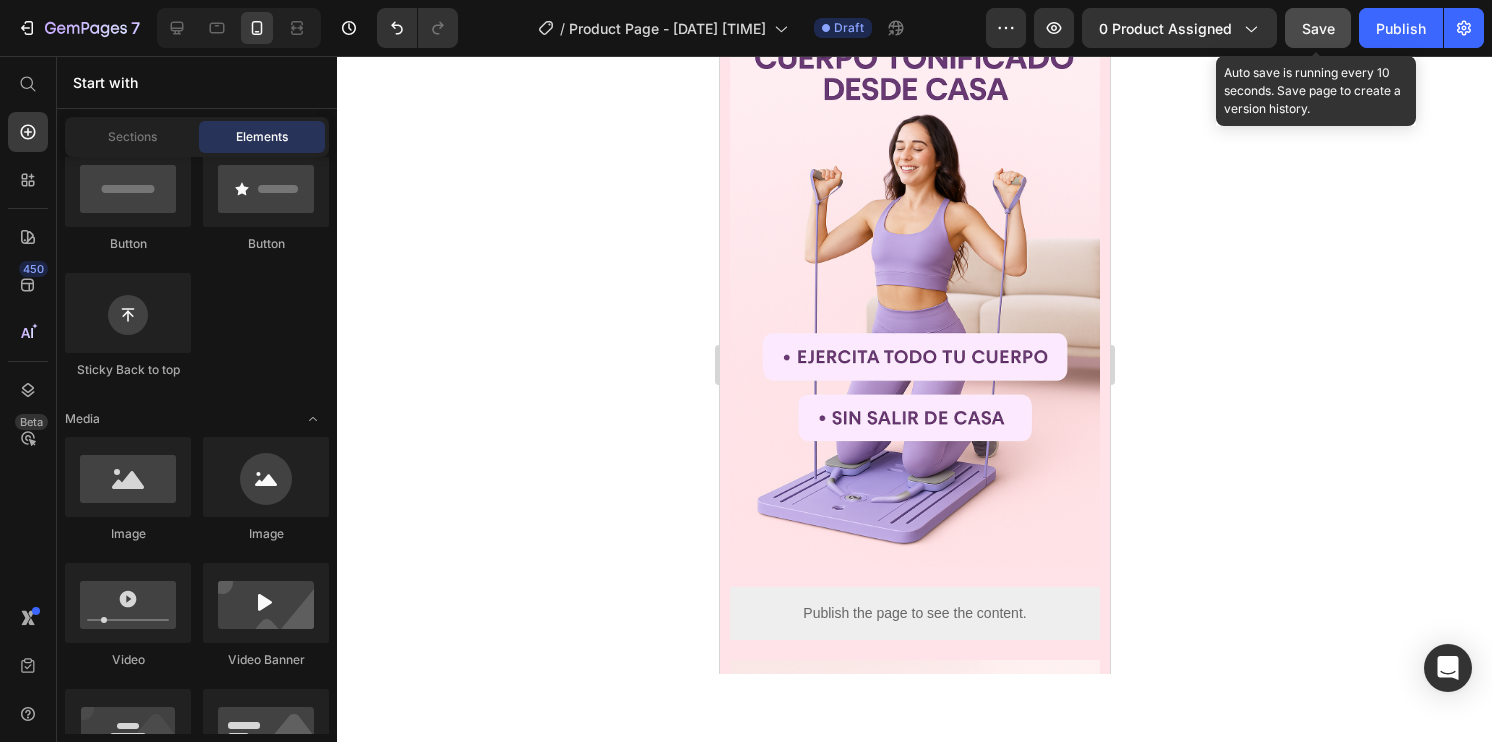 click on "Save" at bounding box center (1318, 28) 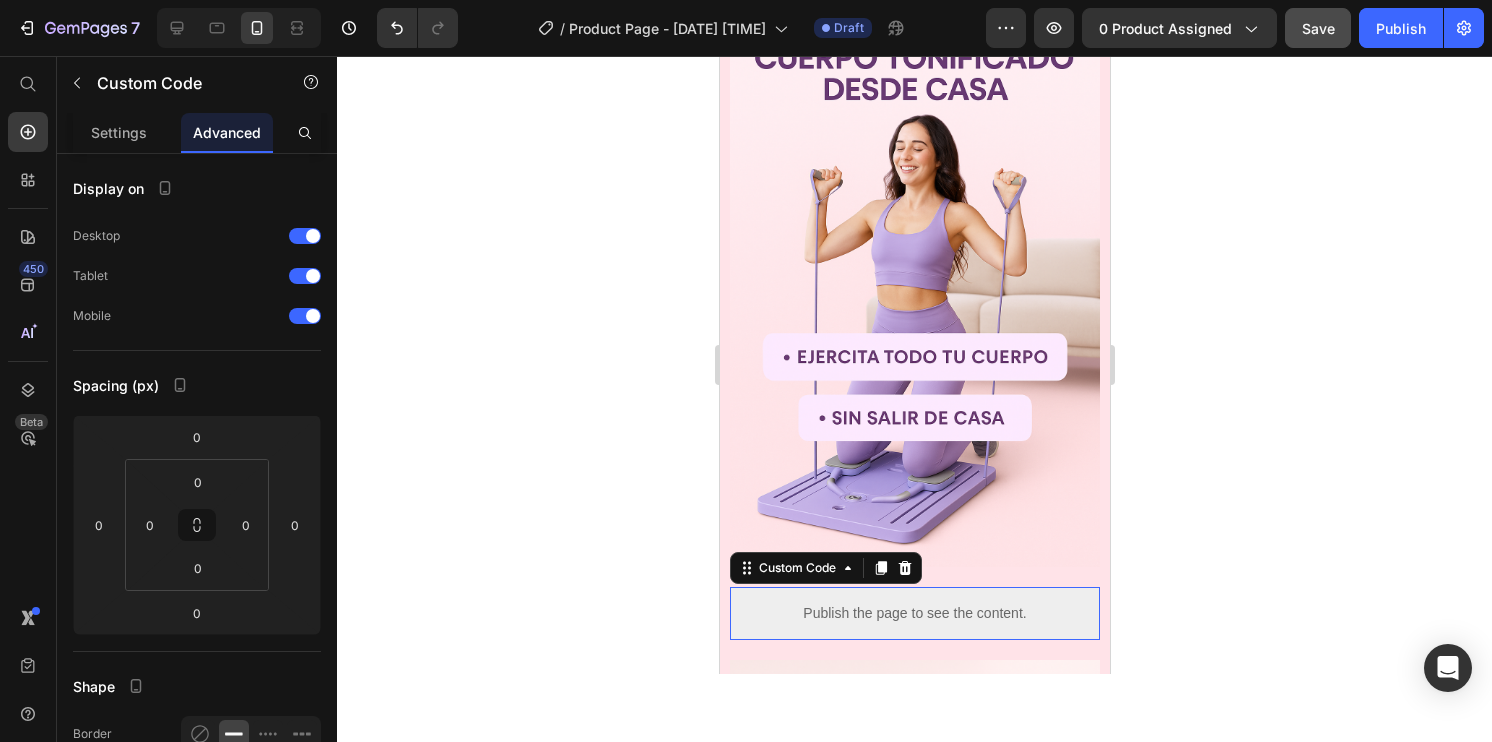click on "Publish the page to see the content." at bounding box center [914, 613] 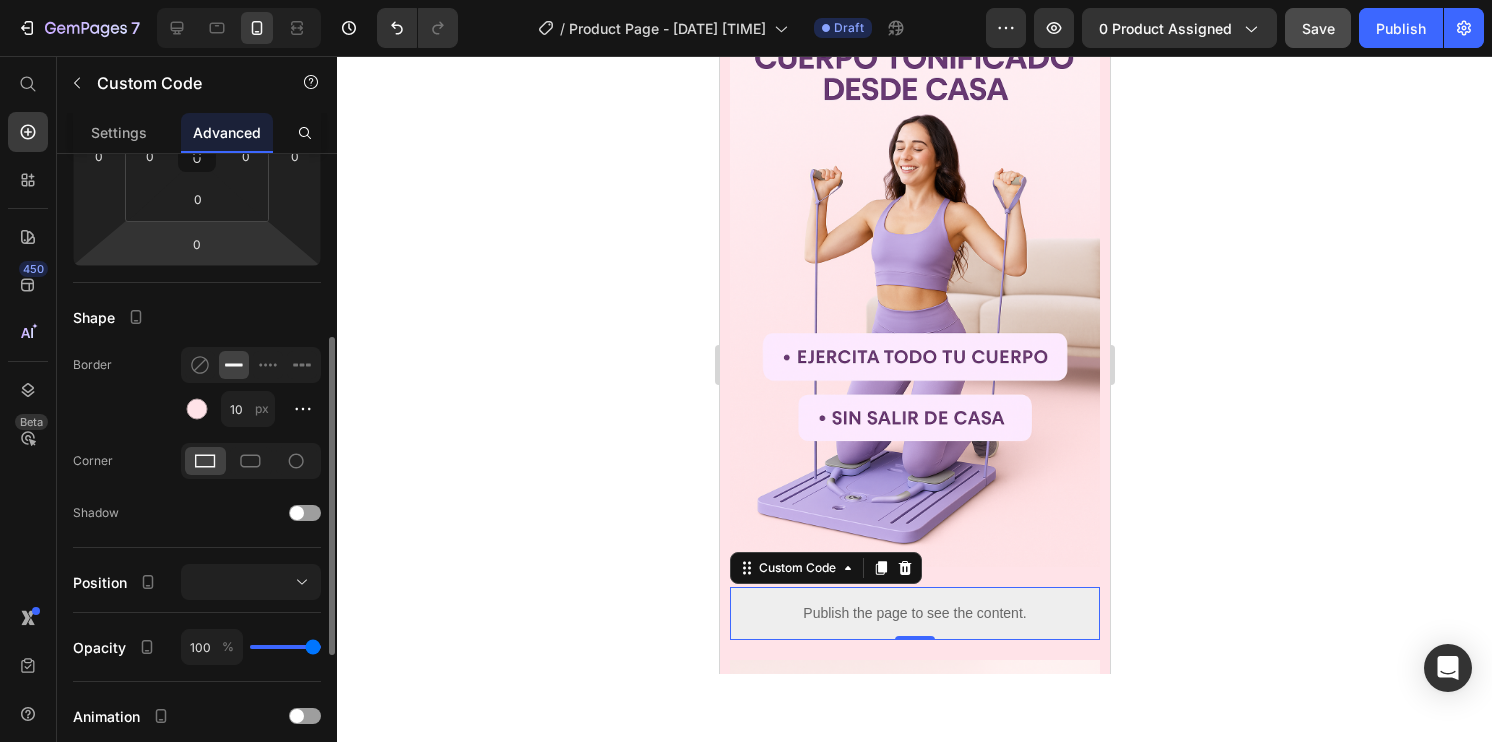 scroll, scrollTop: 371, scrollLeft: 0, axis: vertical 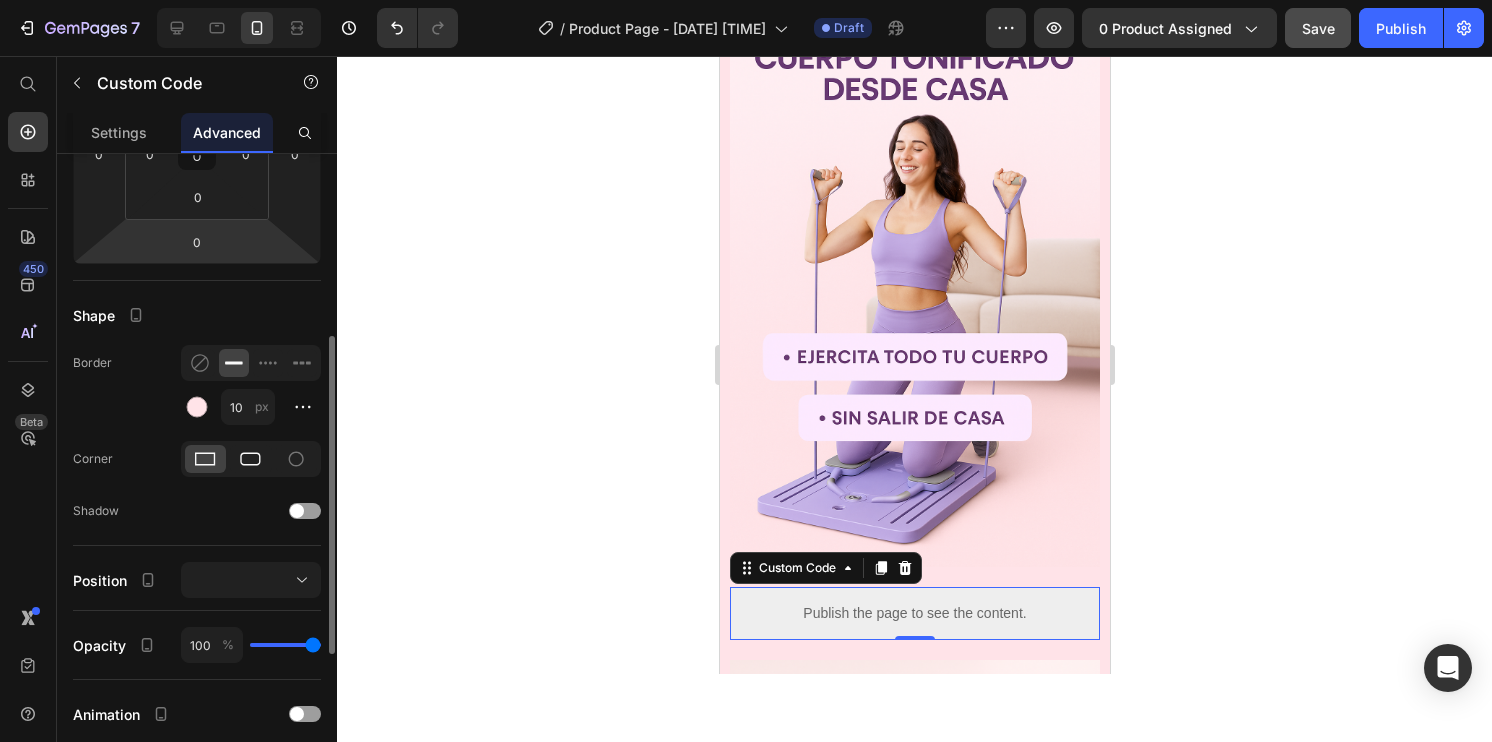 click 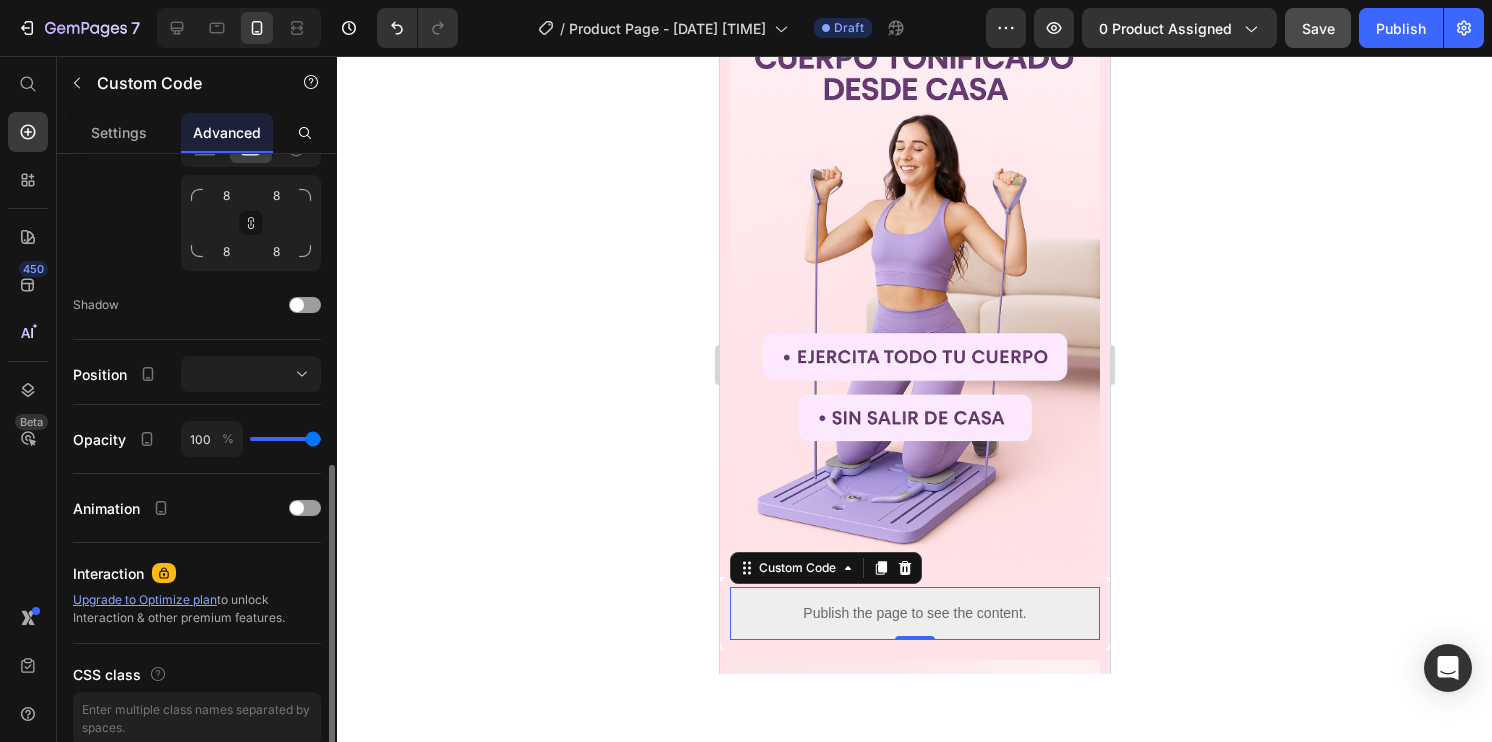 scroll, scrollTop: 682, scrollLeft: 0, axis: vertical 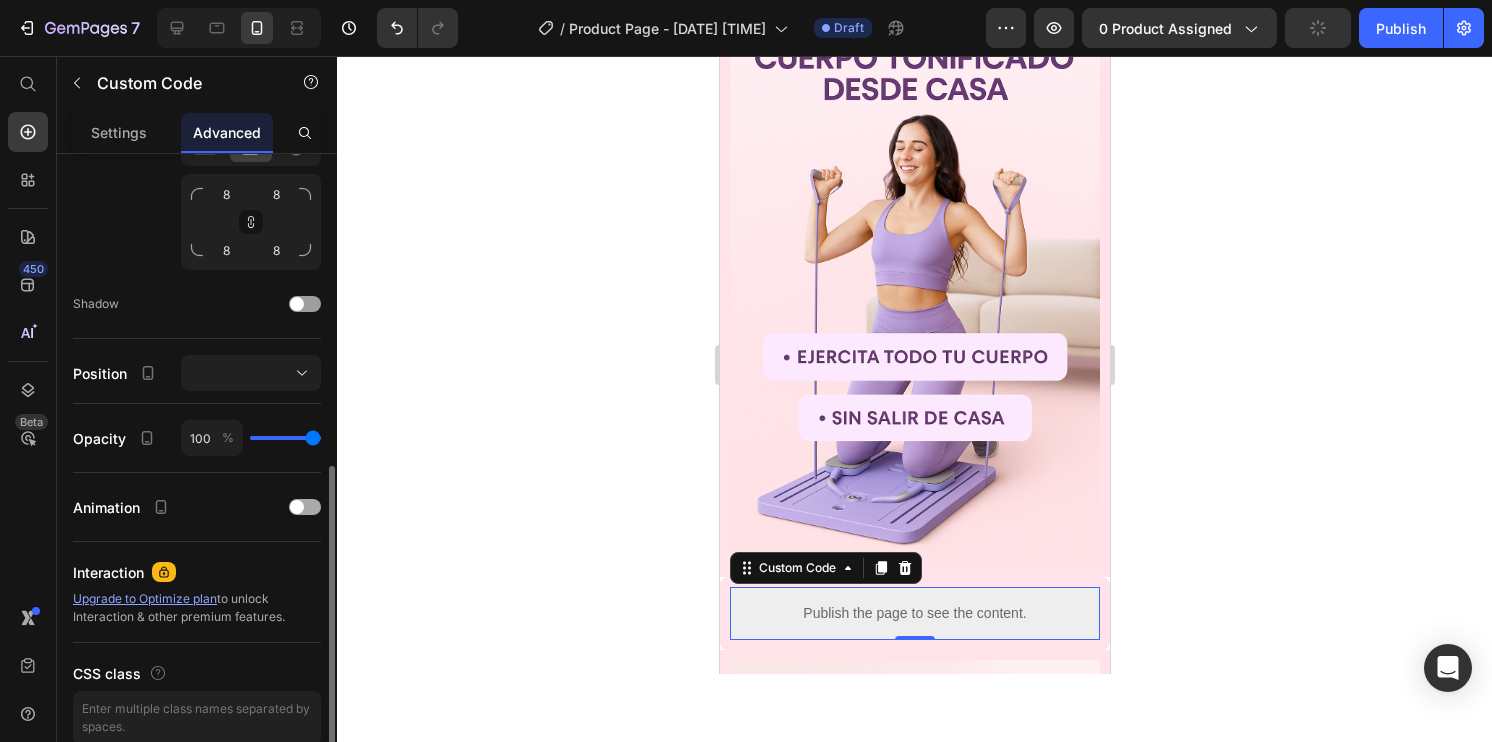 click on "Animation" at bounding box center (197, 507) 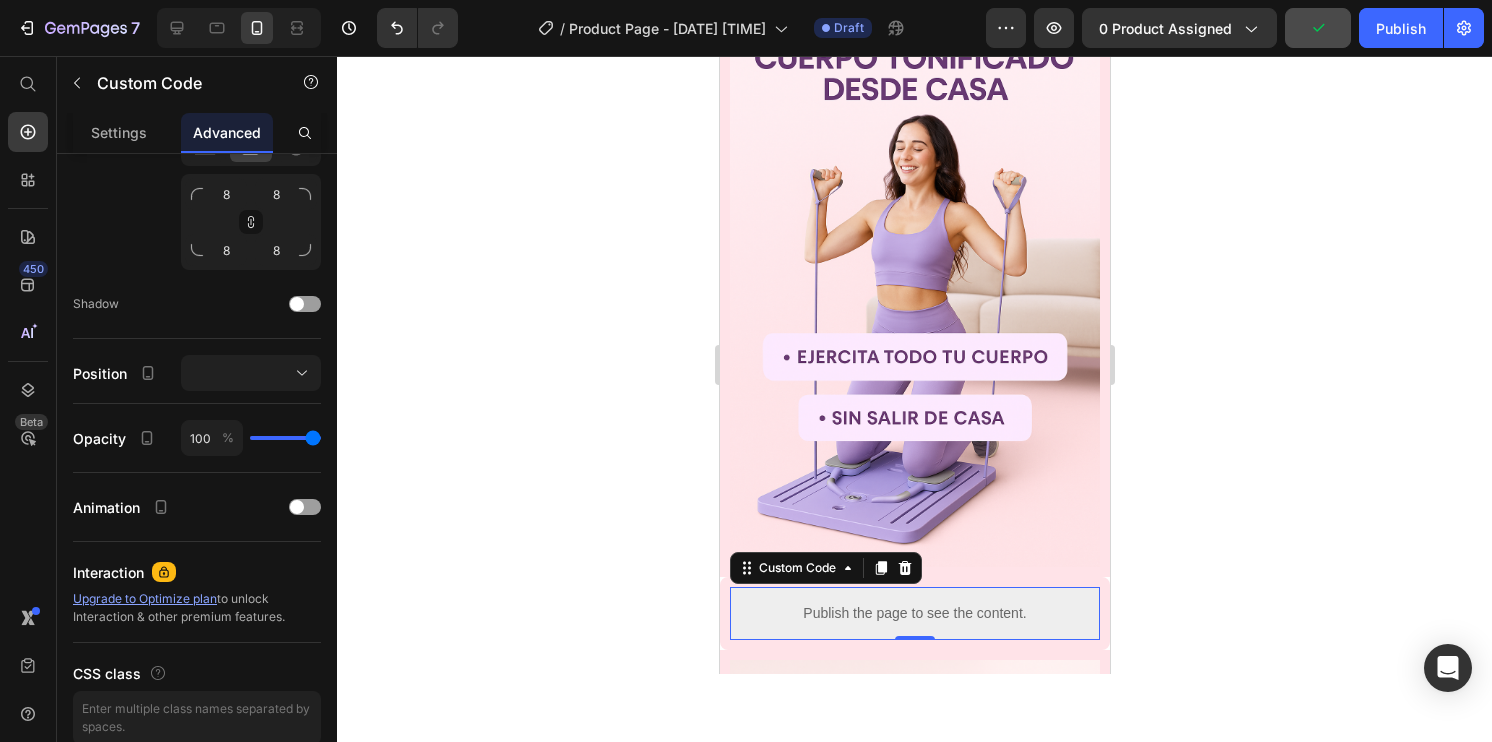 click 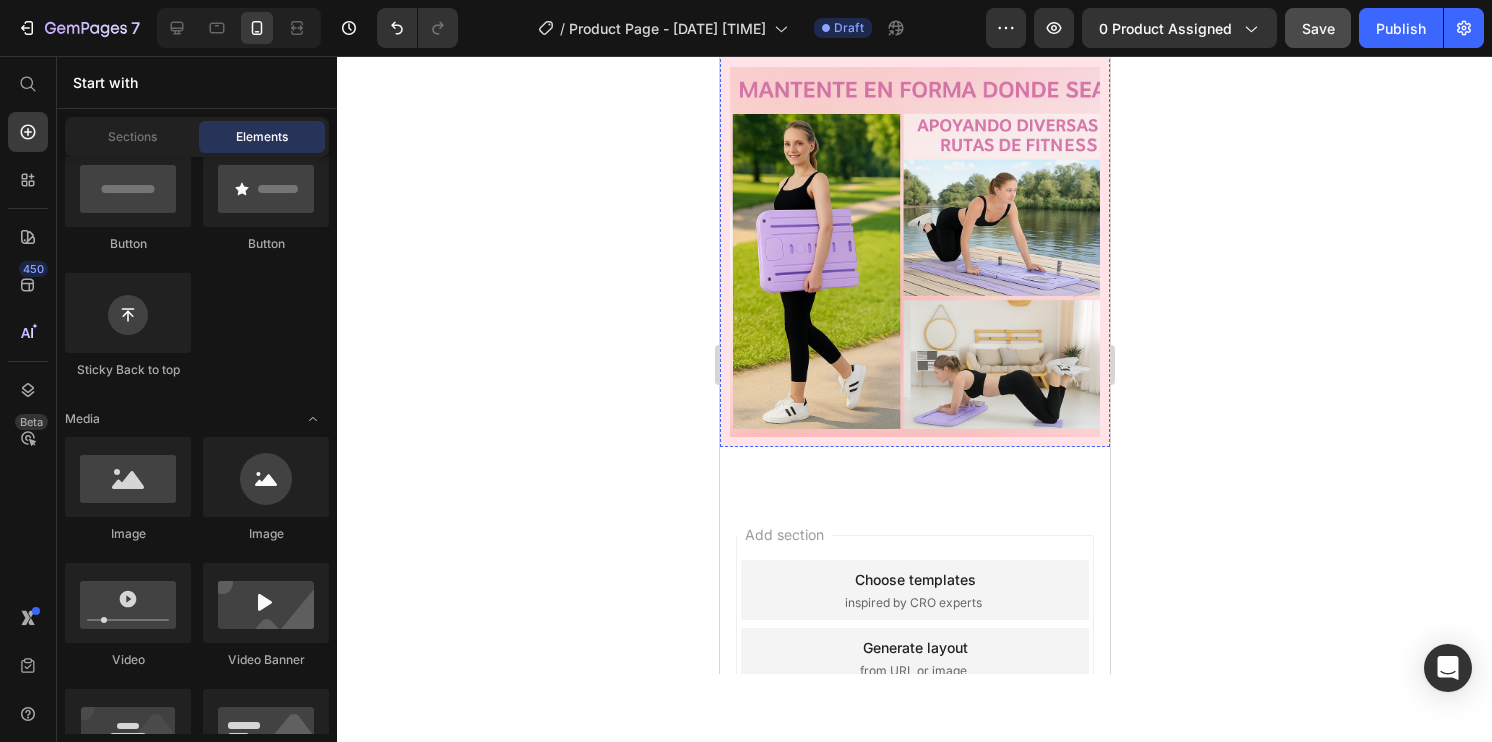 scroll, scrollTop: 4843, scrollLeft: 0, axis: vertical 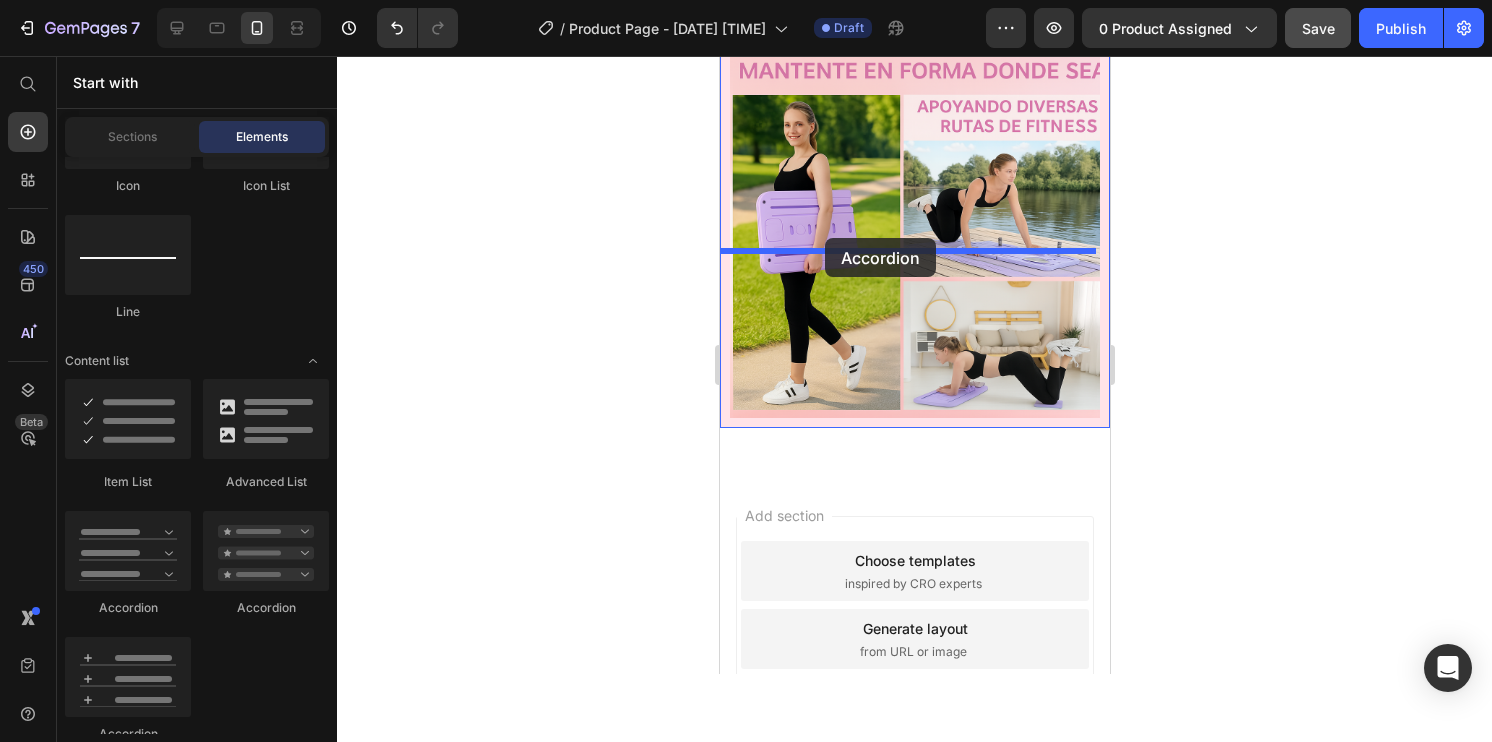 drag, startPoint x: 844, startPoint y: 613, endPoint x: 821, endPoint y: 238, distance: 375.70468 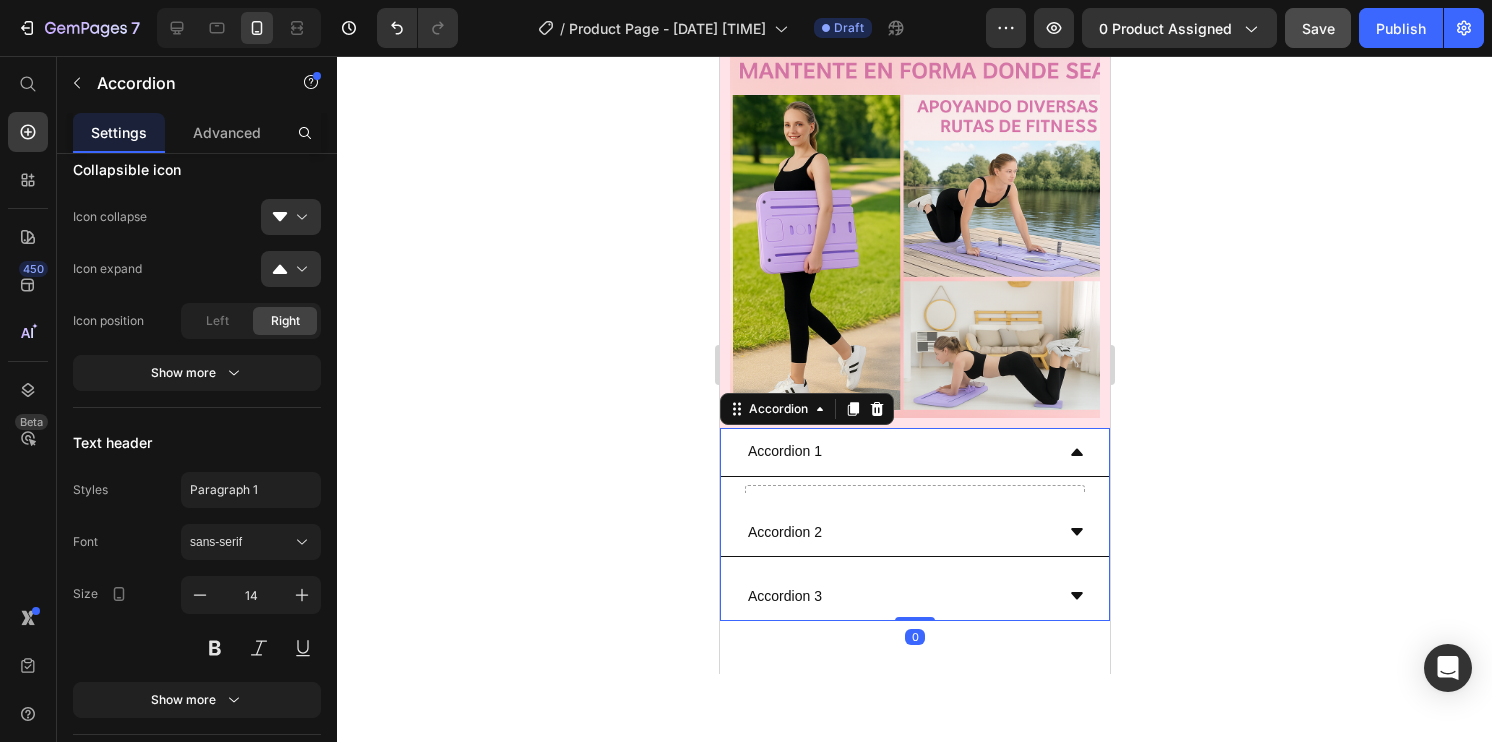 scroll, scrollTop: 0, scrollLeft: 0, axis: both 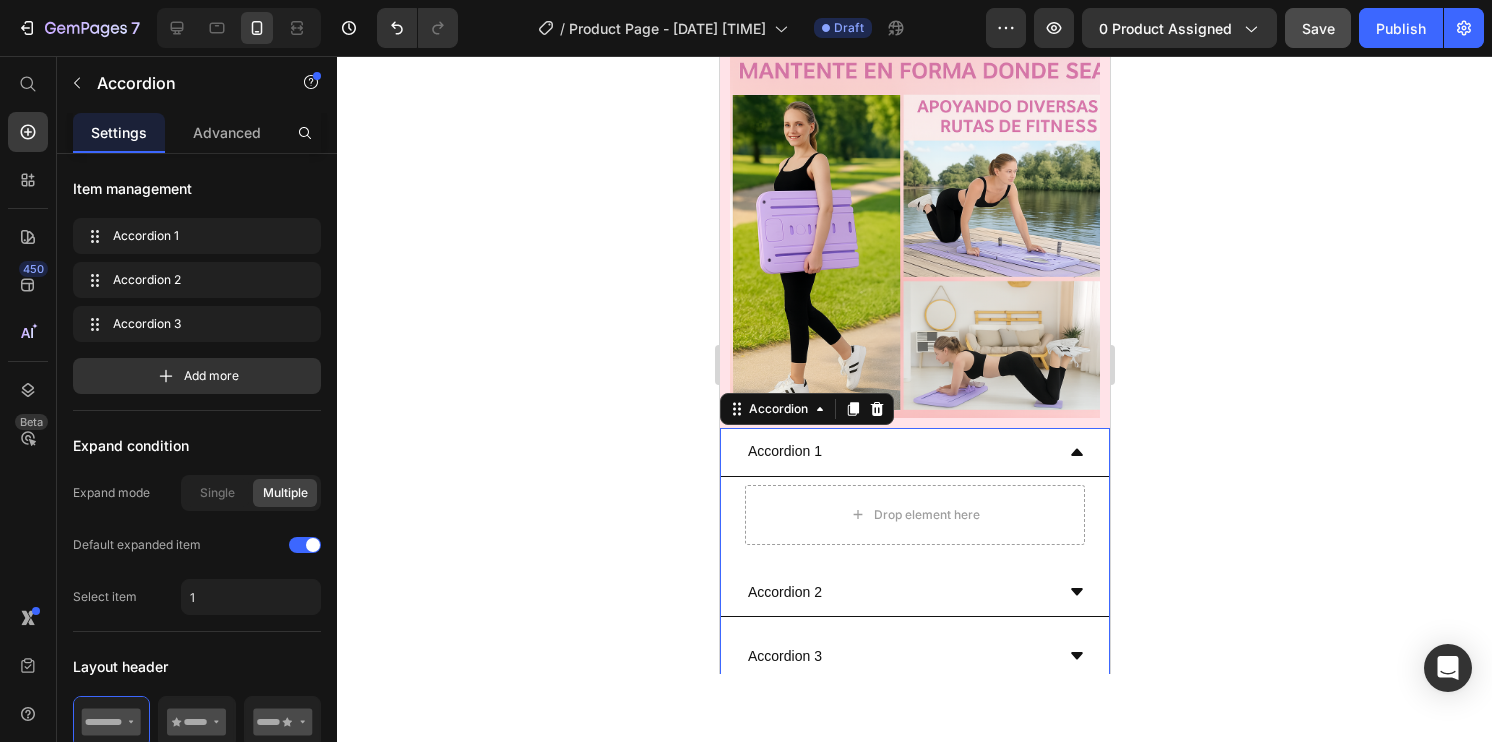 click 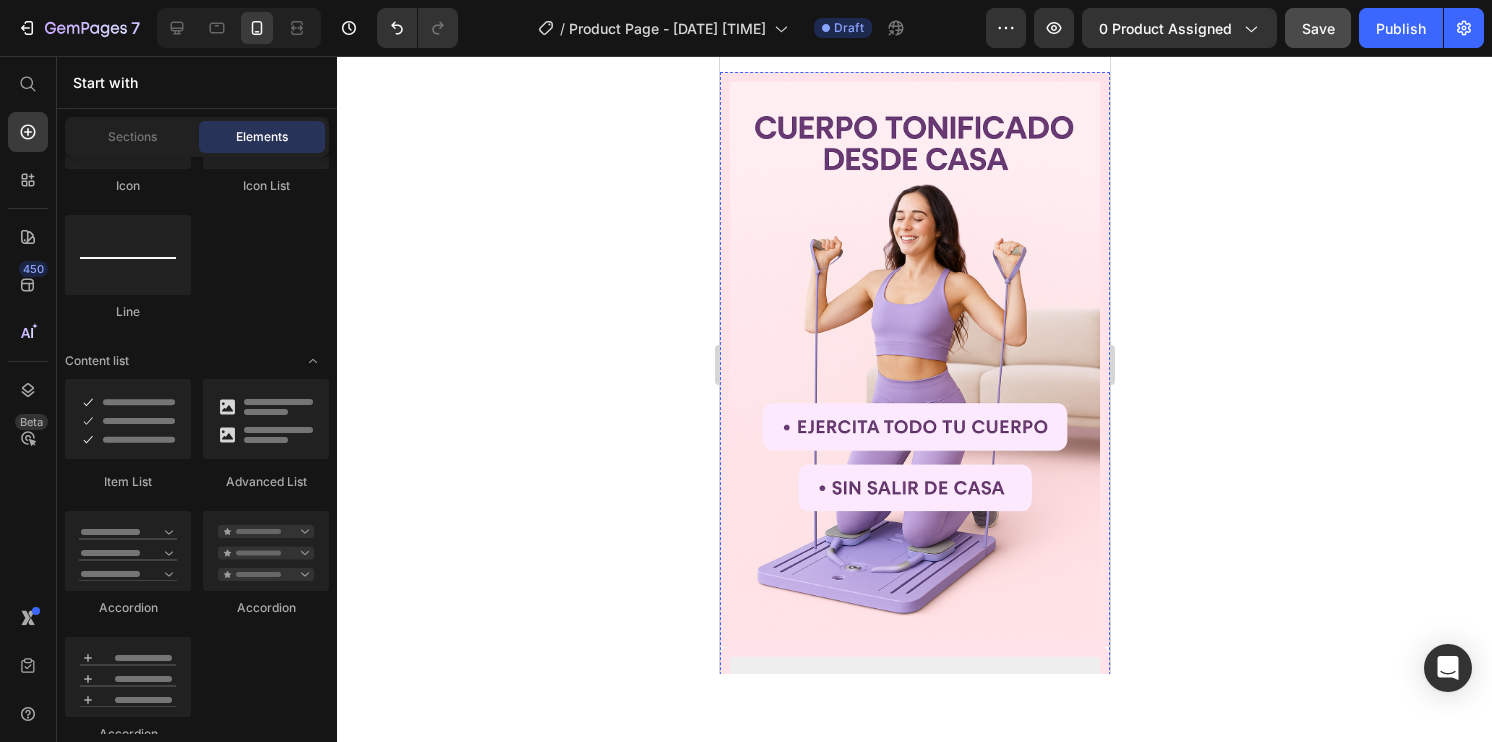 scroll, scrollTop: 0, scrollLeft: 0, axis: both 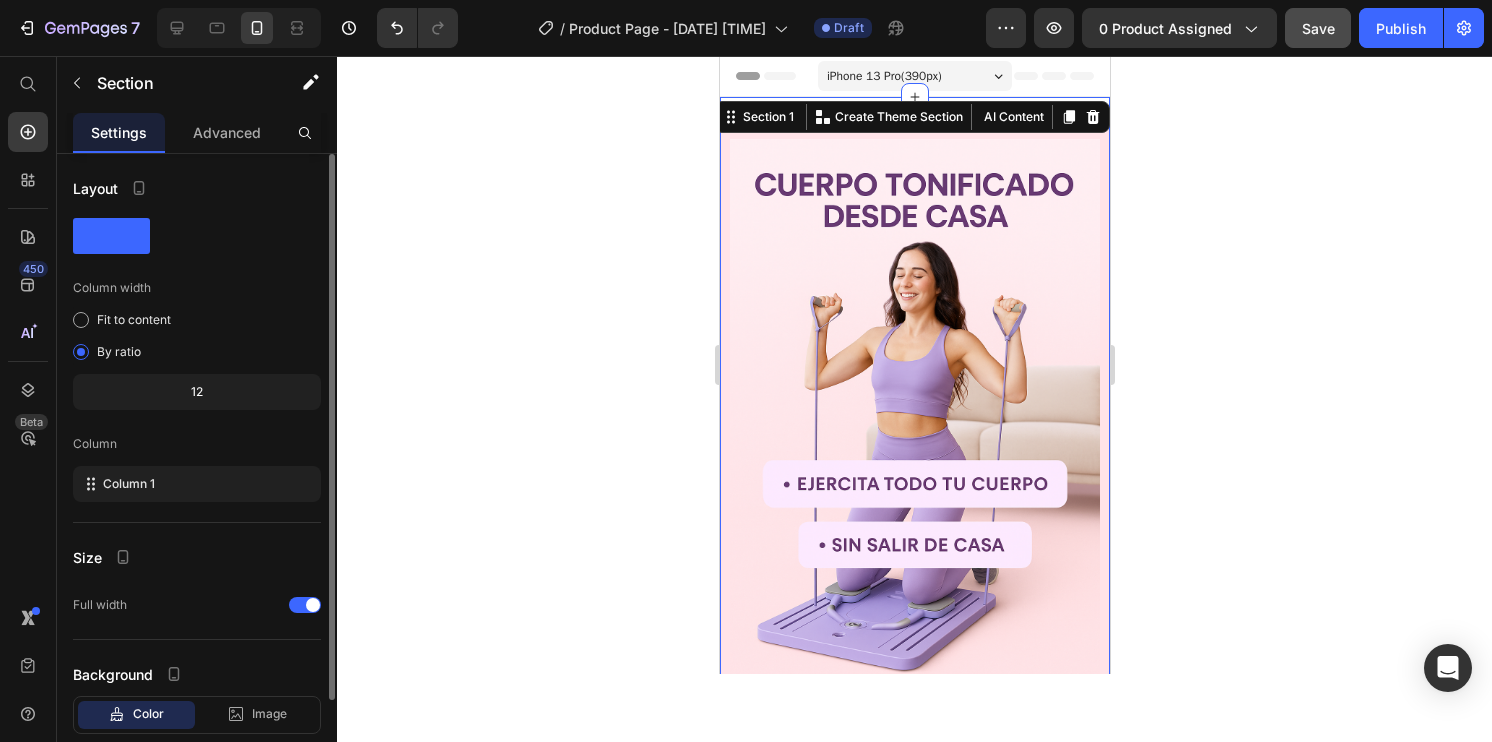 click 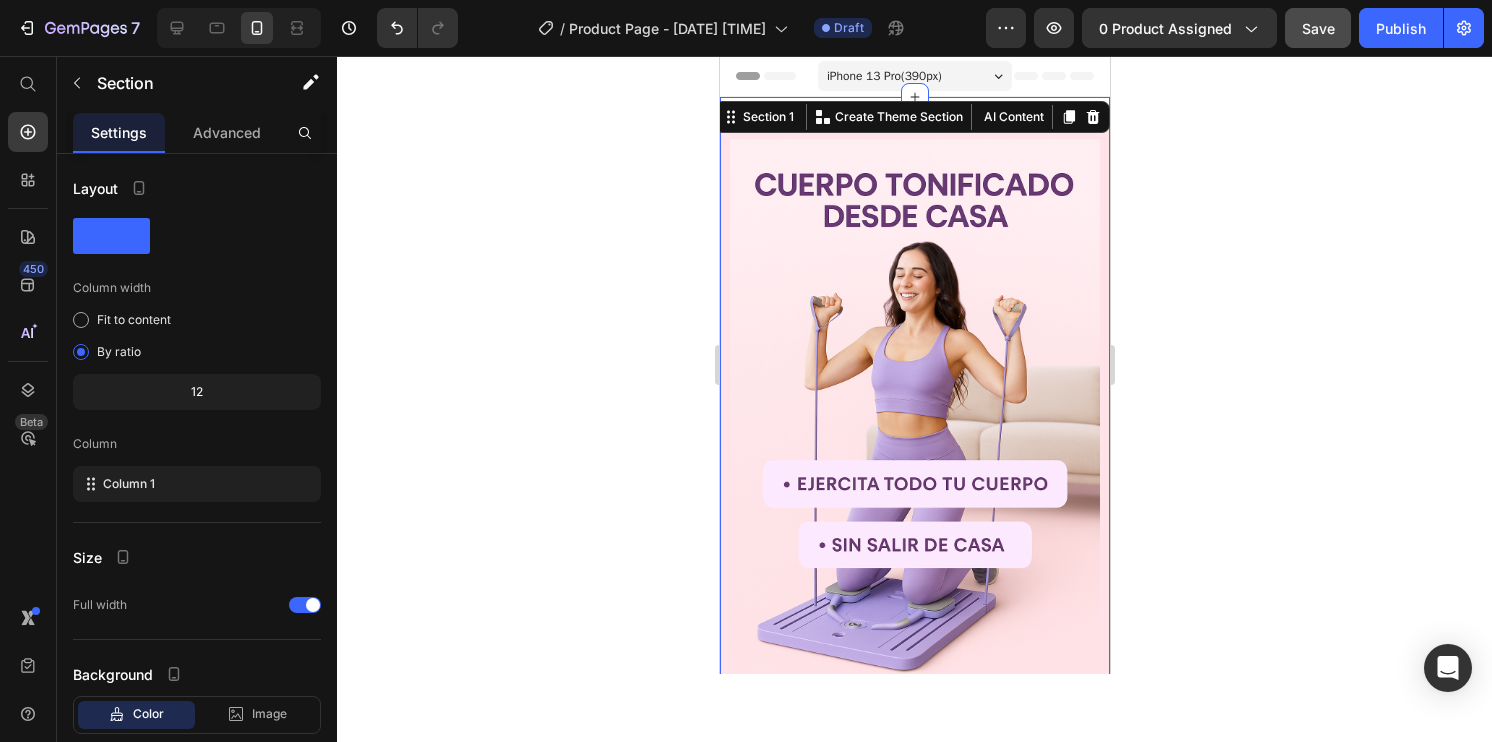 click 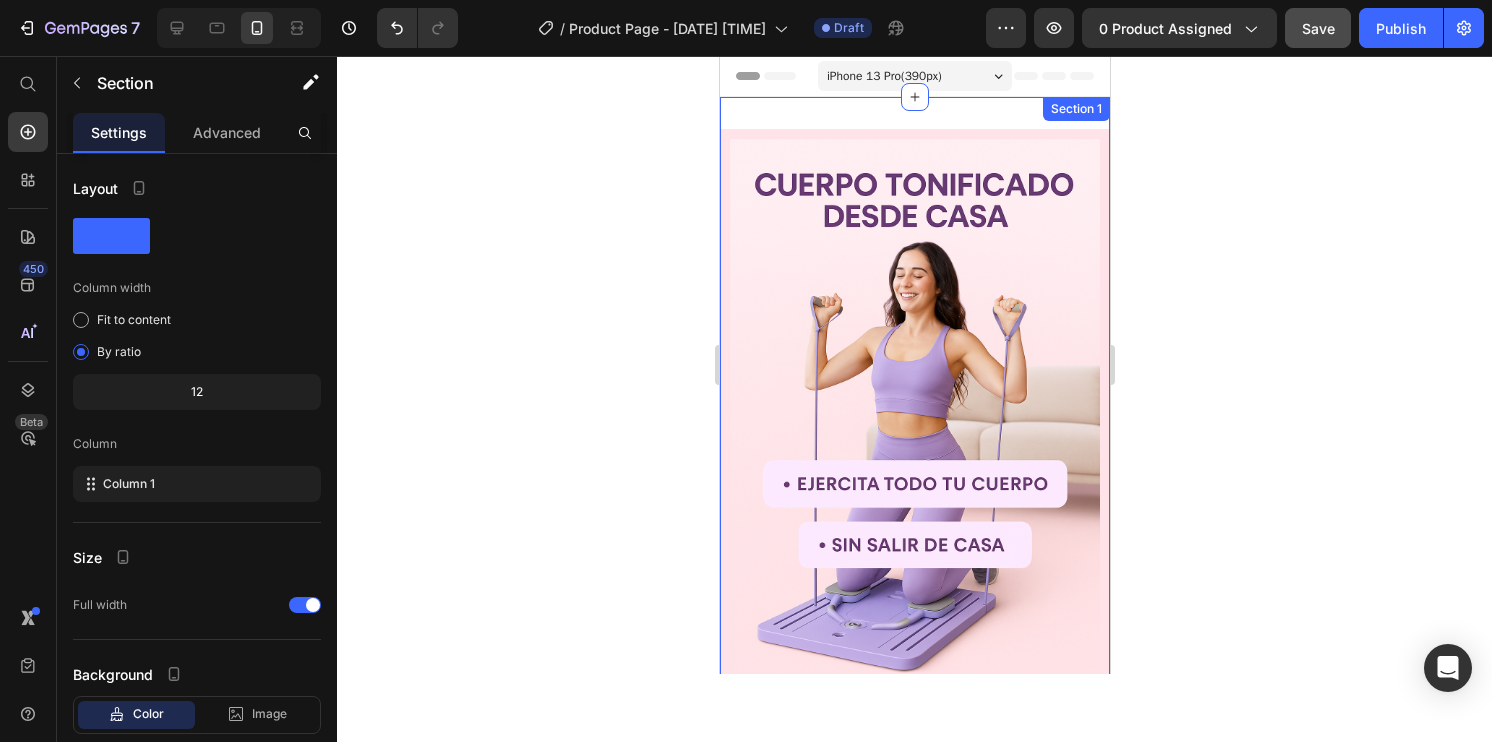 click on "Image
Publish the page to see the content.
Custom Code Image Image Image
Publish the page to see the content.
Custom Code Image Image Image
Publish the page to see the content.
Custom Code Image Image
Publish the page to see the content.
Custom Code Image
Accordion 1
Drop element here
Accordion 2
Accordion 3 Accordion Row Section 1" at bounding box center [914, 2834] 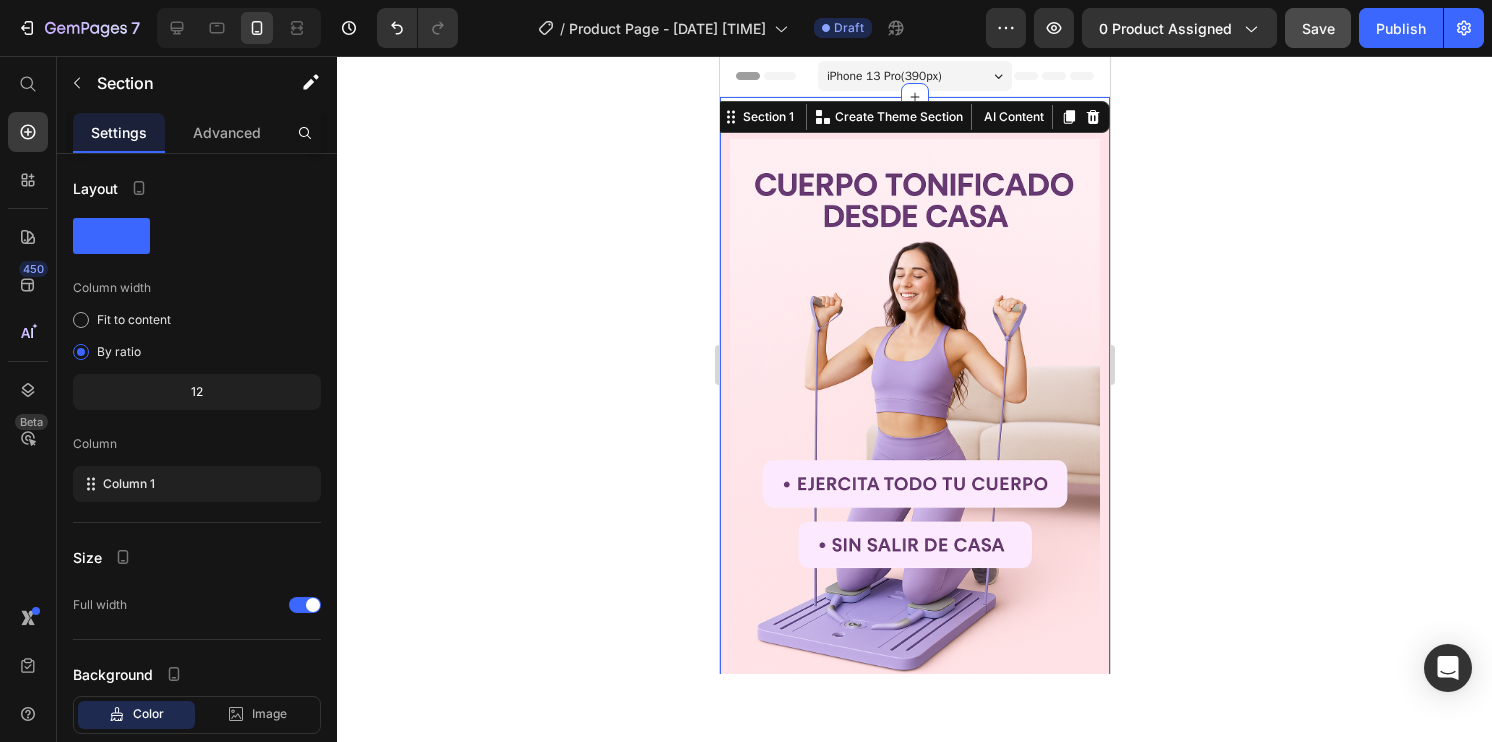 click 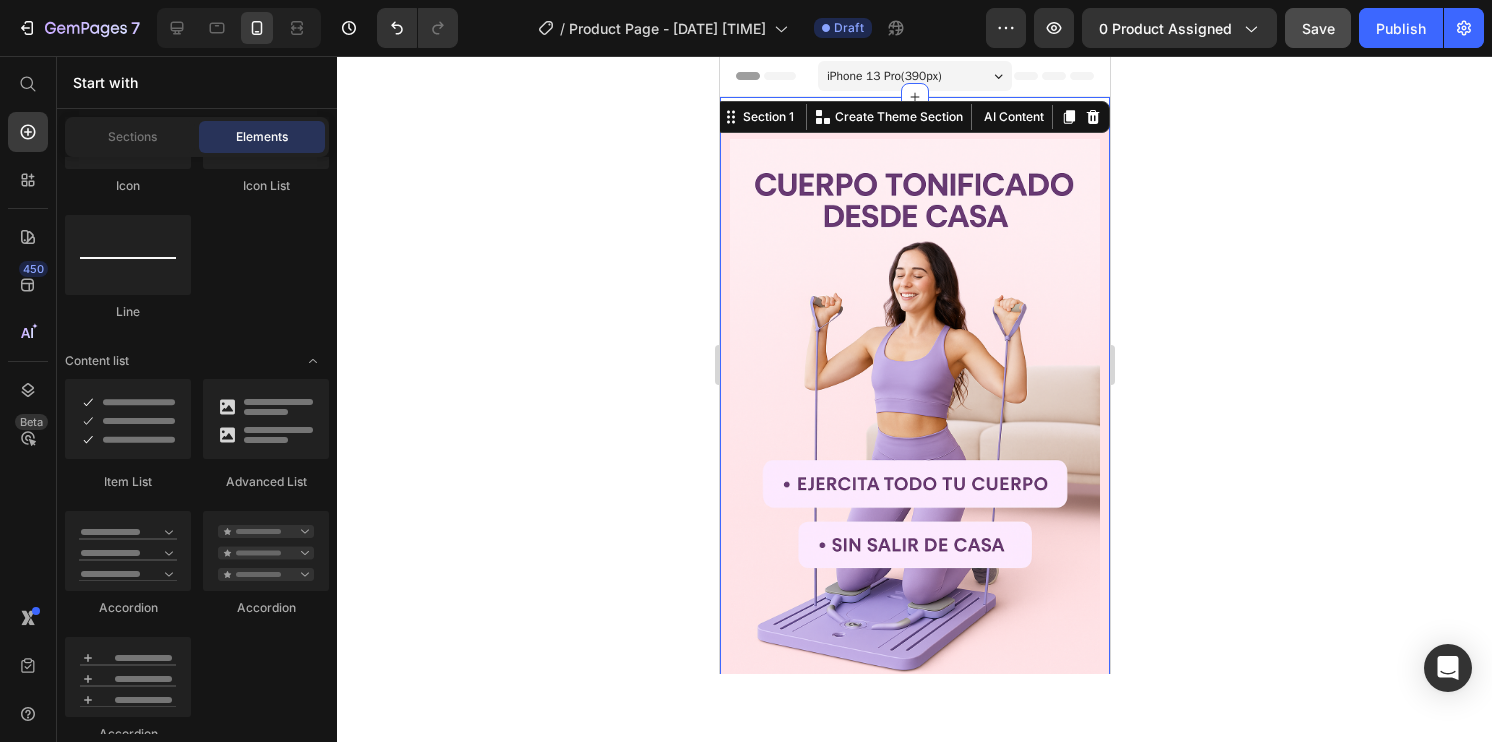 click on "Image
Publish the page to see the content.
Custom Code Image Image Image
Publish the page to see the content.
Custom Code Image Image Image
Publish the page to see the content.
Custom Code Image Image
Publish the page to see the content.
Custom Code Image
Accordion 1
Drop element here
Accordion 2
Accordion 3 Accordion Row Section 1   You can create reusable sections Create Theme Section AI Content Write with GemAI What would you like to describe here? Tone and Voice Persuasive Product JBL Wind 3 Portatil Show more Generate" at bounding box center [914, 2834] 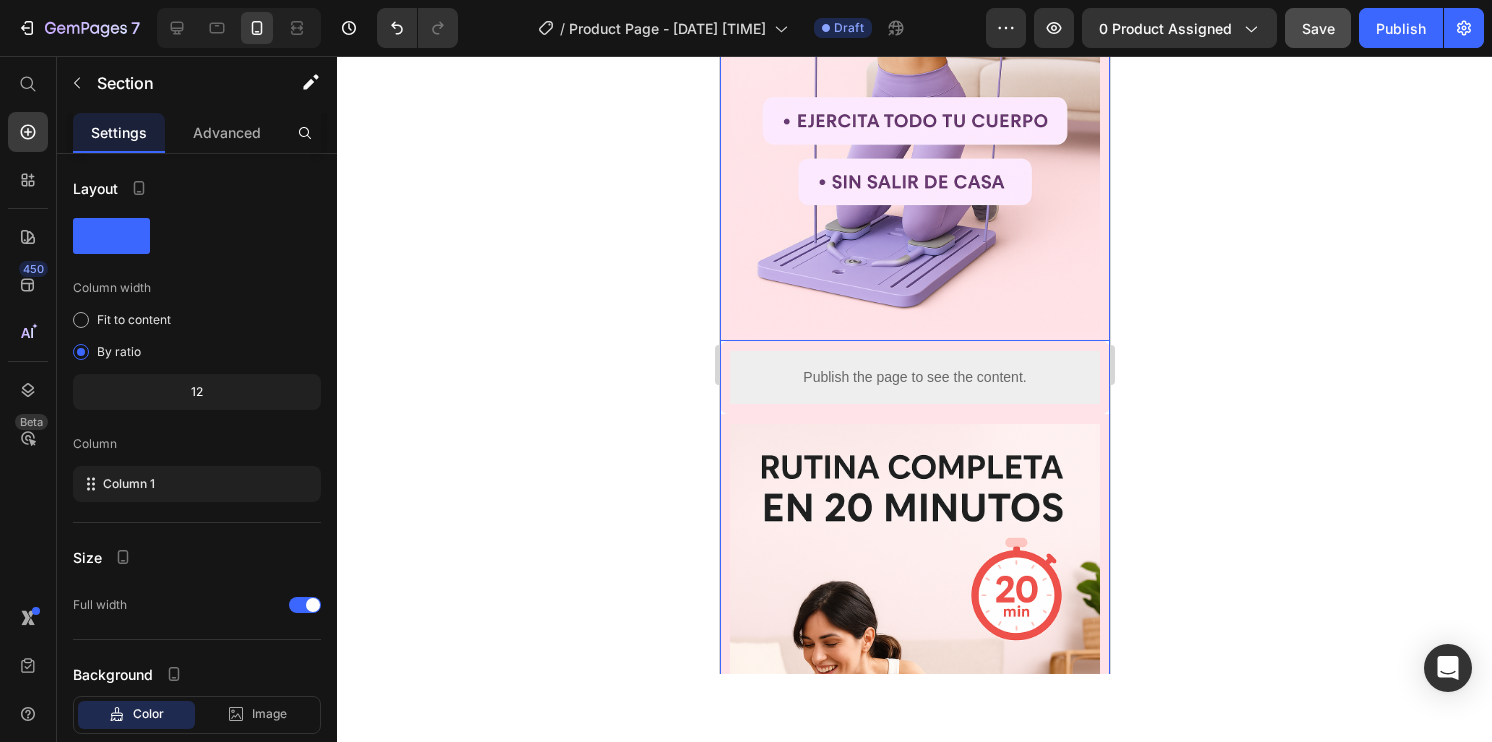 scroll, scrollTop: 370, scrollLeft: 0, axis: vertical 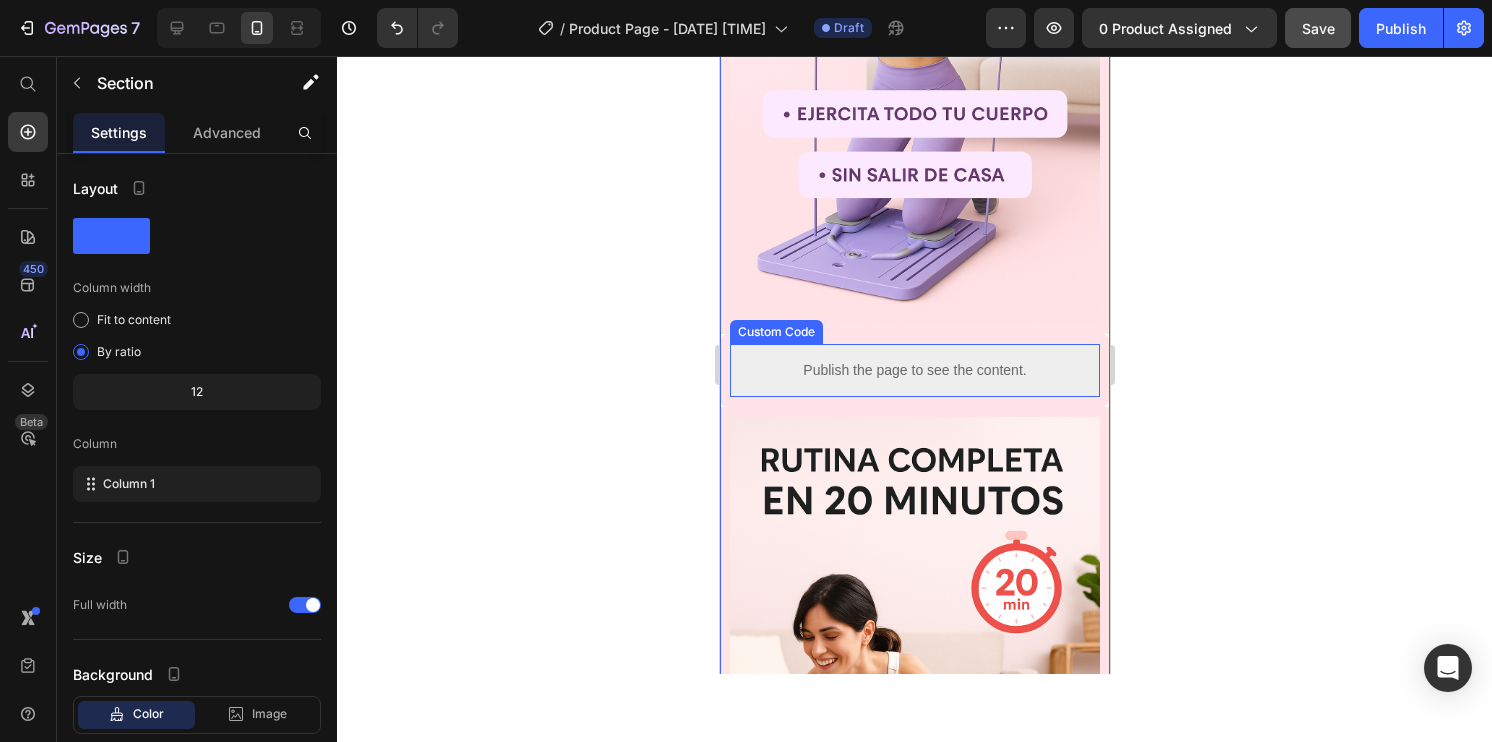 click on "Publish the page to see the content." at bounding box center (914, 370) 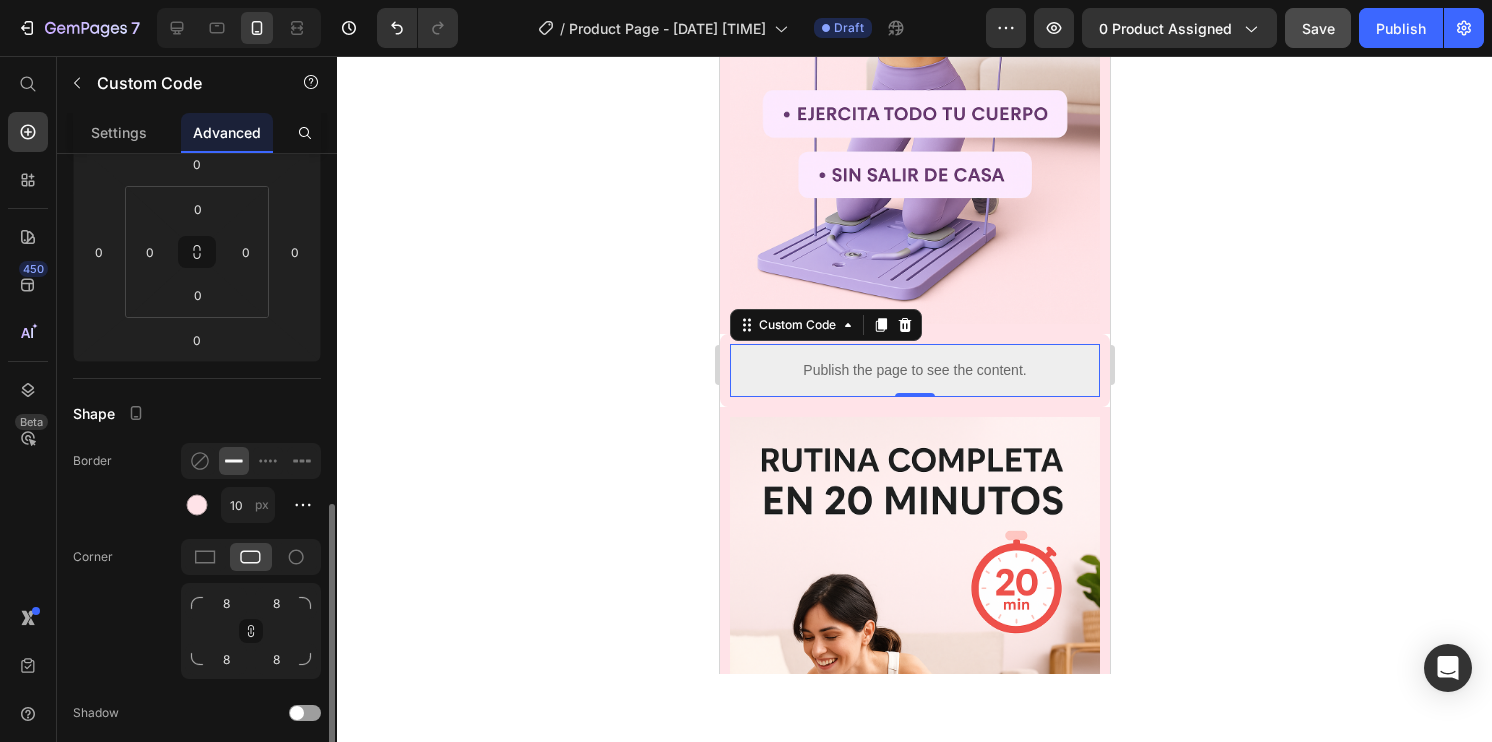 scroll, scrollTop: 433, scrollLeft: 0, axis: vertical 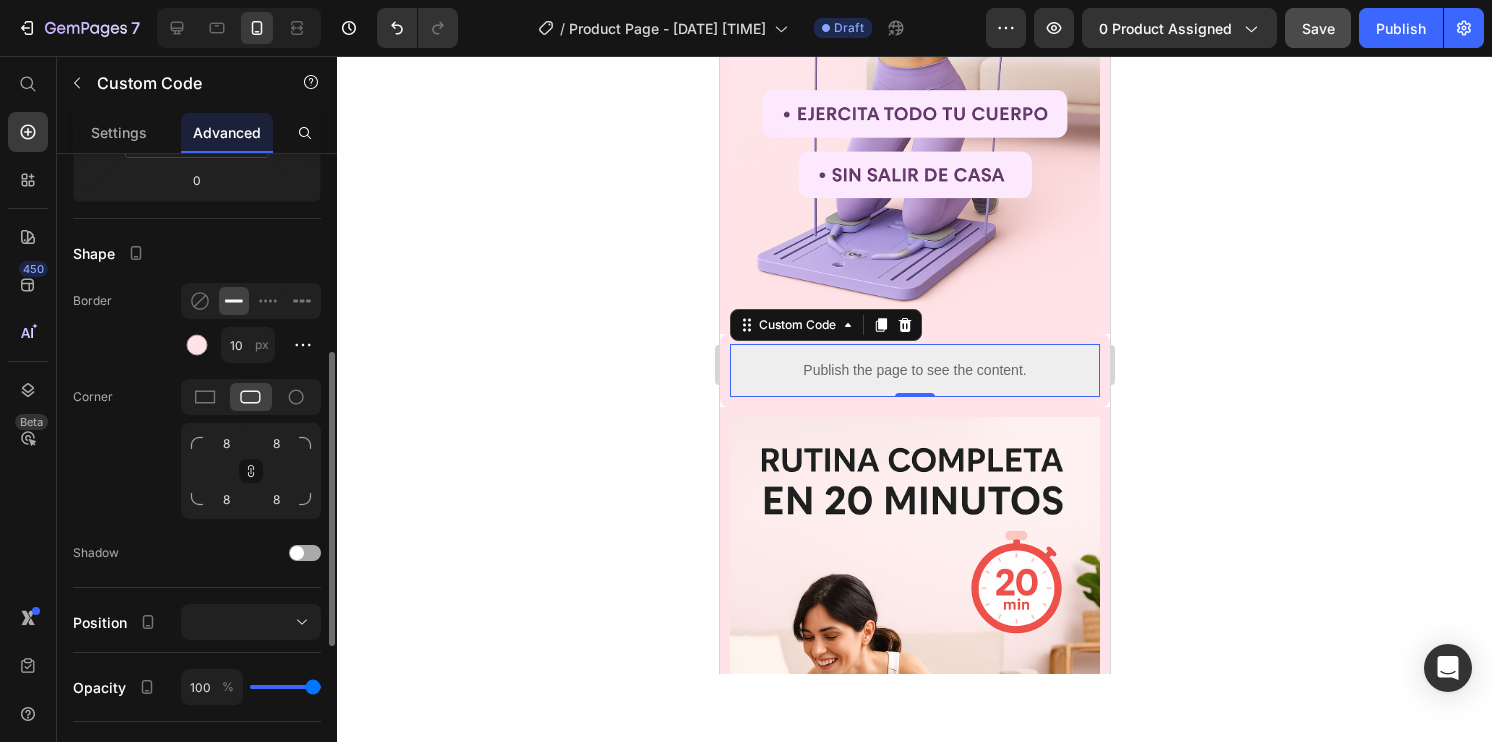 click at bounding box center [297, 553] 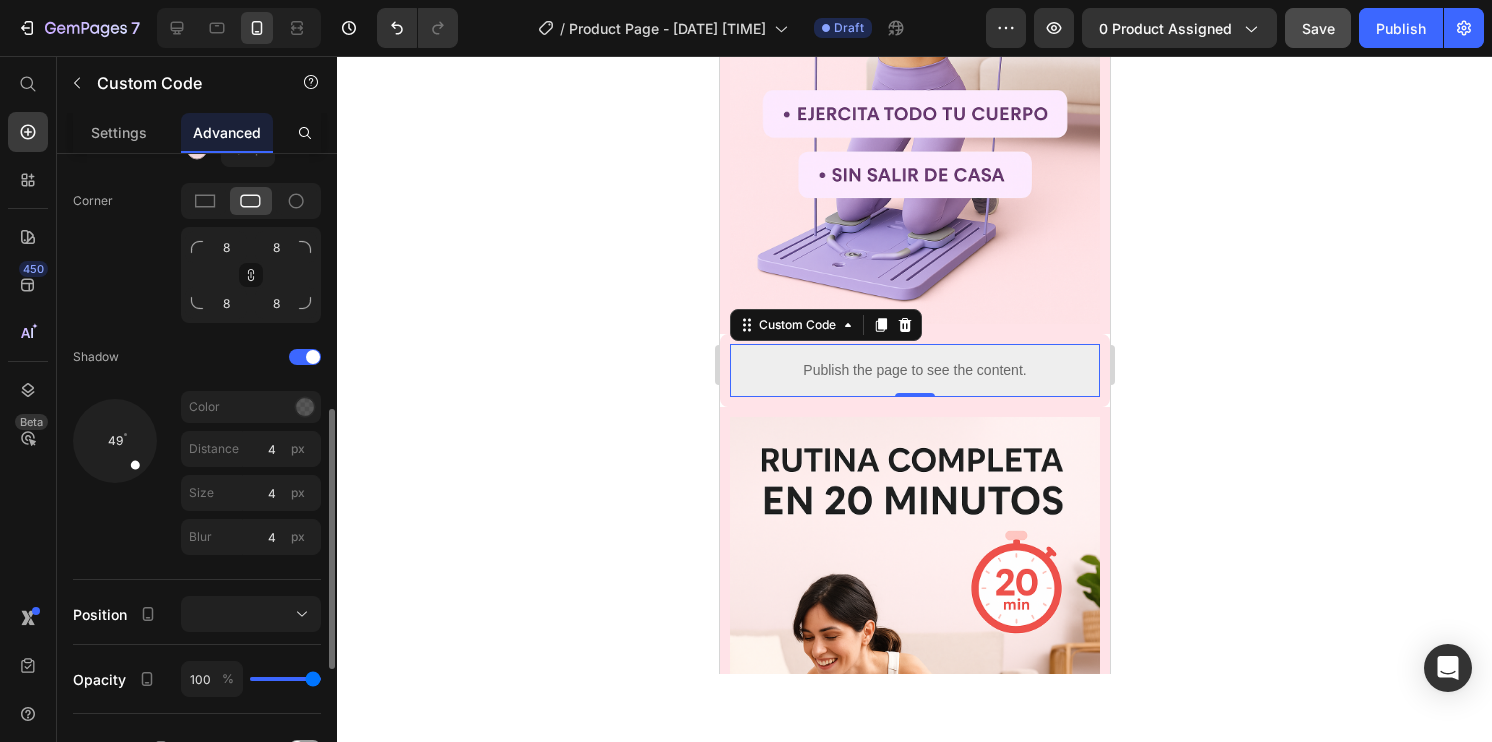 scroll, scrollTop: 630, scrollLeft: 0, axis: vertical 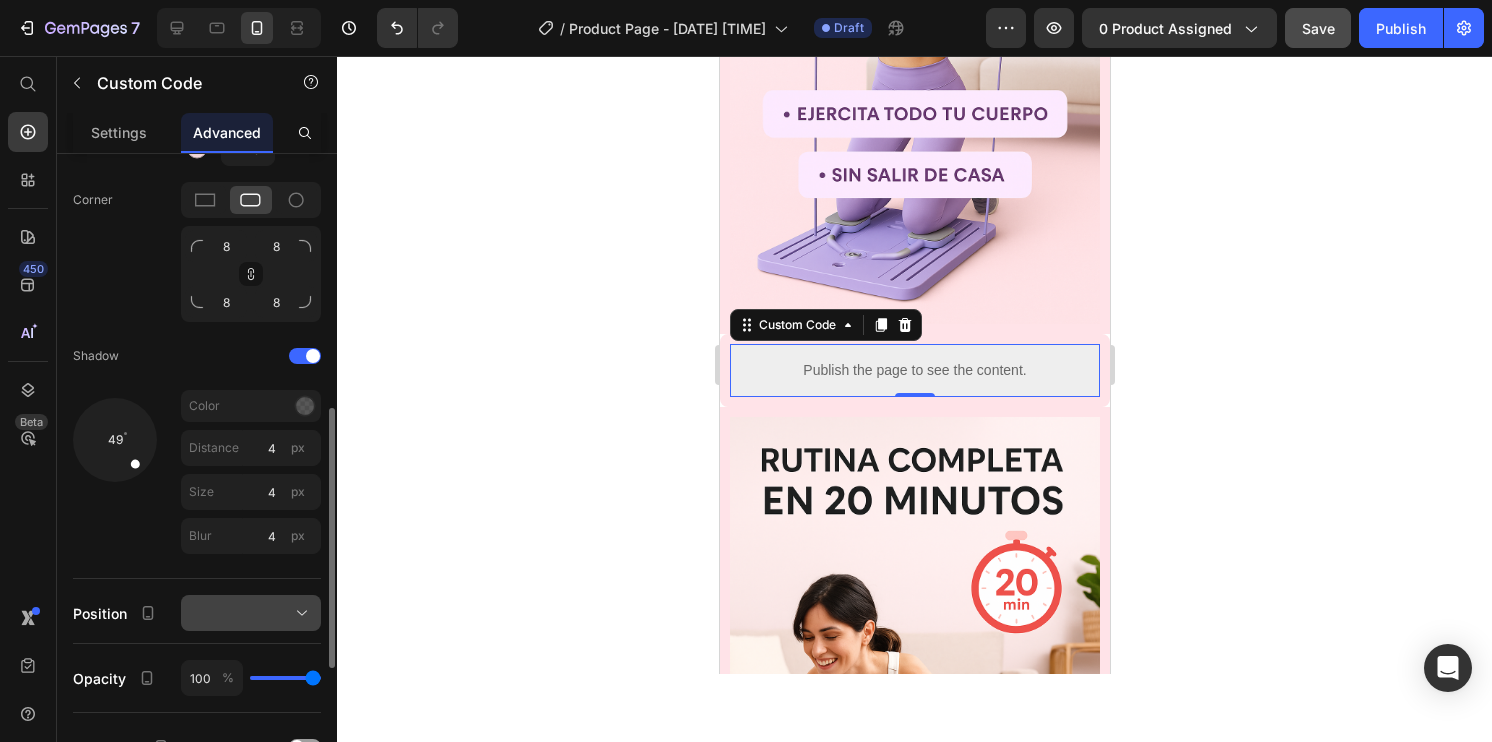 click at bounding box center [251, 613] 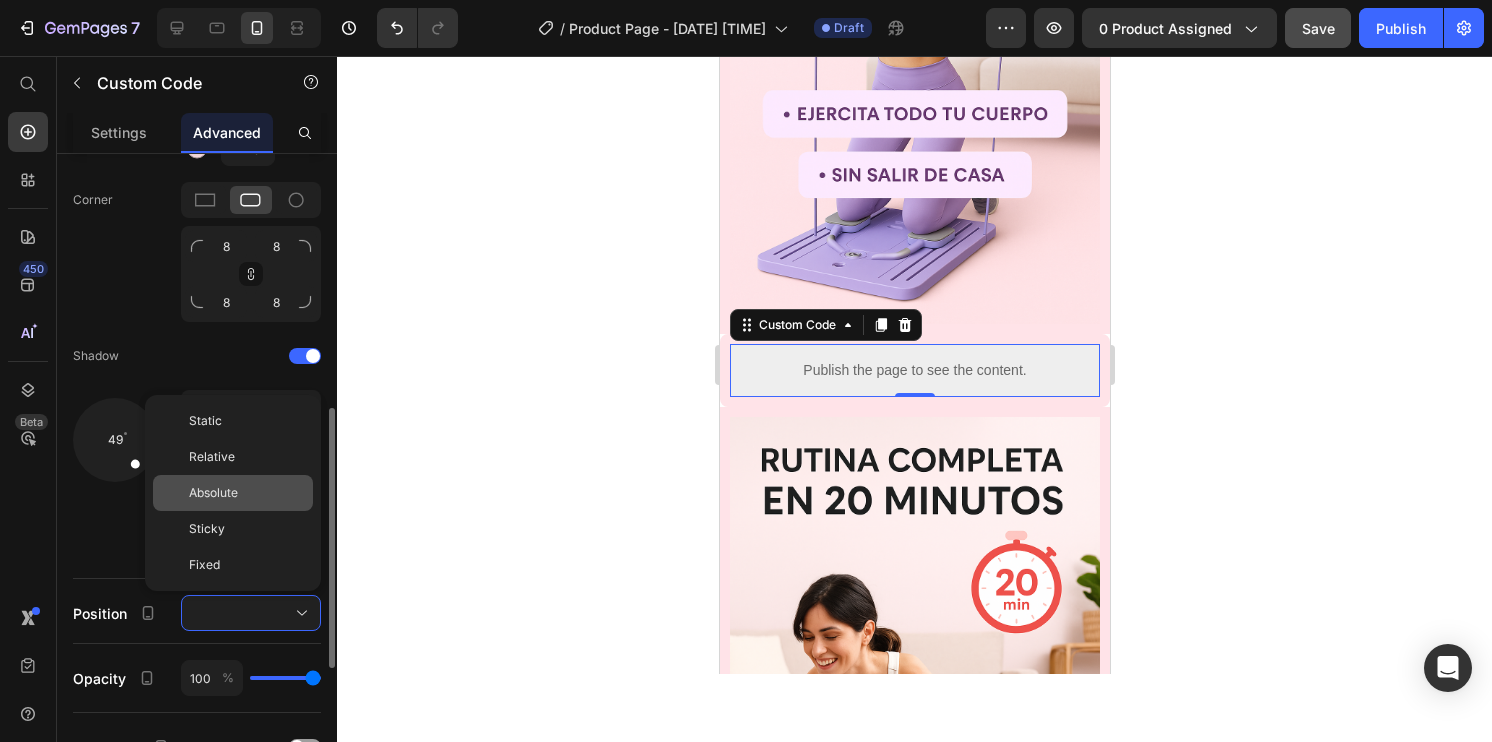 click on "Absolute" at bounding box center [213, 493] 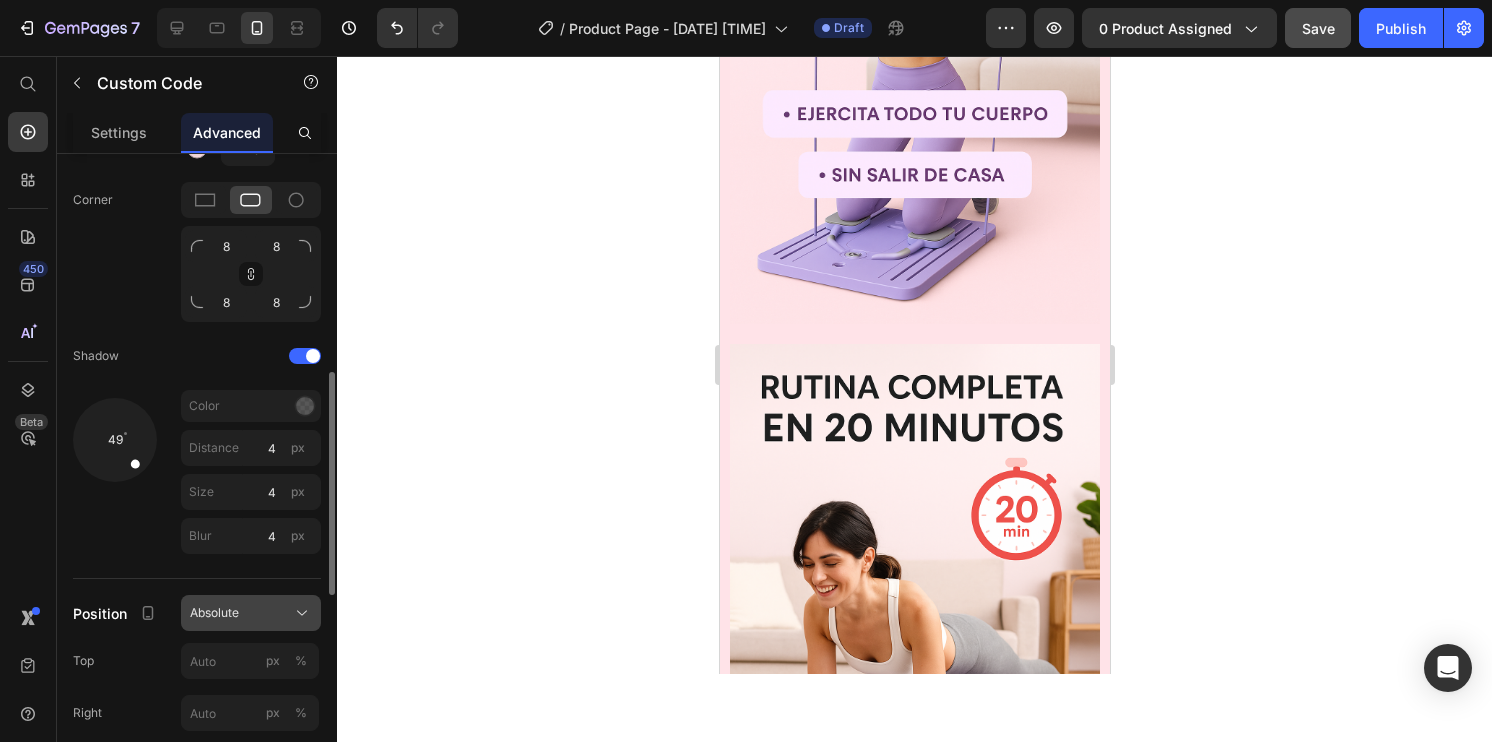 click on "Absolute" at bounding box center [251, 613] 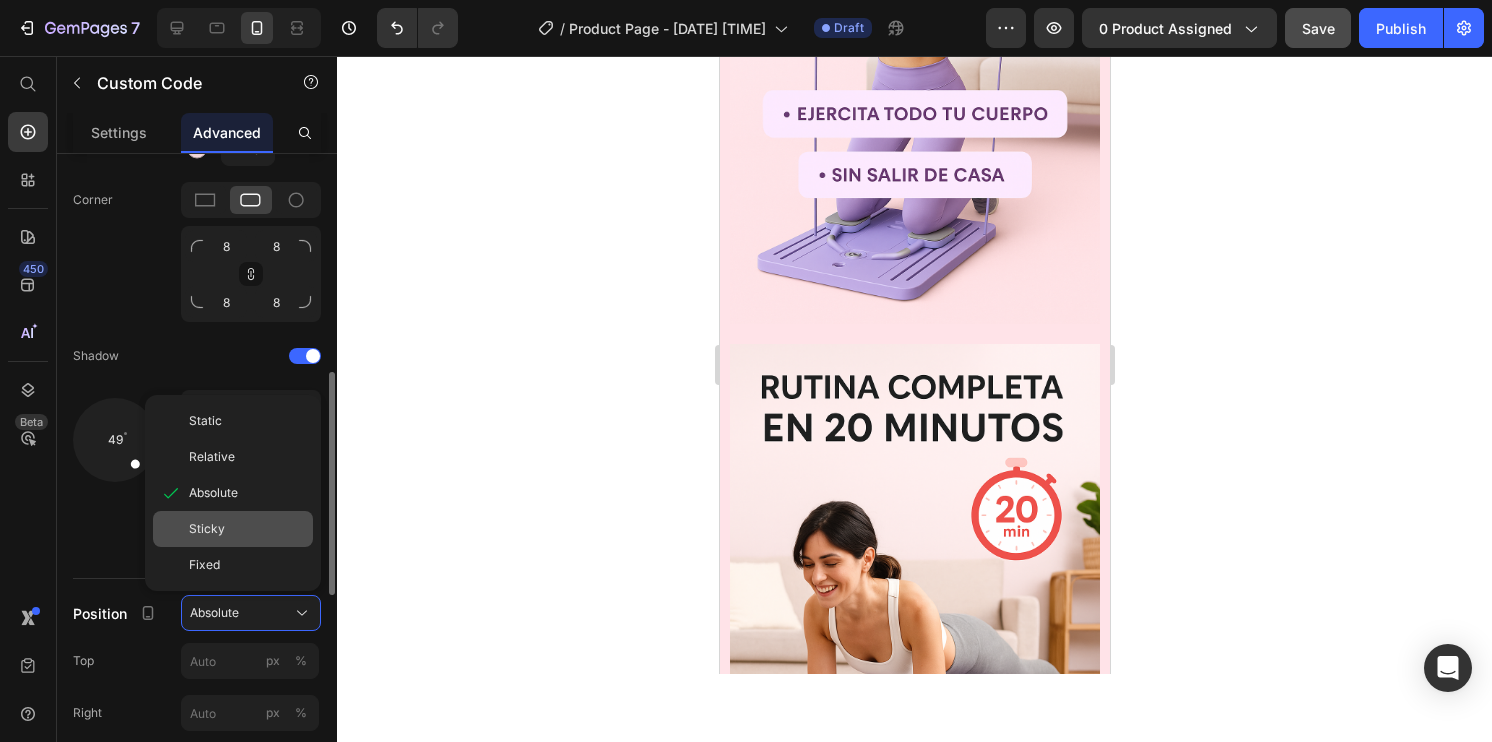 click on "Sticky" 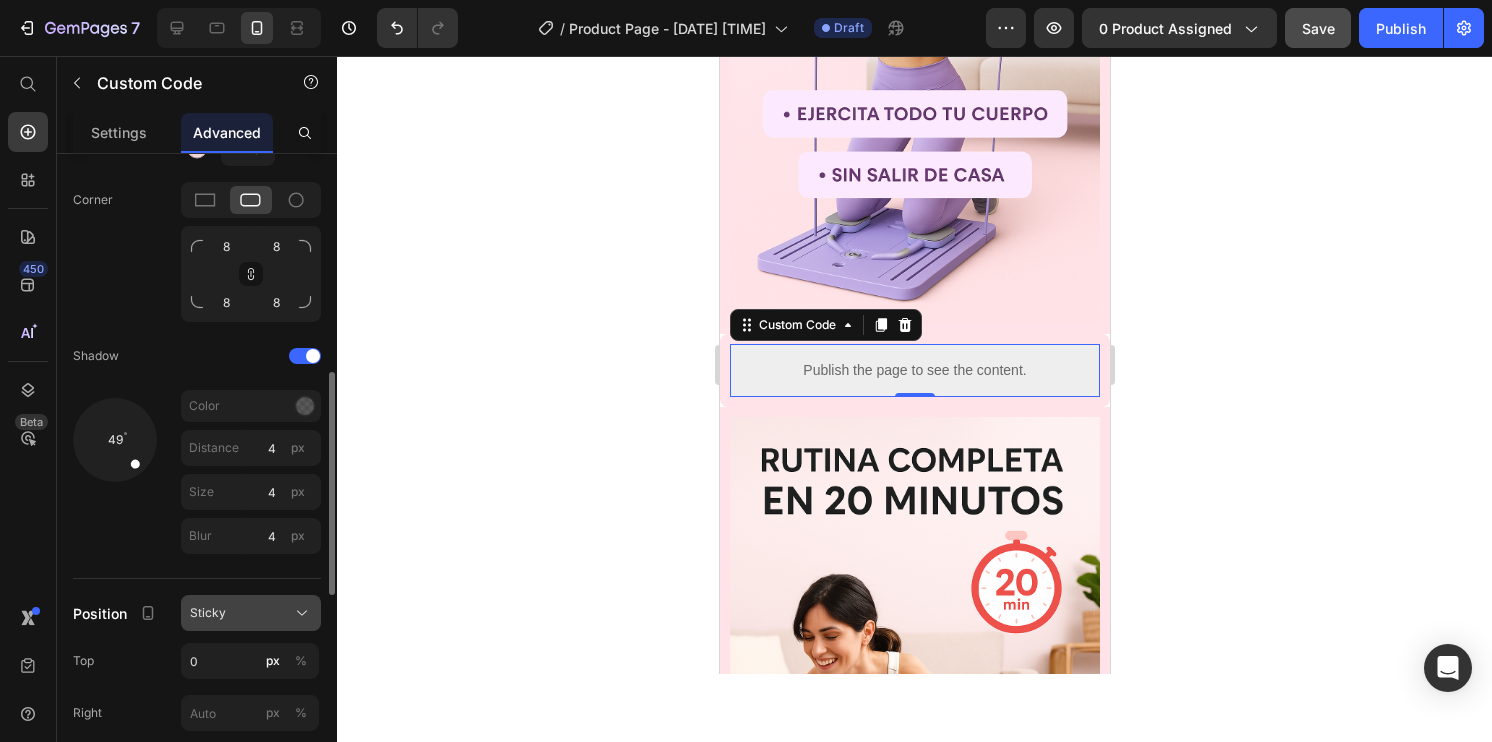 click on "Sticky" 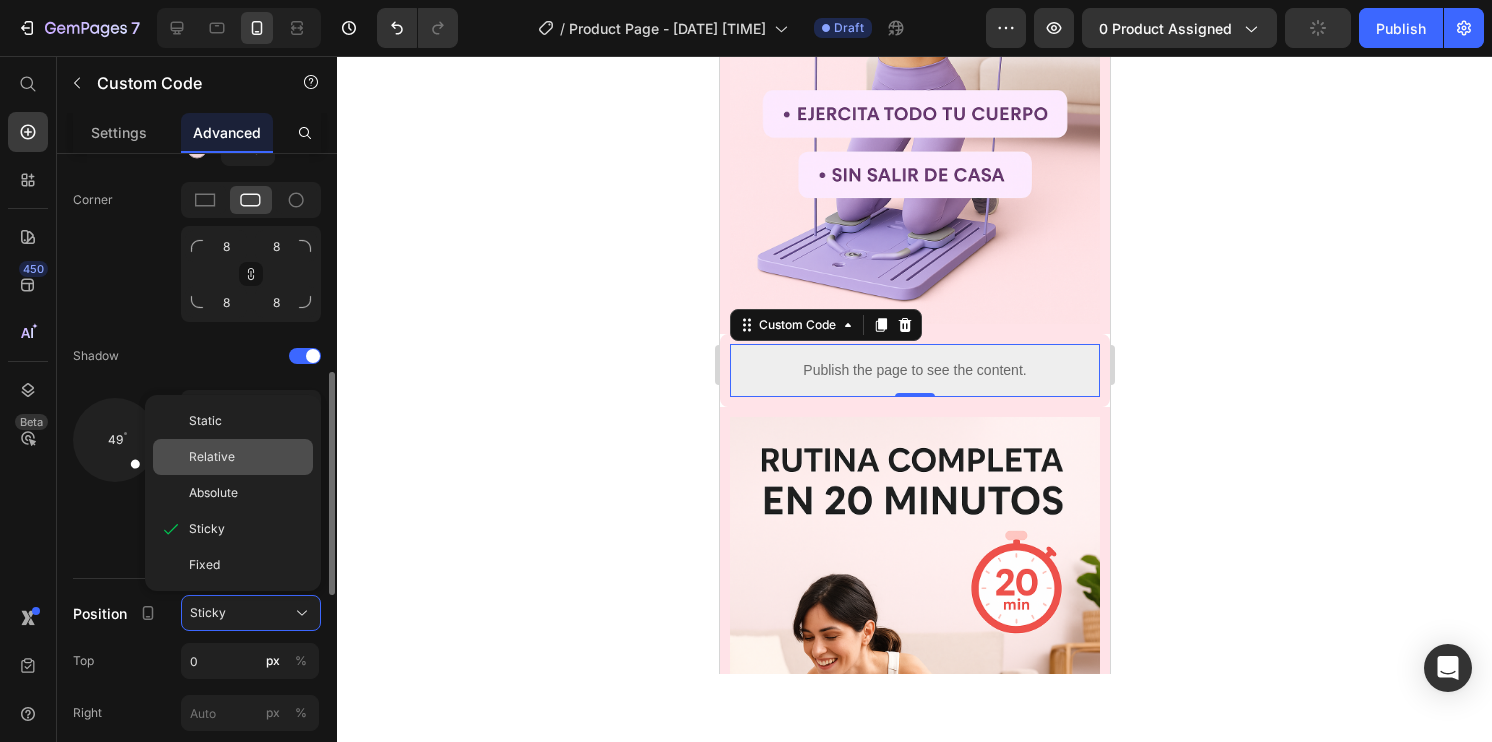 click on "Relative" at bounding box center (247, 457) 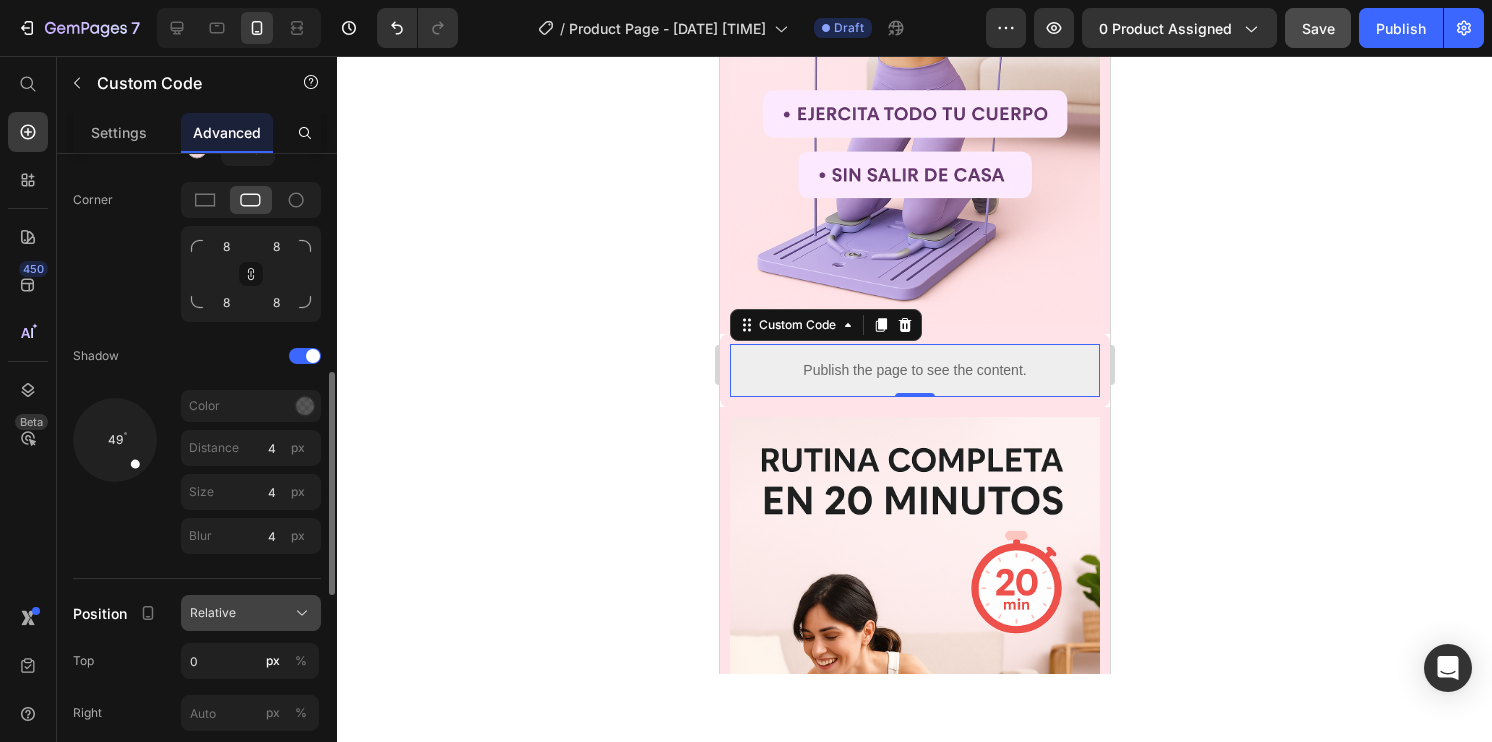 click on "Relative" at bounding box center [251, 613] 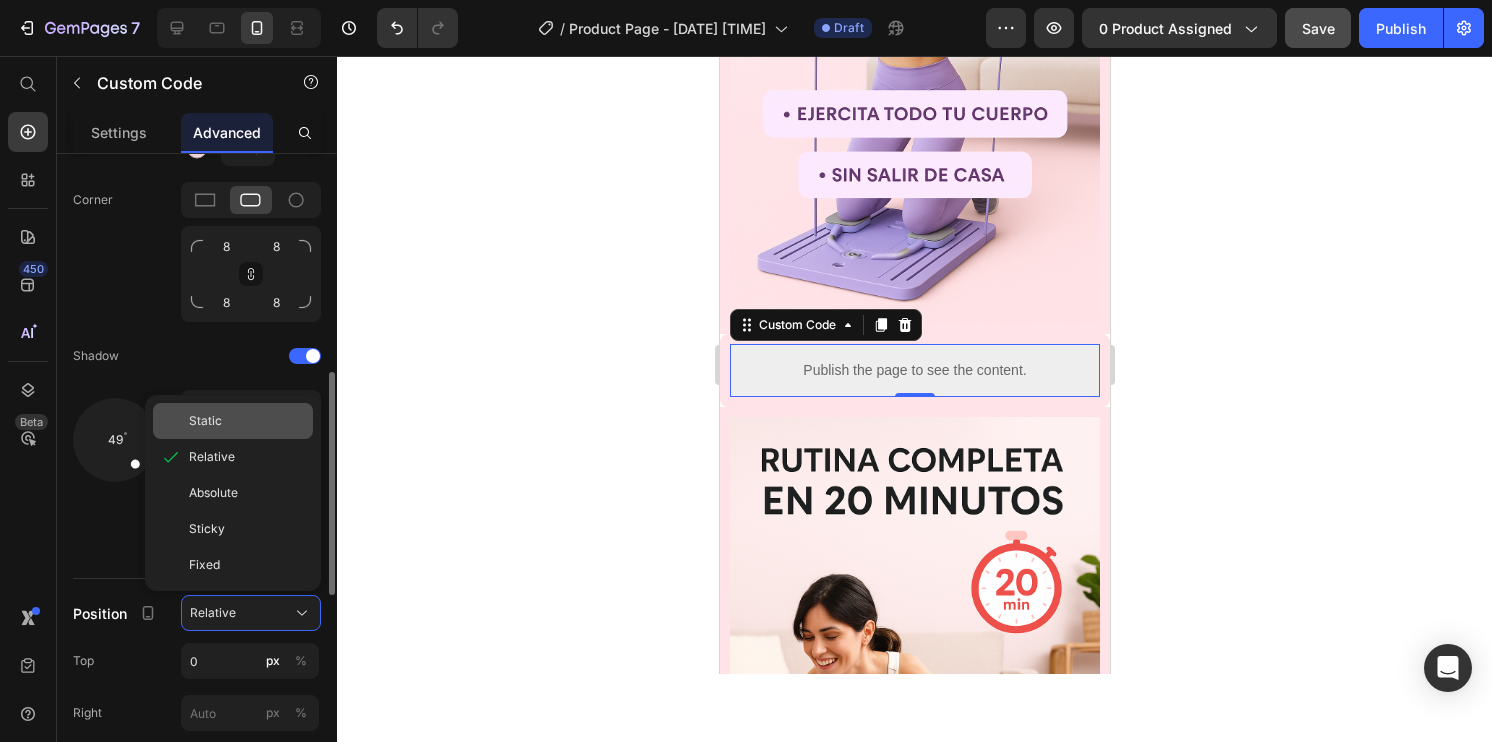 click on "Static" at bounding box center [247, 421] 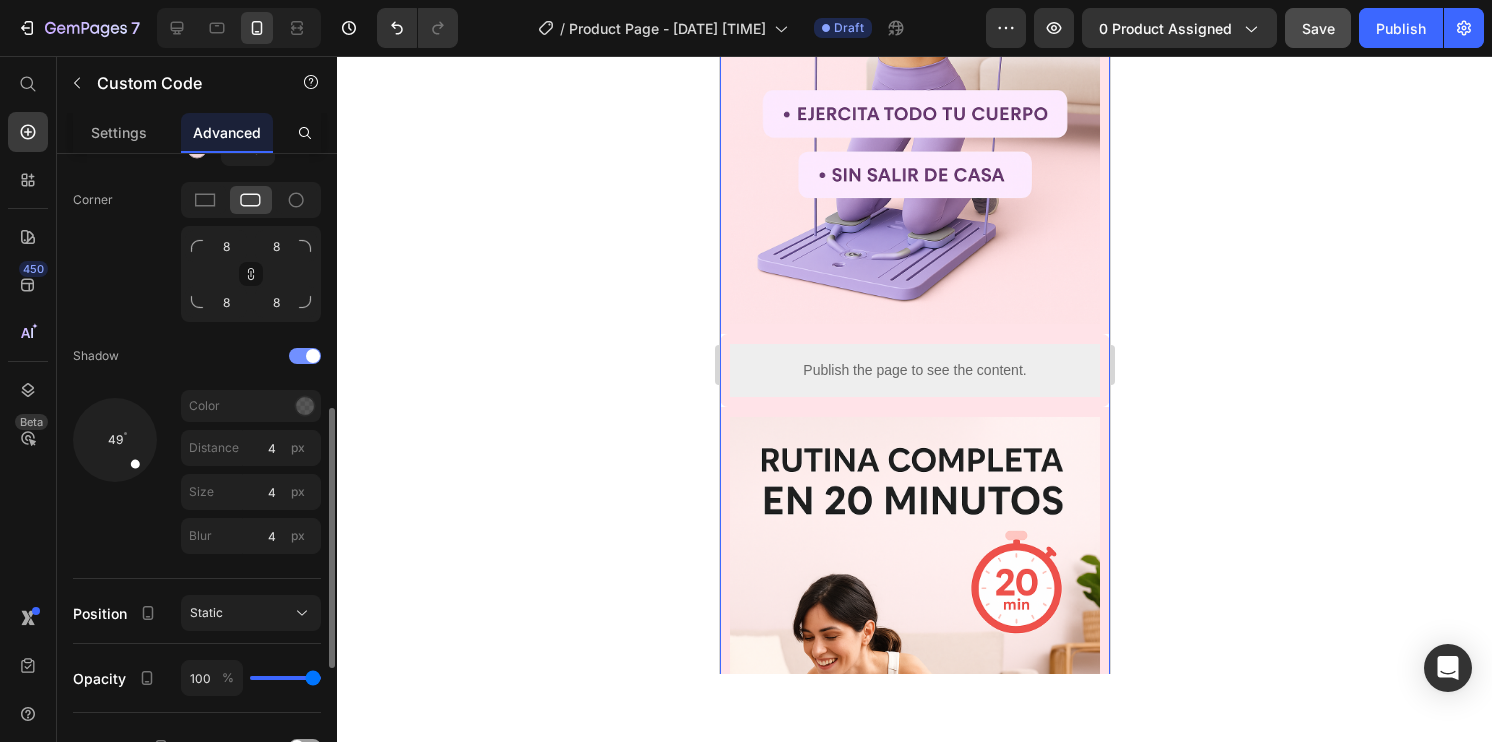 click at bounding box center [313, 356] 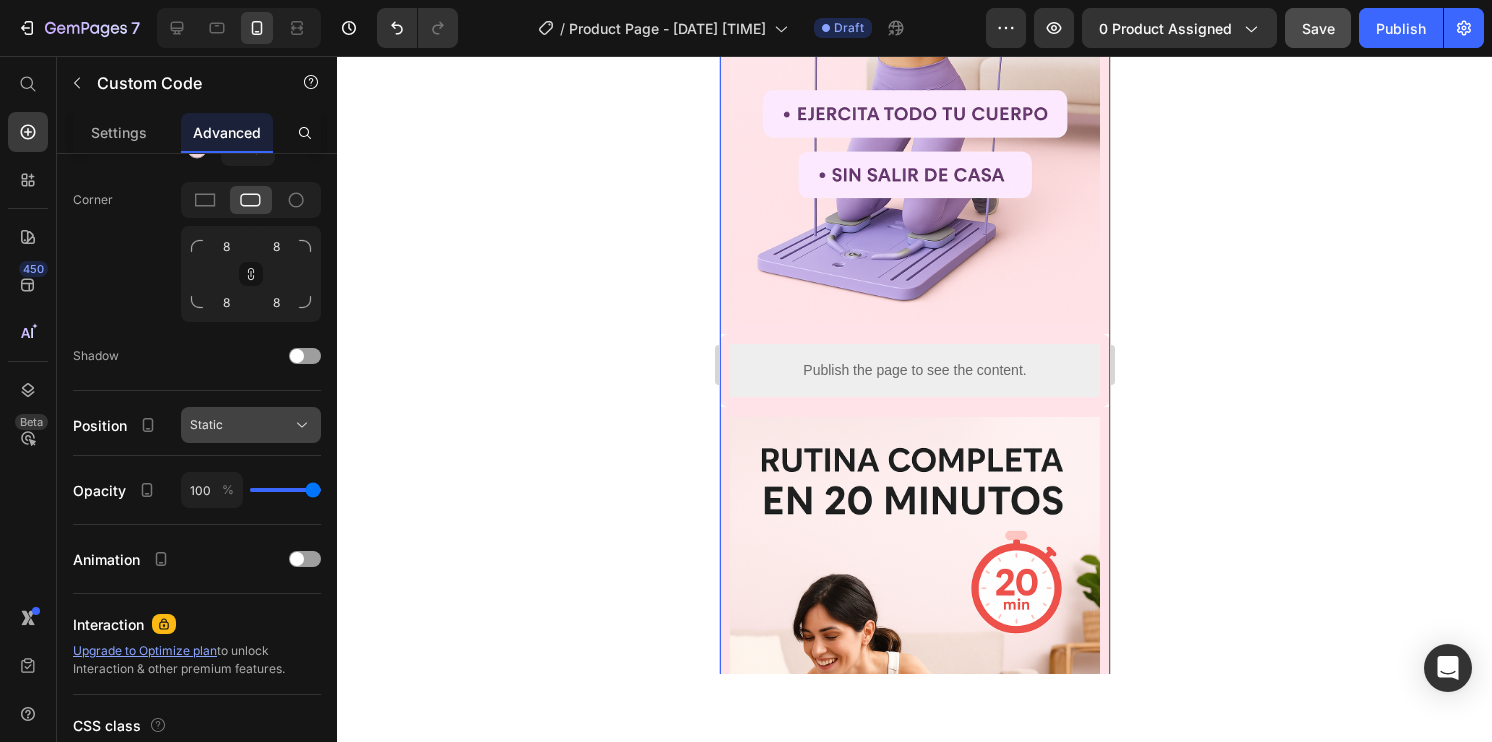click on "Static" 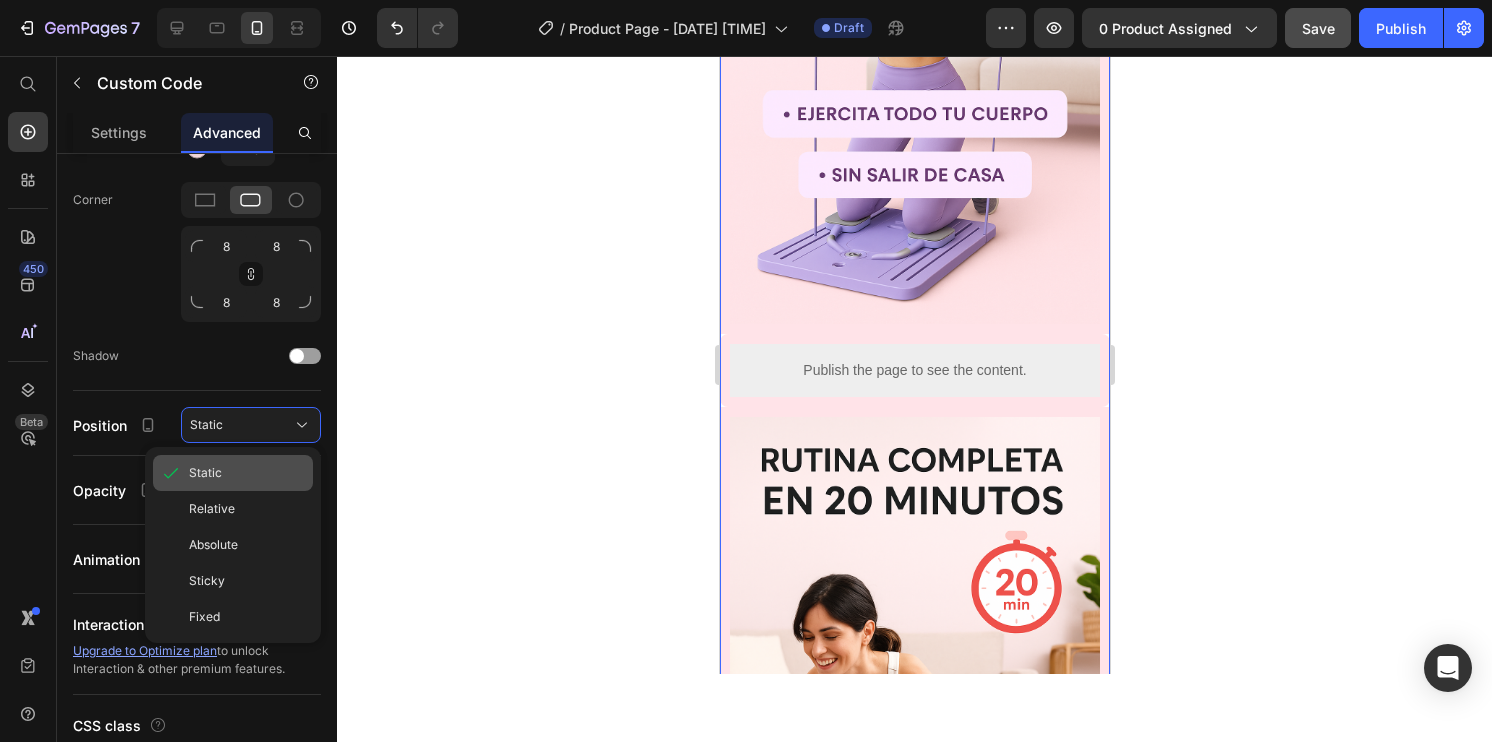 click on "Static" at bounding box center (205, 473) 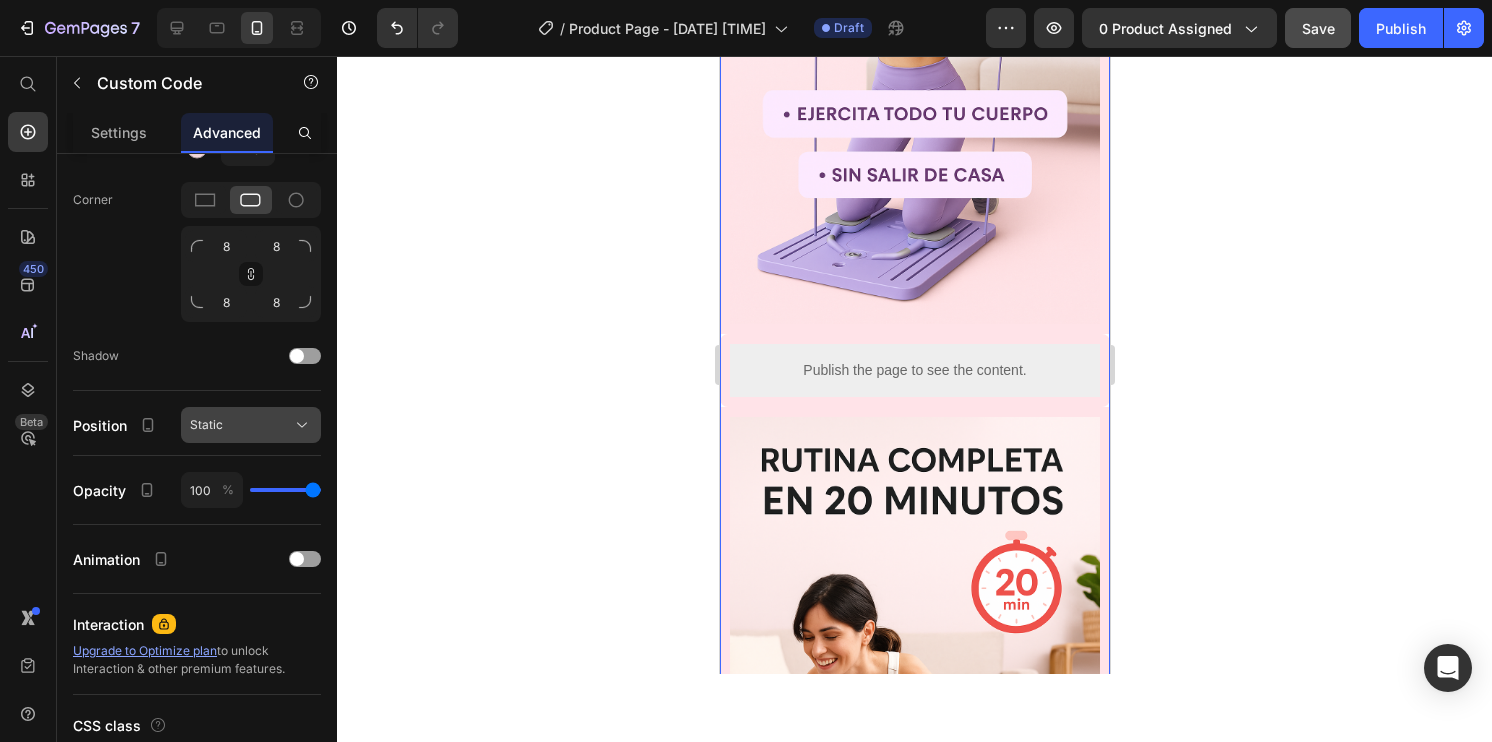 click on "Static" at bounding box center (251, 425) 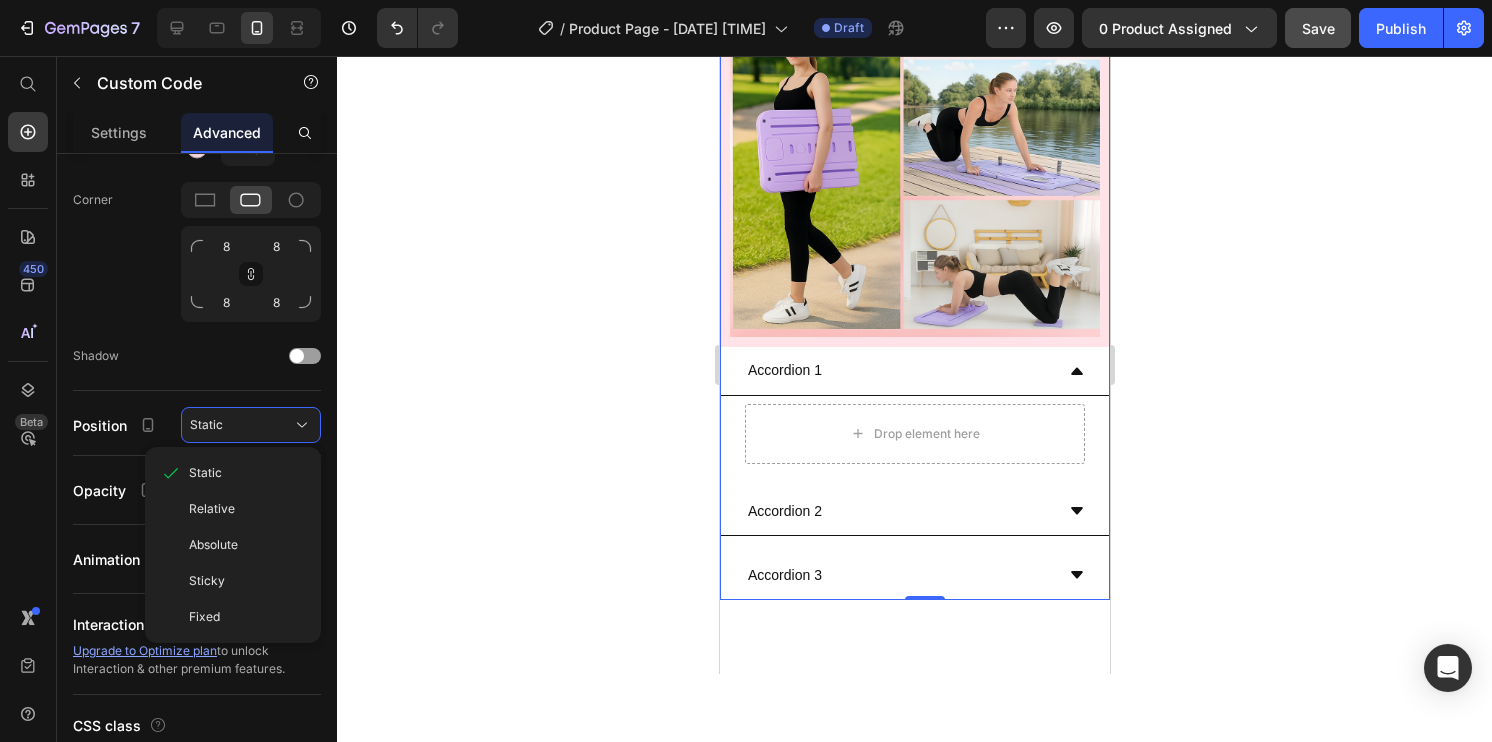 scroll, scrollTop: 4916, scrollLeft: 0, axis: vertical 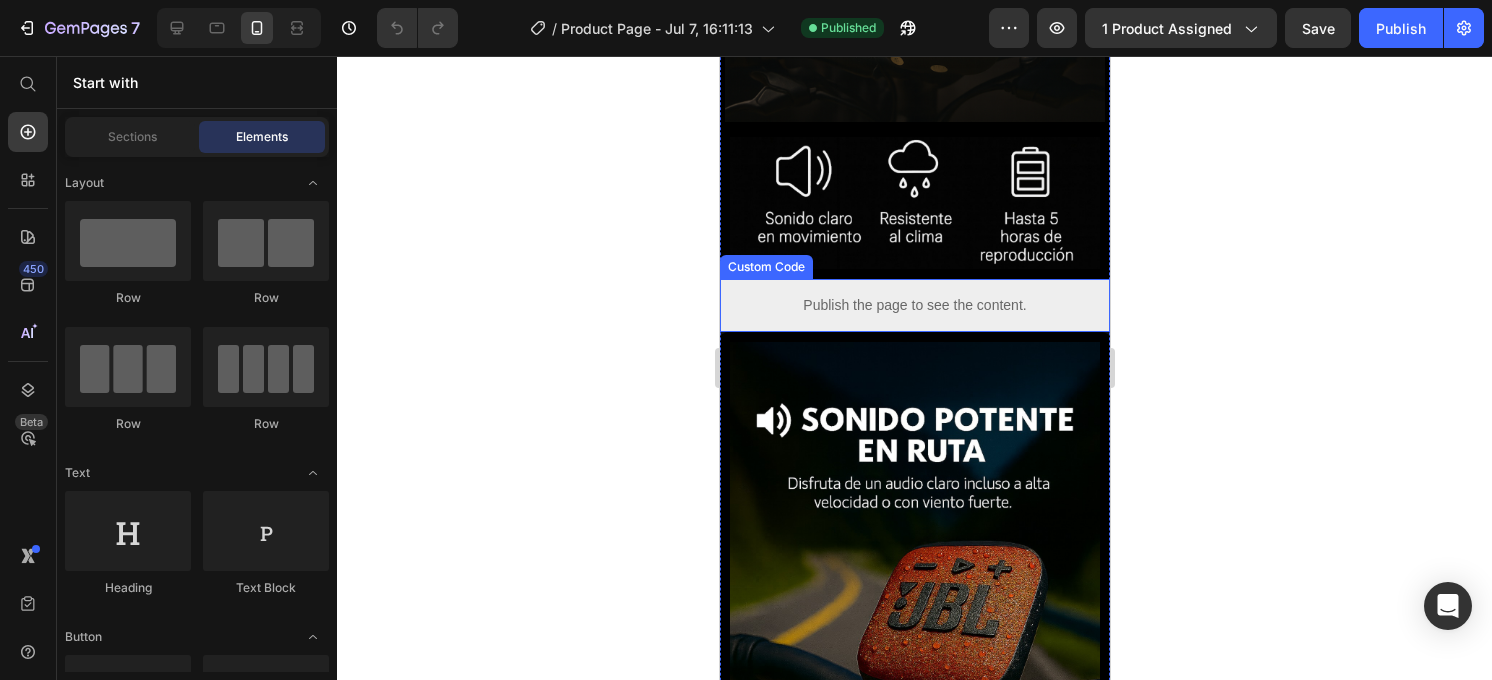 click on "Publish the page to see the content." at bounding box center (914, 305) 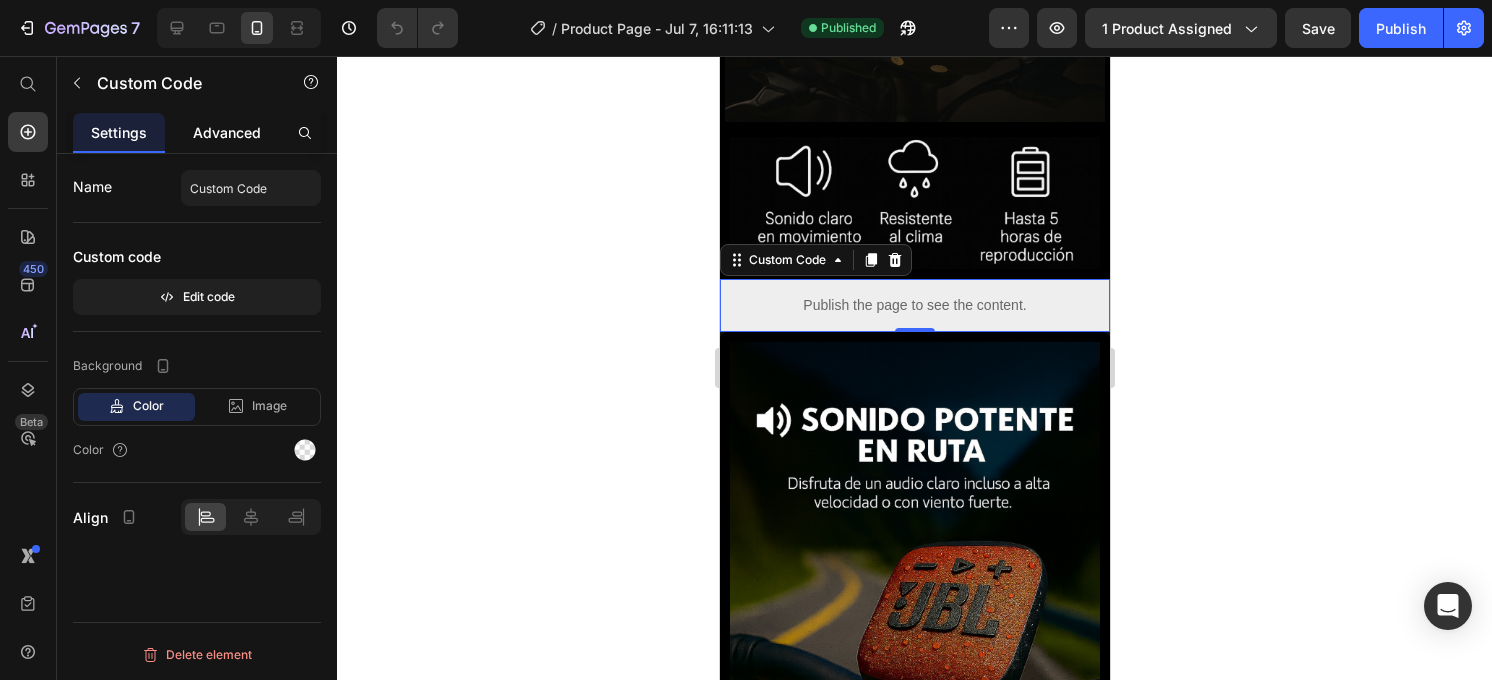 click on "Advanced" 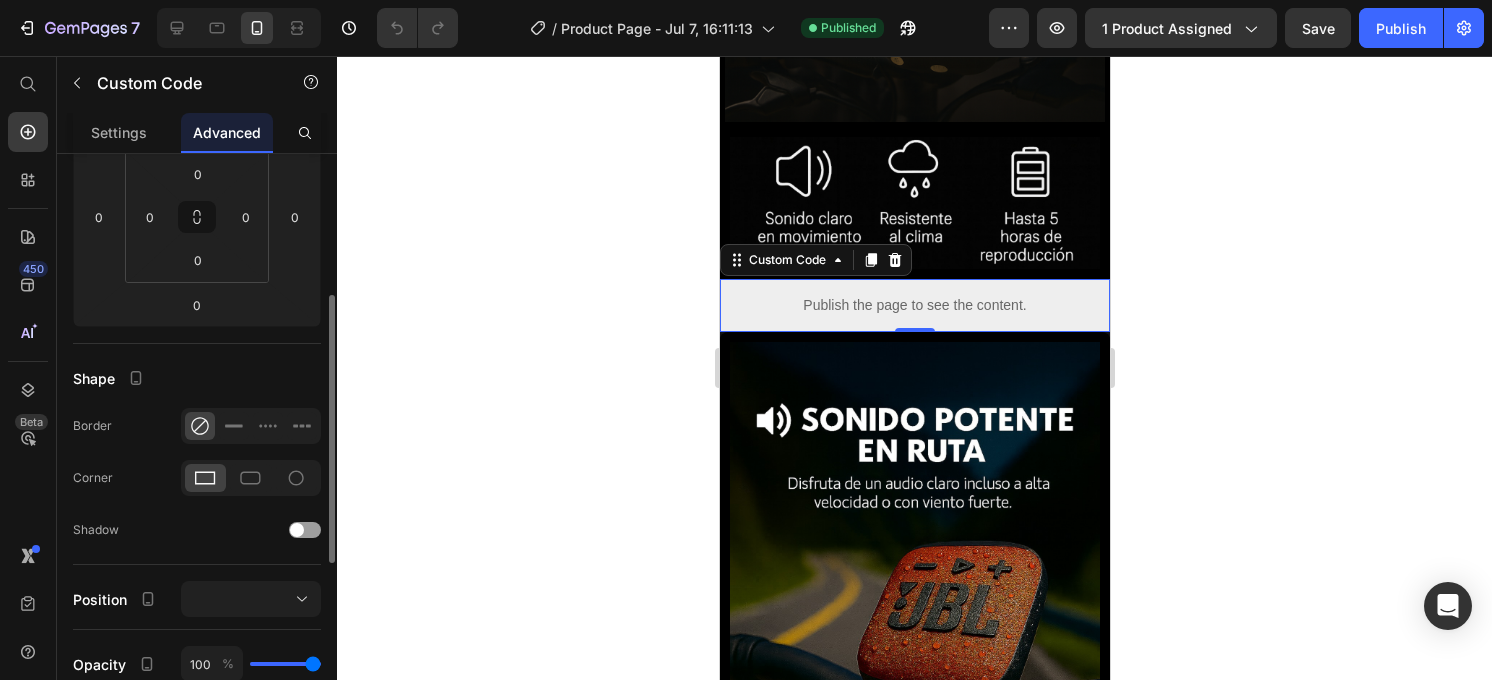 scroll, scrollTop: 0, scrollLeft: 0, axis: both 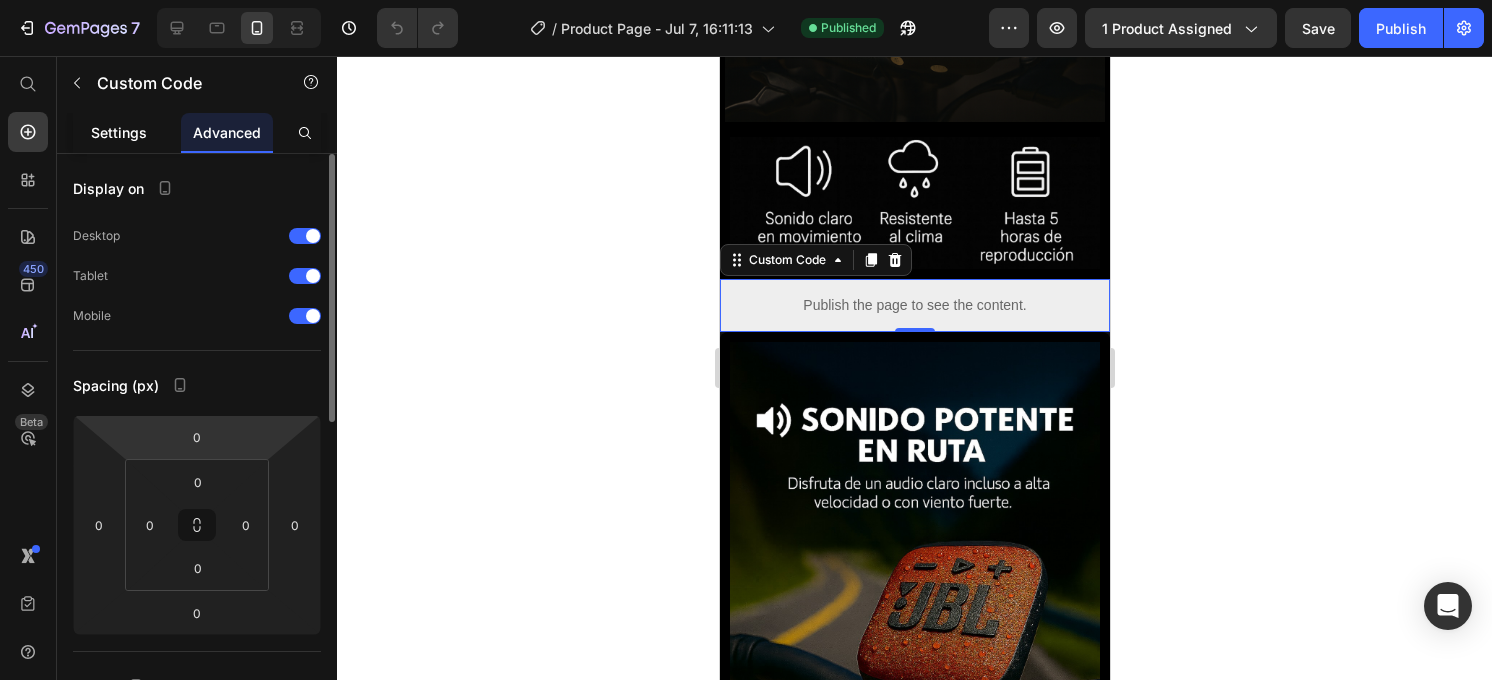 click on "Settings" 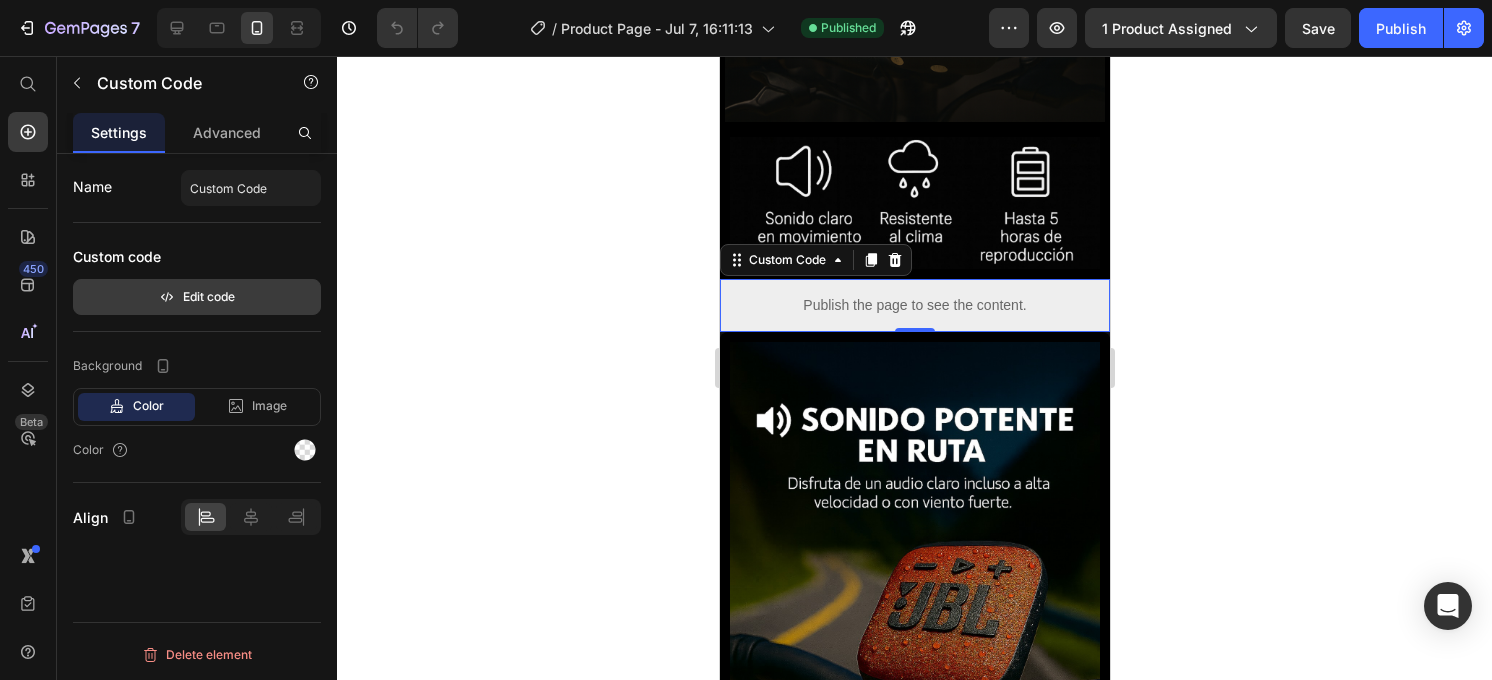 click on "Edit code" at bounding box center (197, 297) 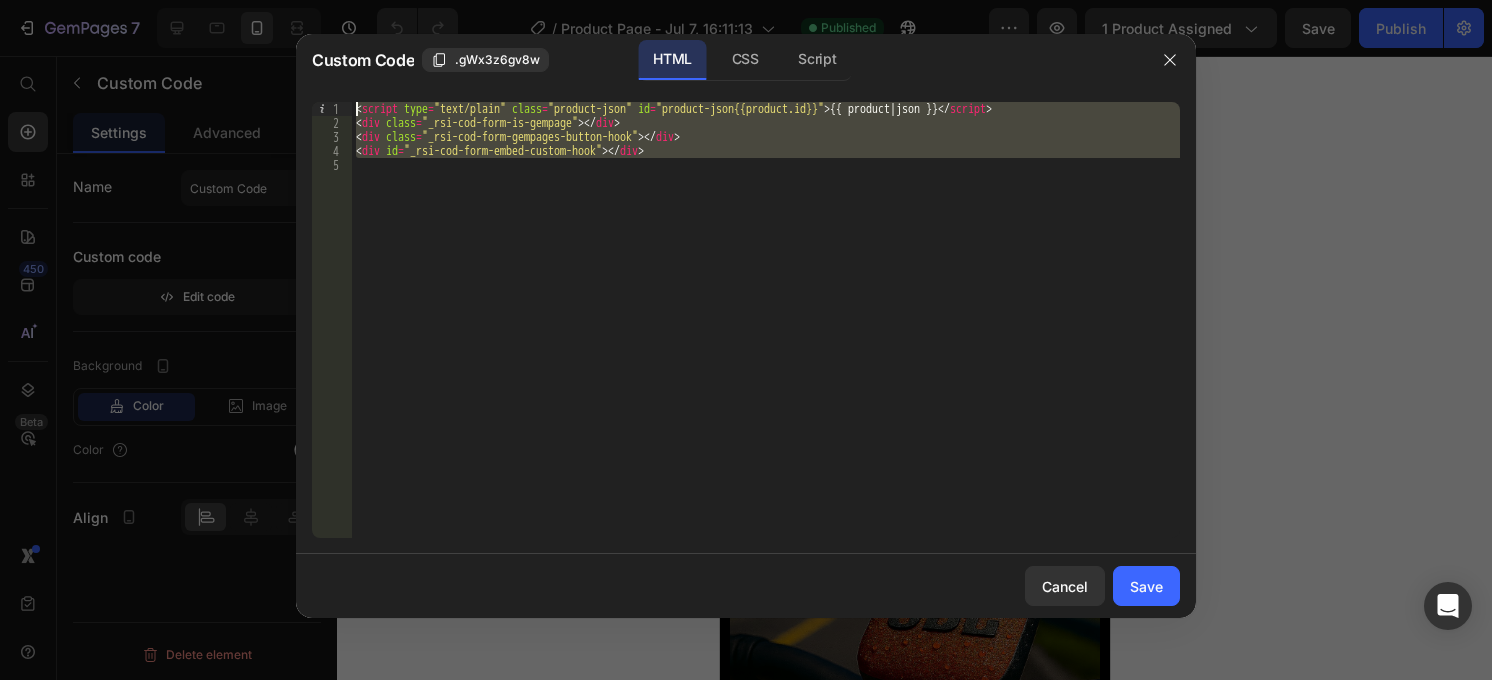 drag, startPoint x: 732, startPoint y: 160, endPoint x: 300, endPoint y: 100, distance: 436.14676 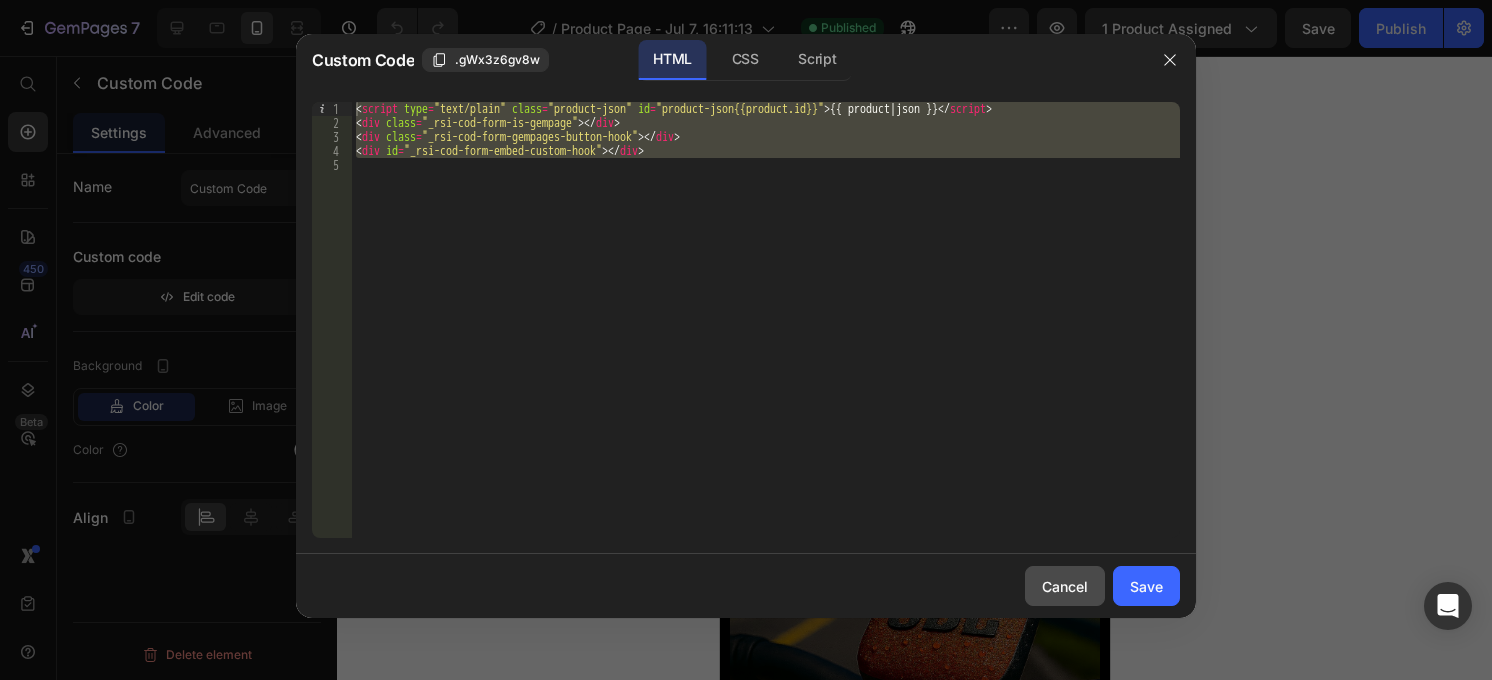 click on "Cancel" at bounding box center [1065, 586] 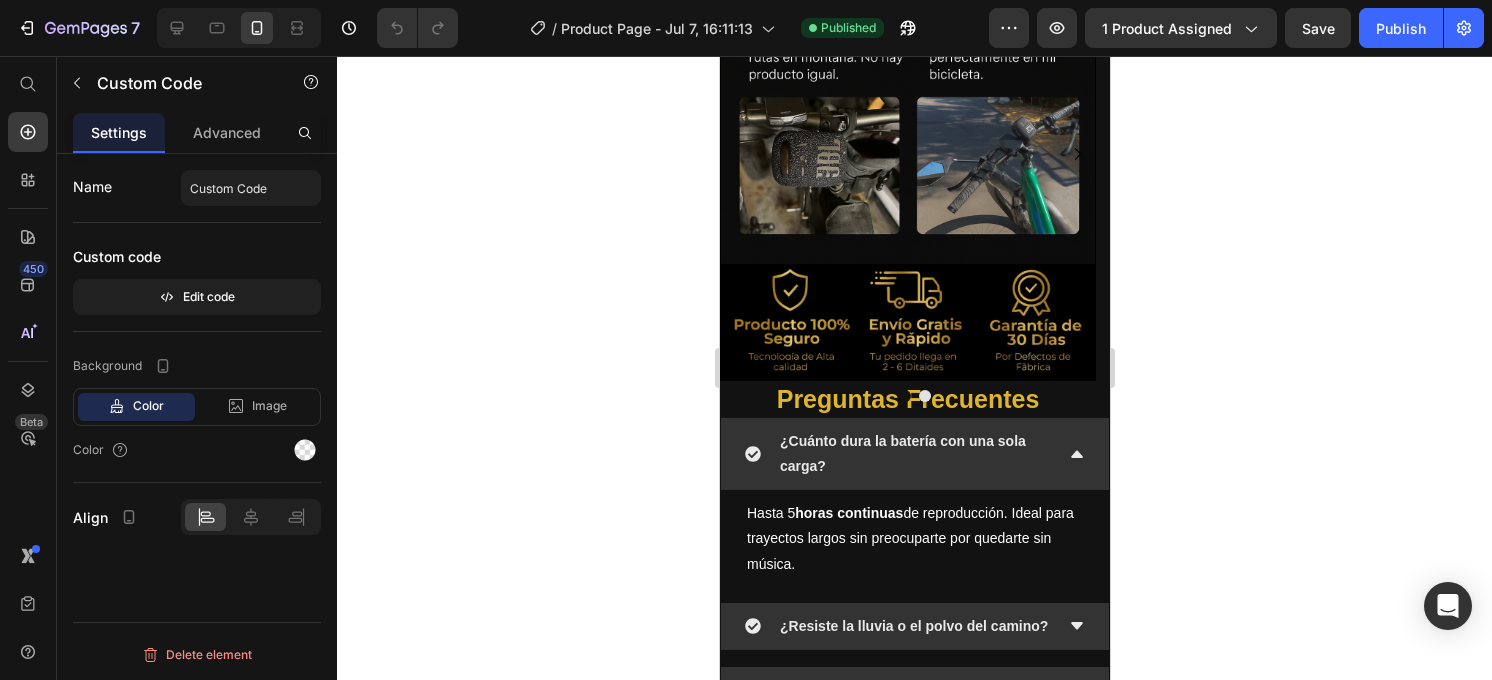 scroll, scrollTop: 3564, scrollLeft: 0, axis: vertical 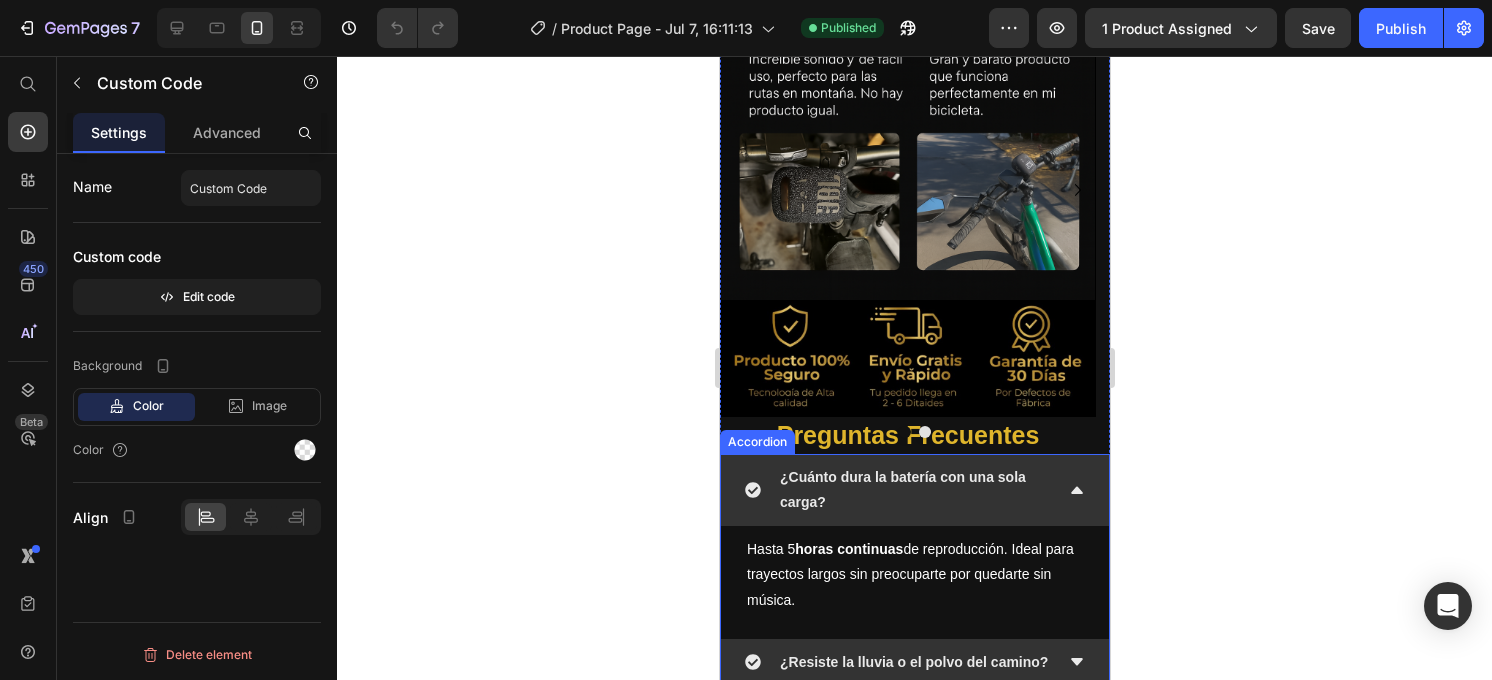 click on "¿Cuánto dura la batería con una sola carga?" at bounding box center (898, 490) 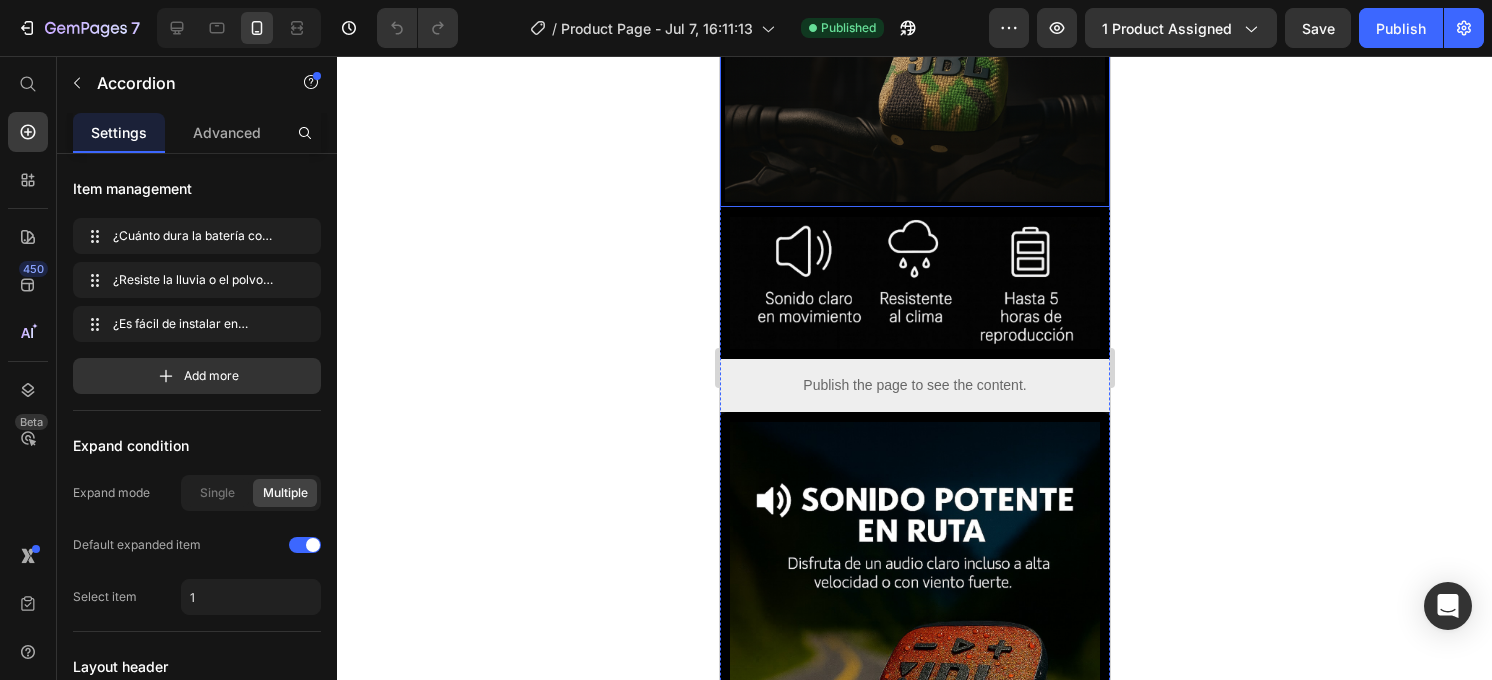 scroll, scrollTop: 320, scrollLeft: 0, axis: vertical 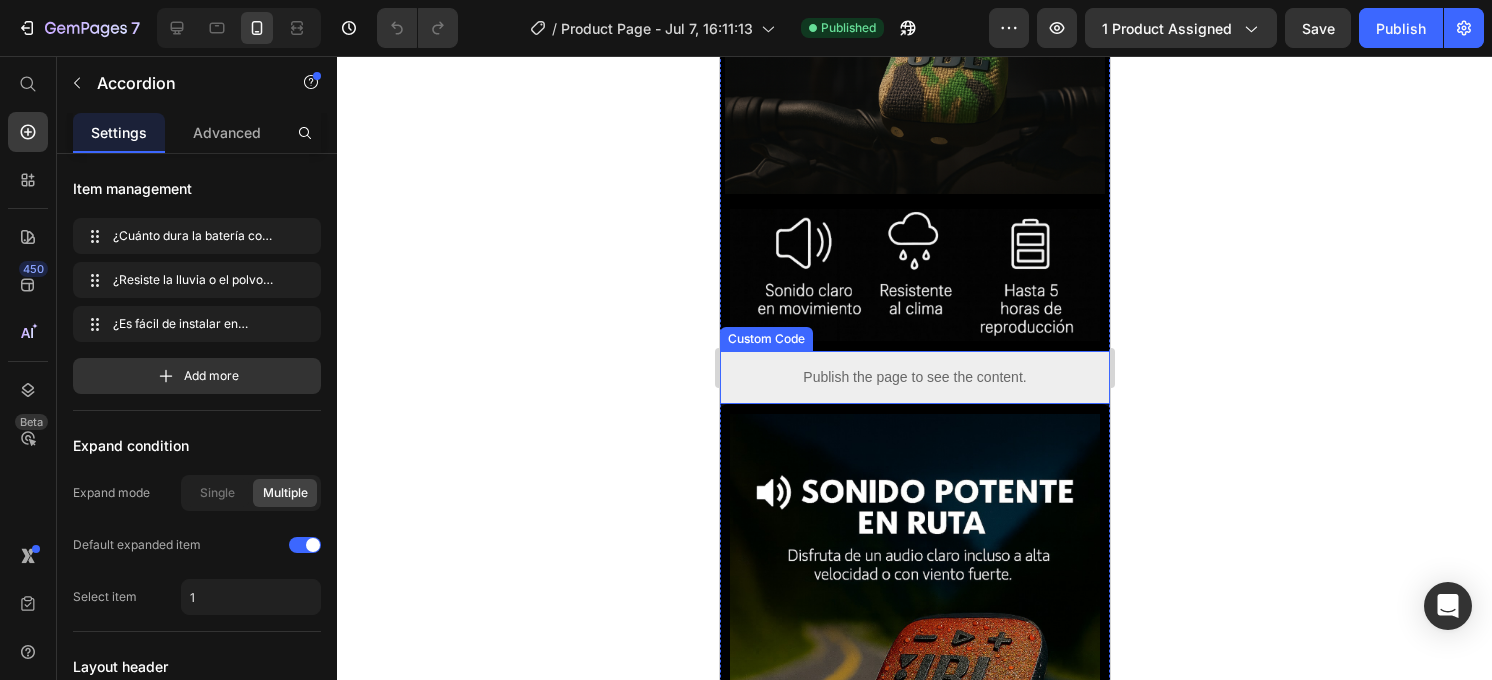 click on "Publish the page to see the content." at bounding box center (914, 377) 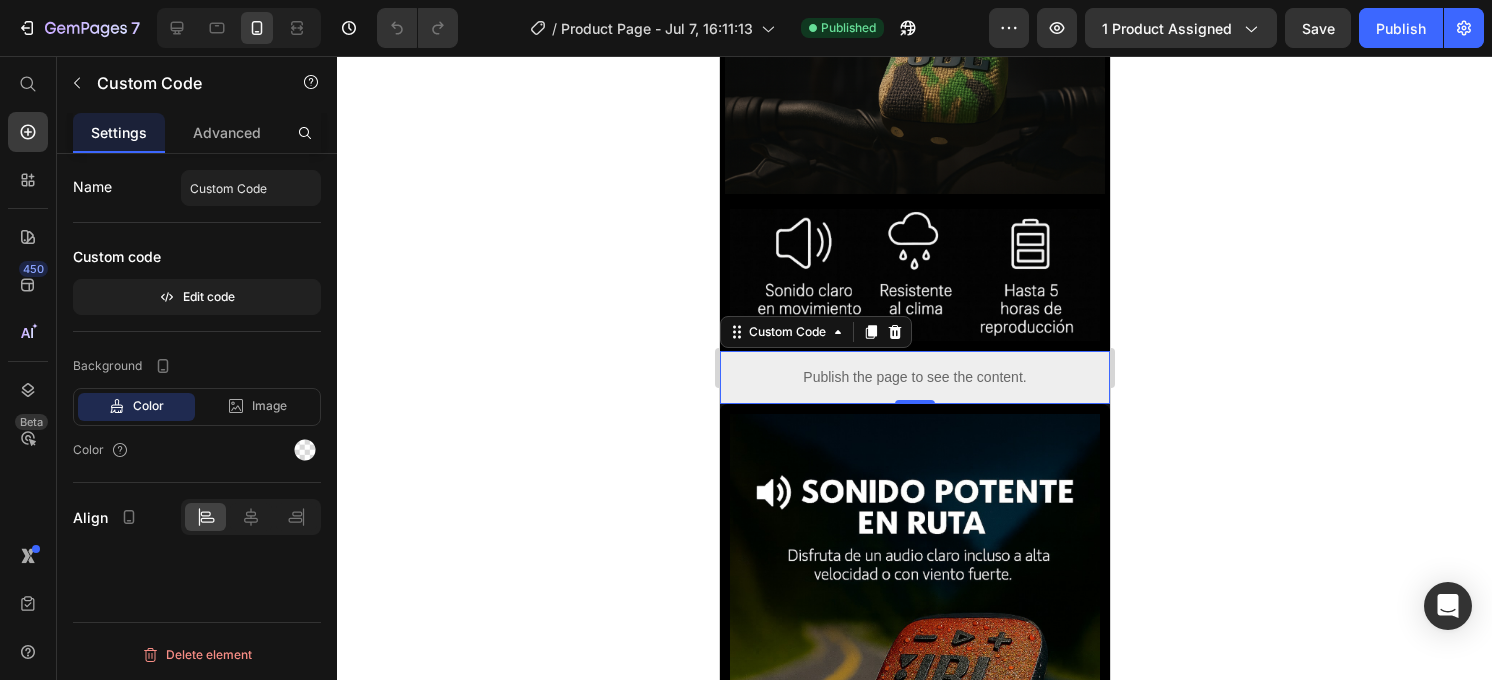 click on "Name Custom Code Custom code  Edit code" 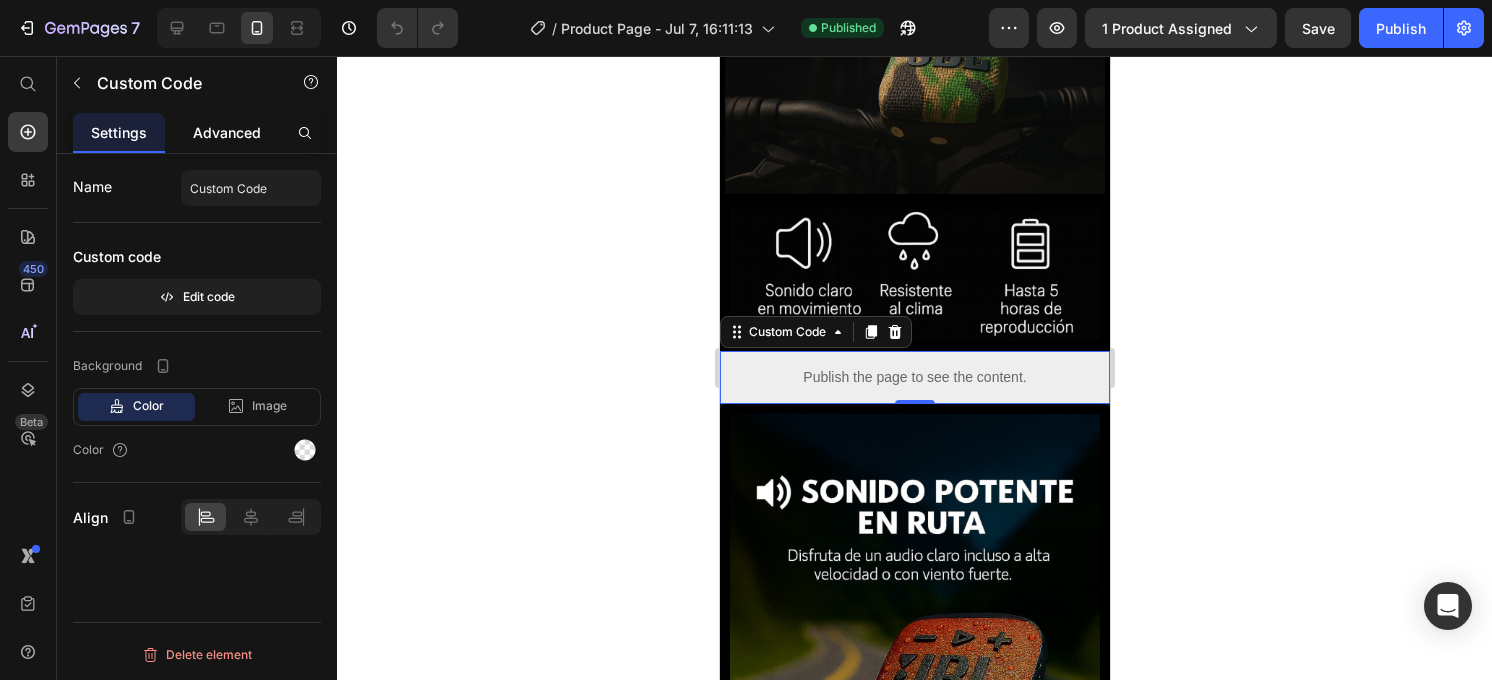 click on "Advanced" at bounding box center (227, 132) 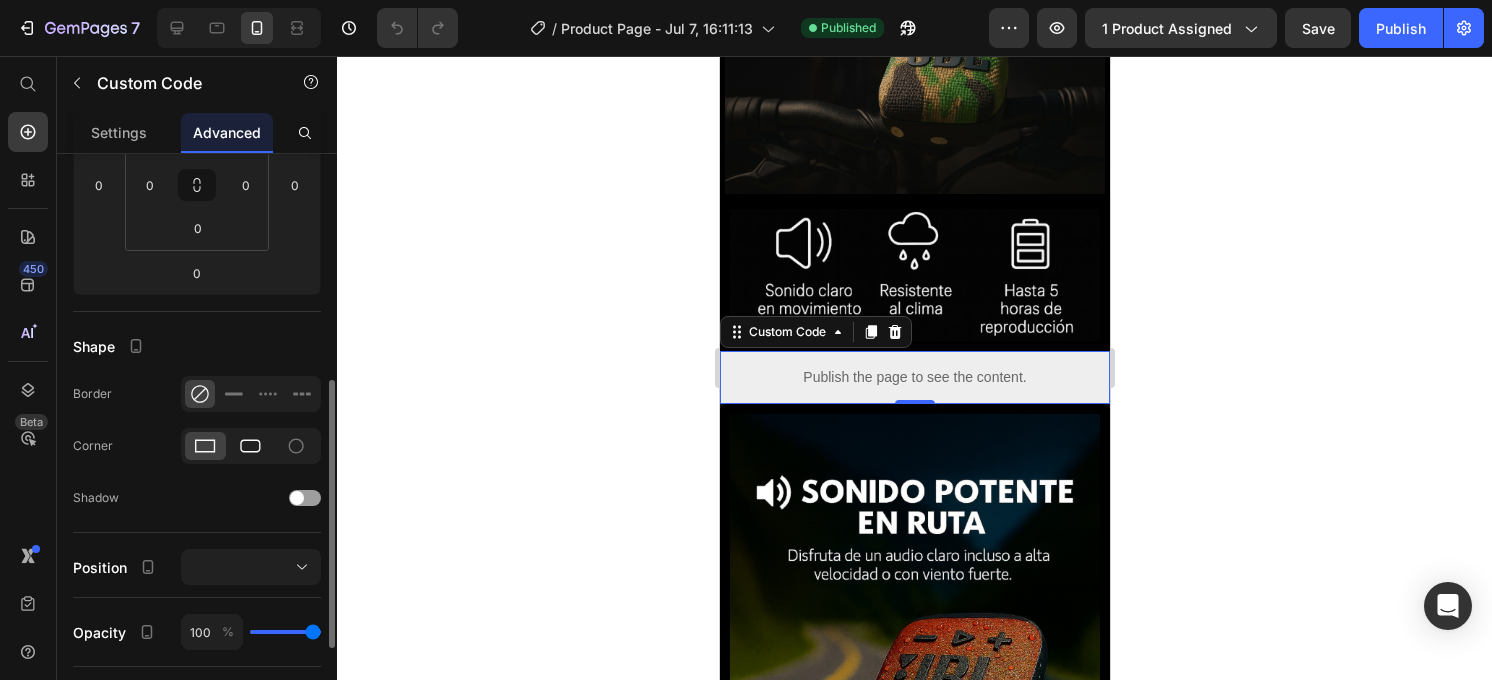 scroll, scrollTop: 389, scrollLeft: 0, axis: vertical 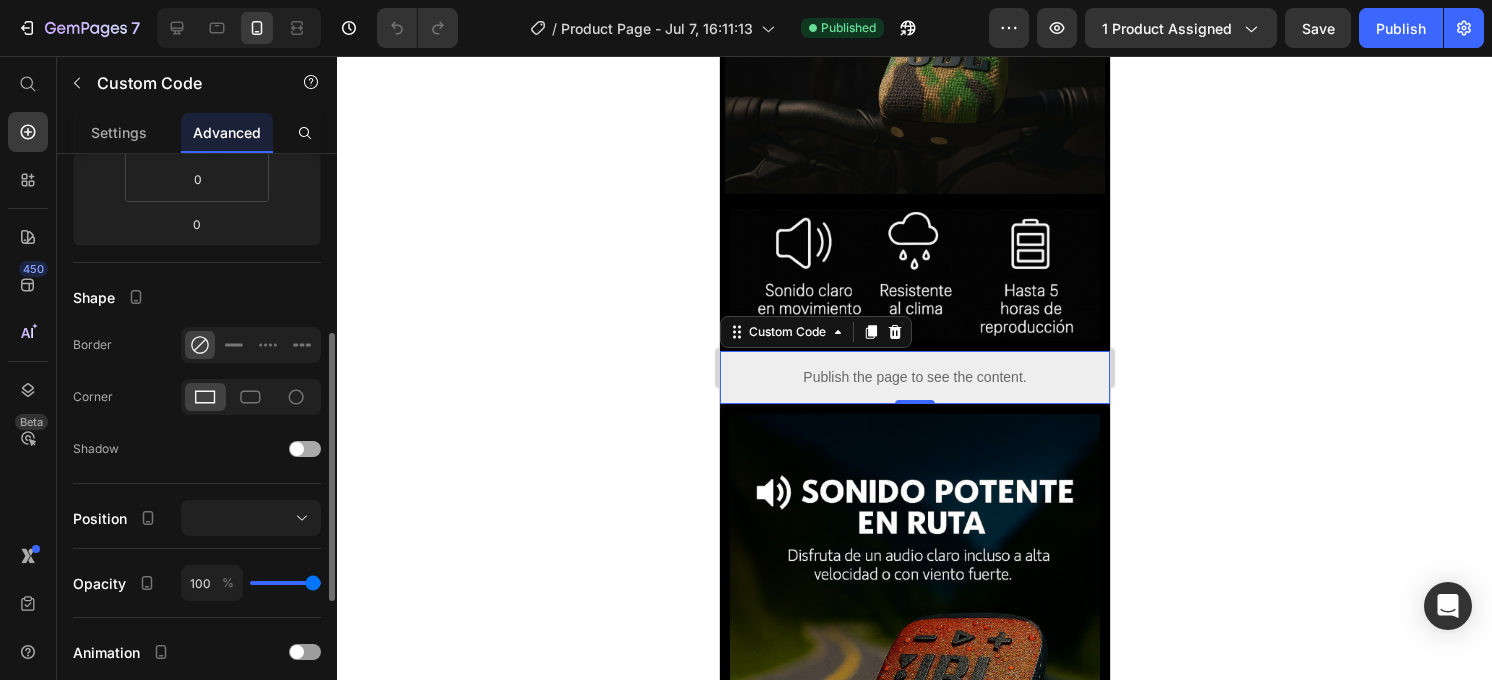 click at bounding box center (297, 449) 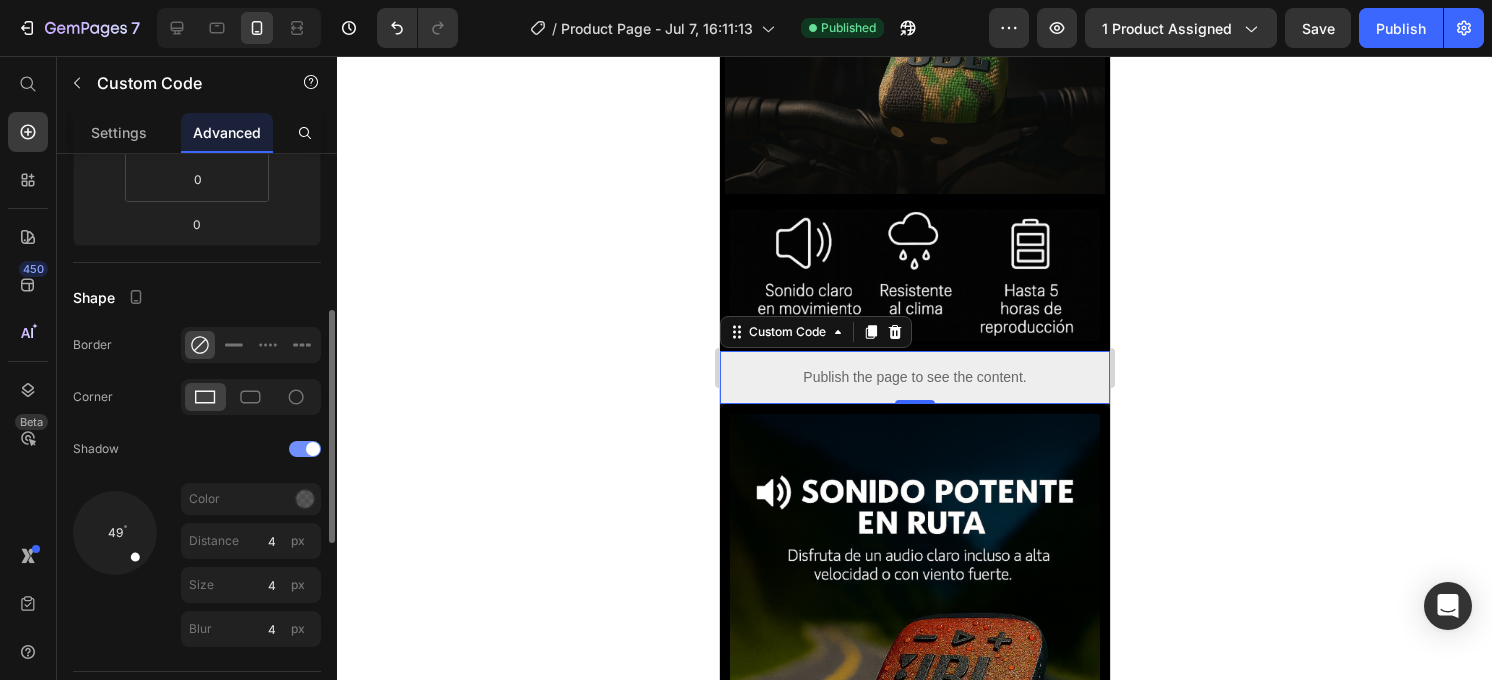 click at bounding box center (305, 449) 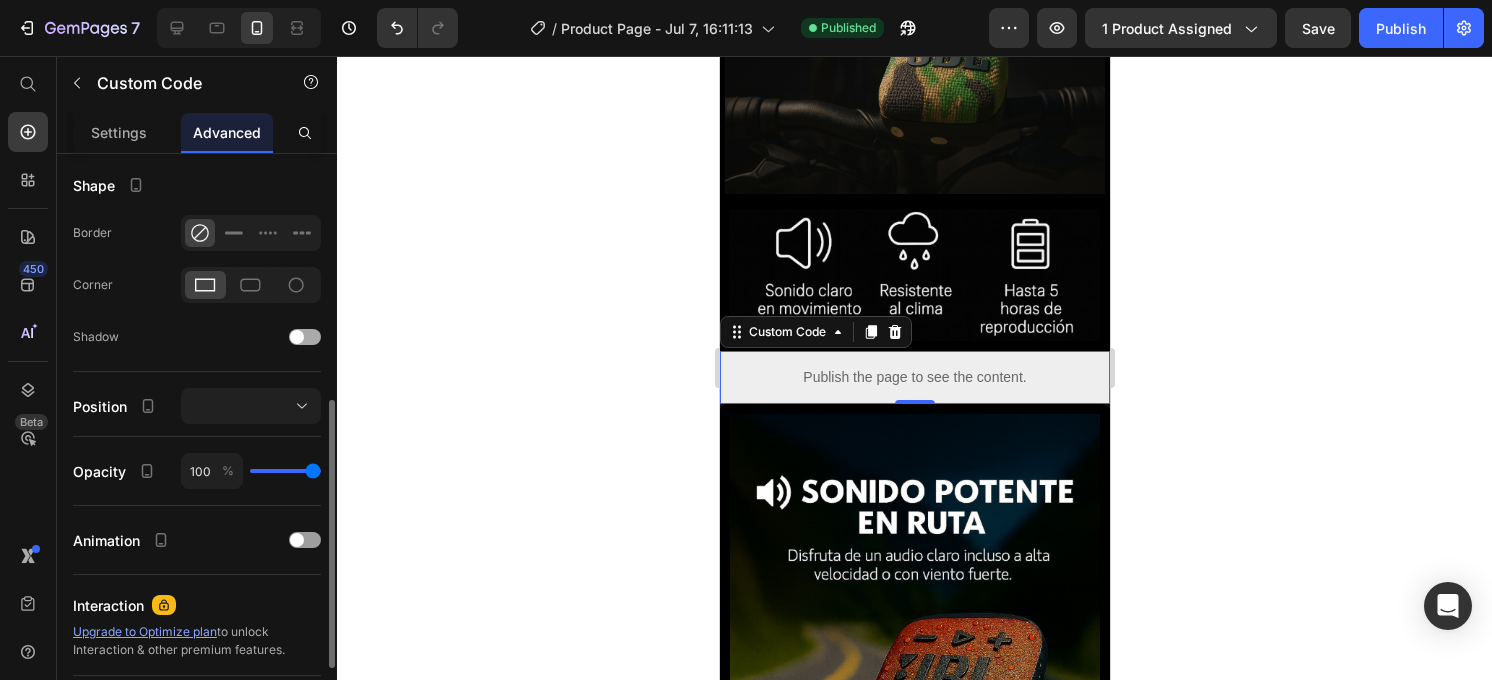 scroll, scrollTop: 512, scrollLeft: 0, axis: vertical 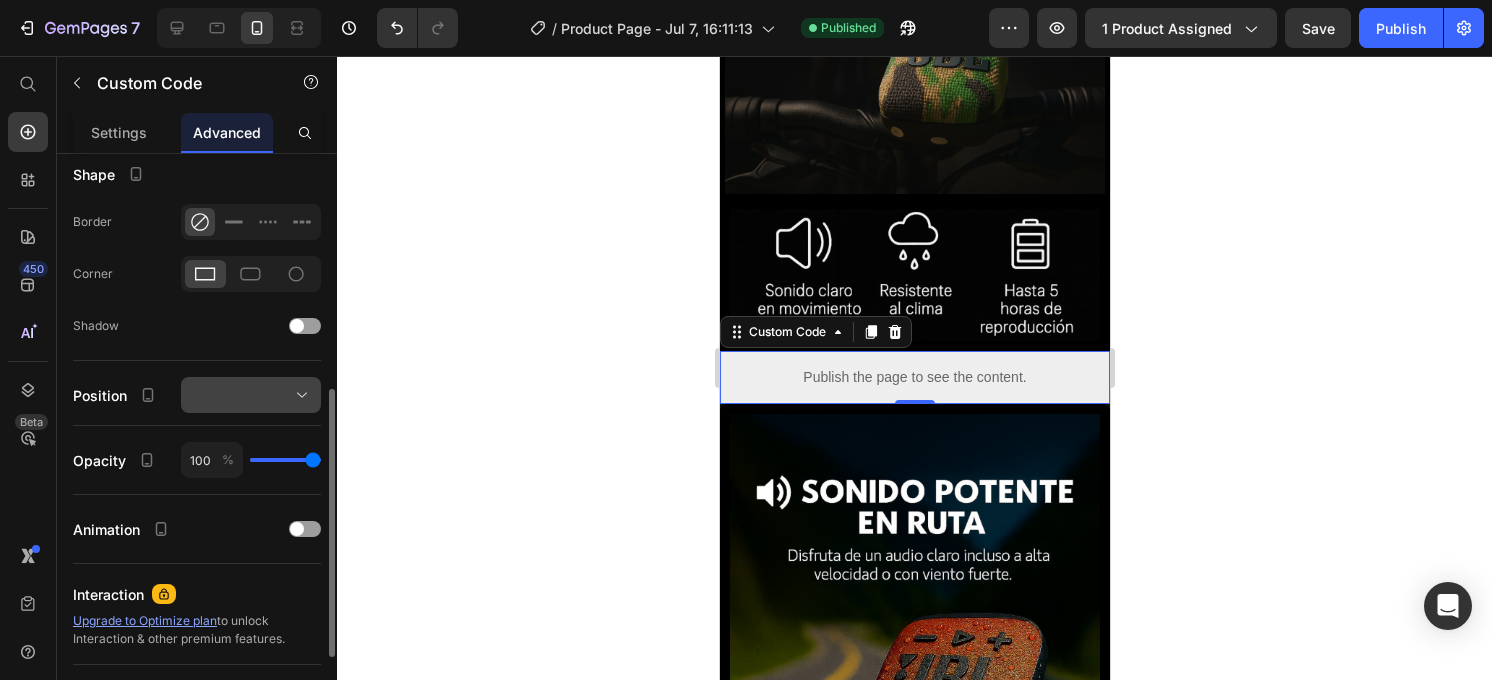 click at bounding box center (251, 395) 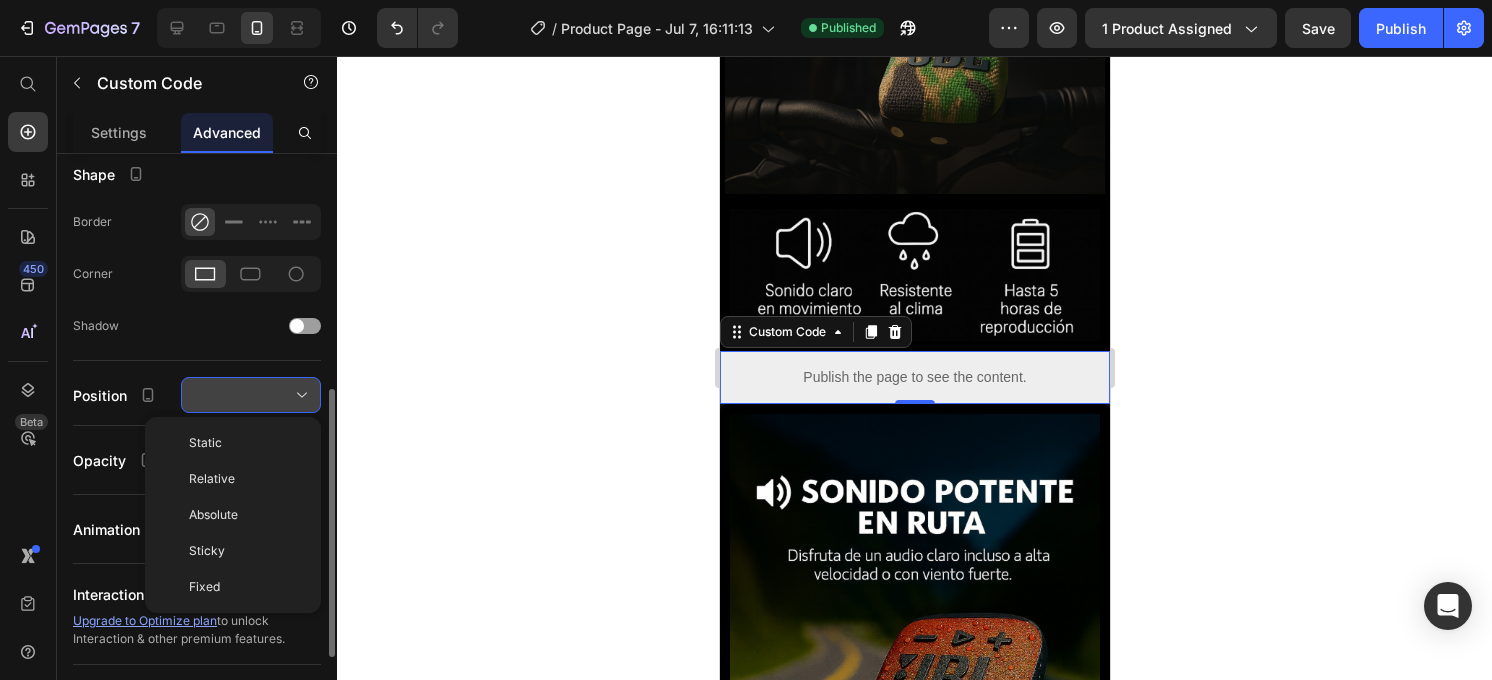 click at bounding box center (251, 395) 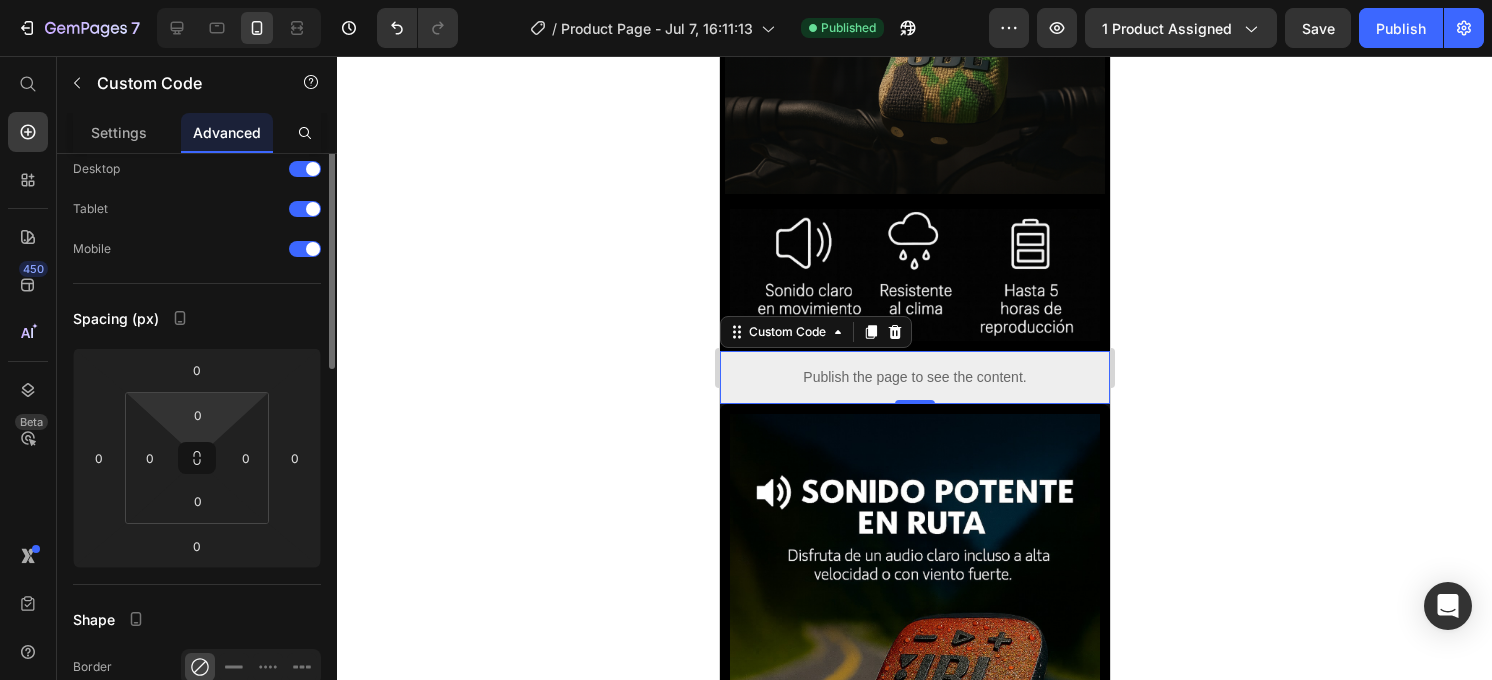 scroll, scrollTop: 0, scrollLeft: 0, axis: both 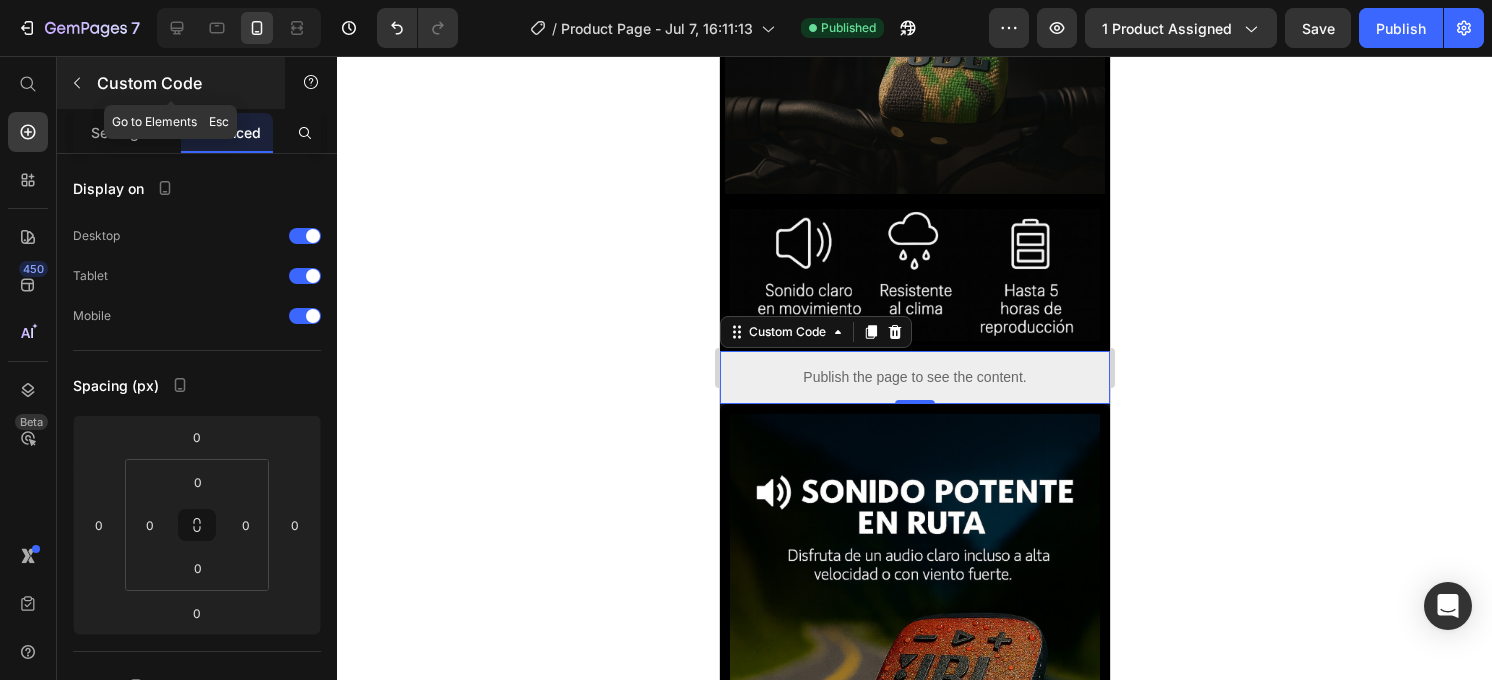 click at bounding box center (77, 83) 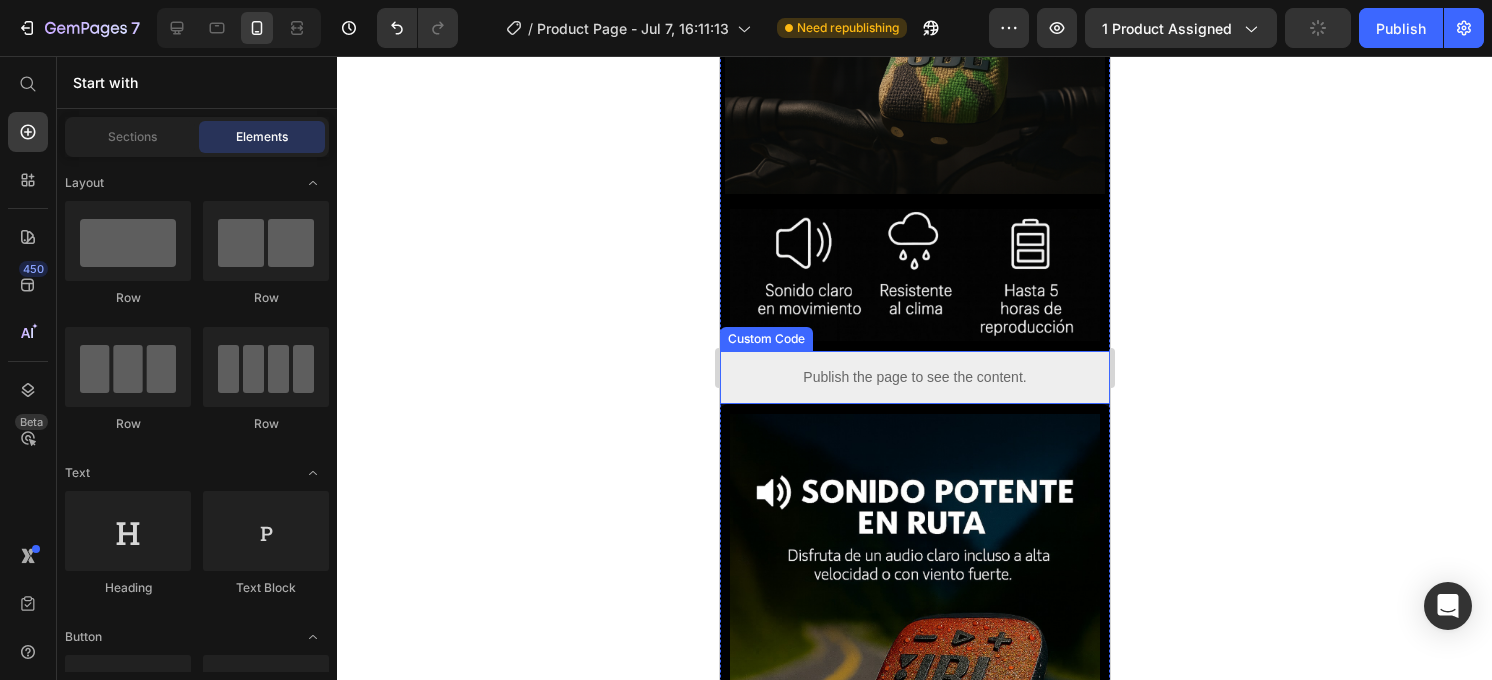 click on "Publish the page to see the content." at bounding box center [914, 377] 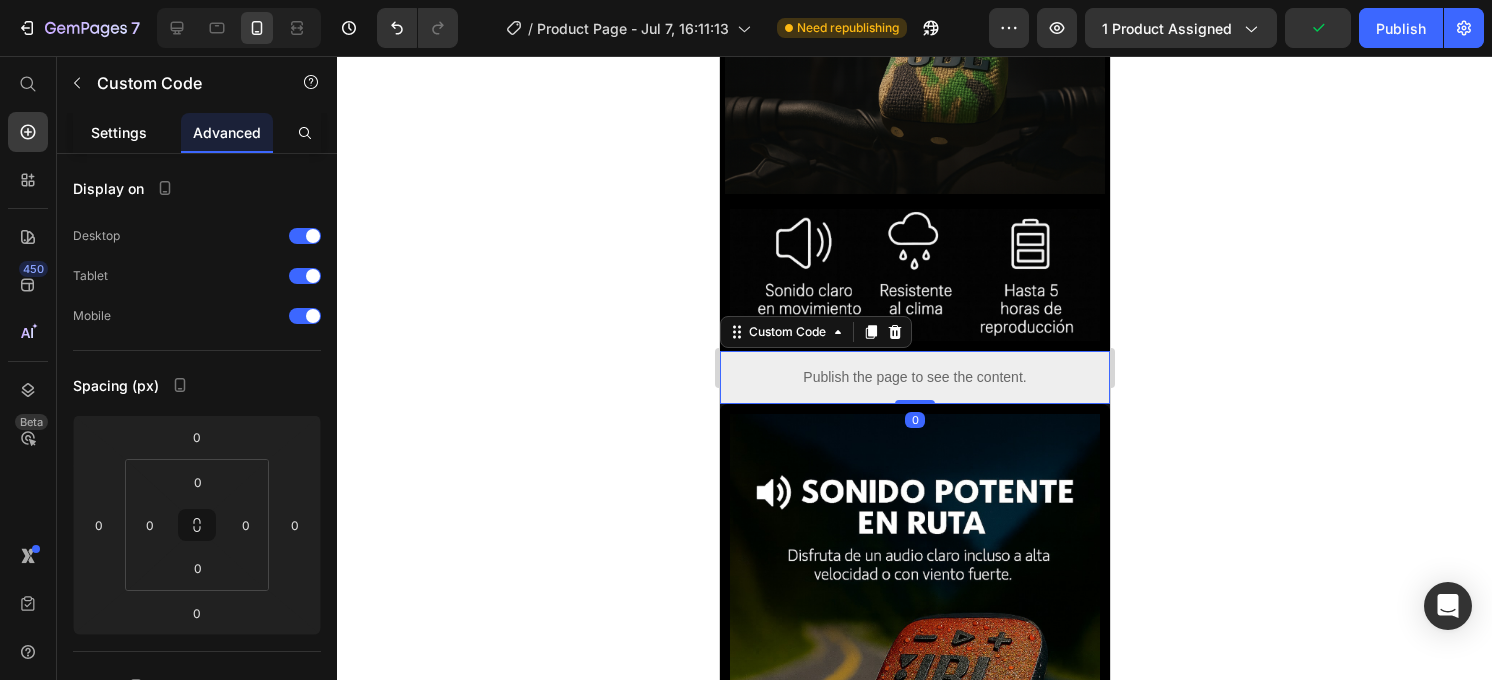 click on "Settings" at bounding box center [119, 132] 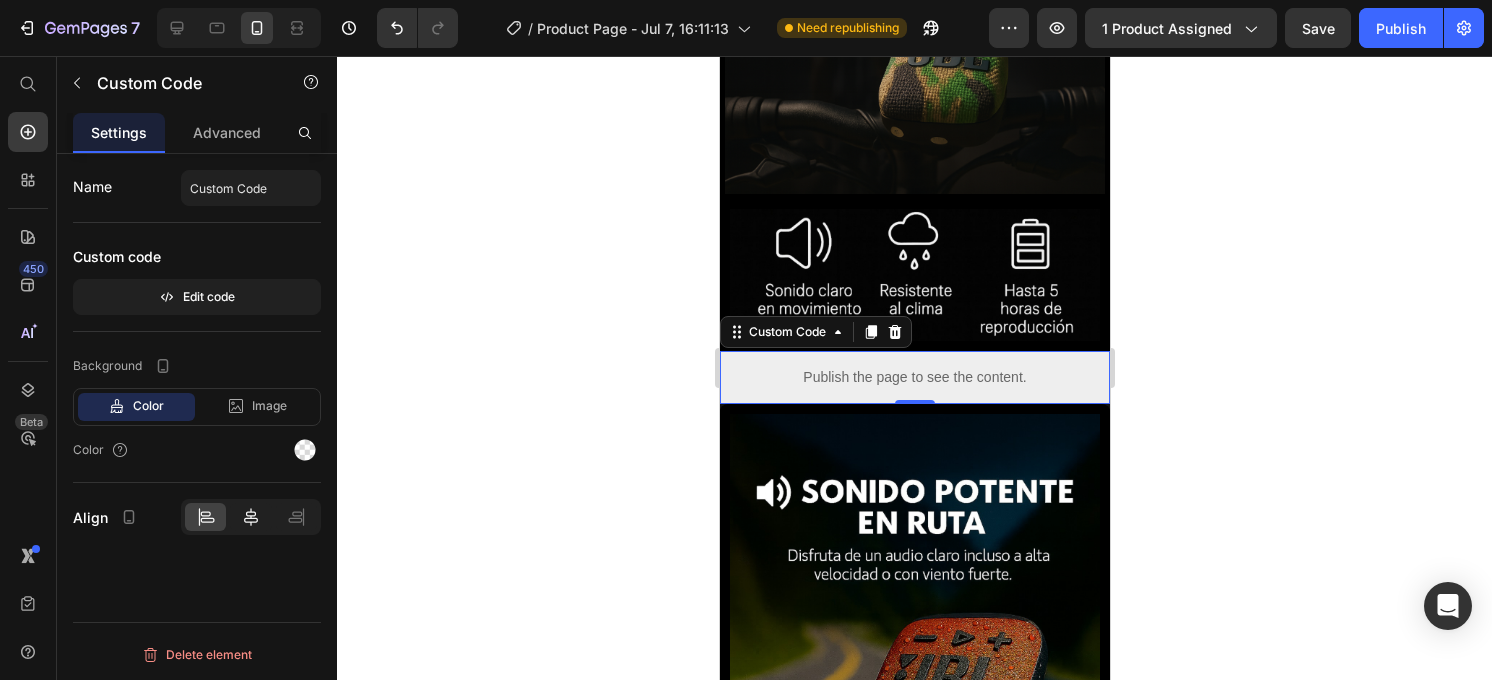 click 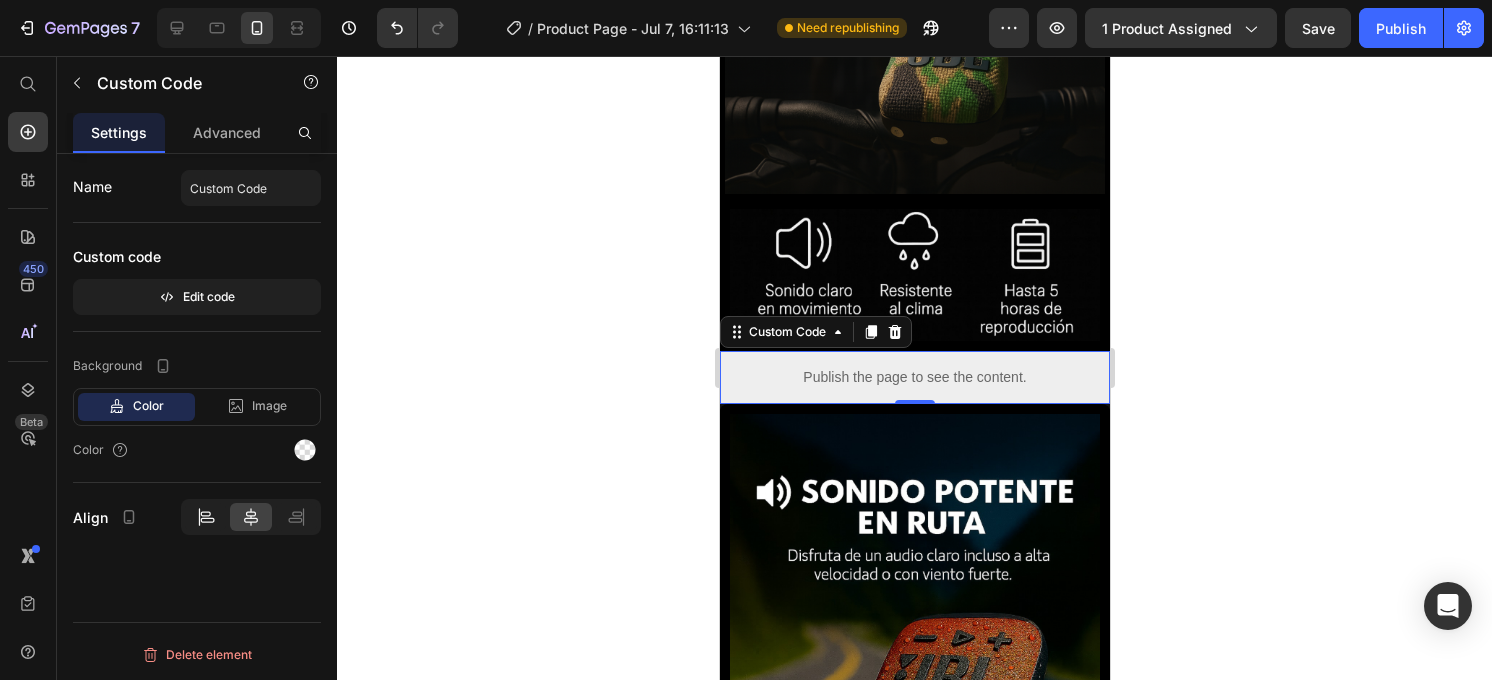 click 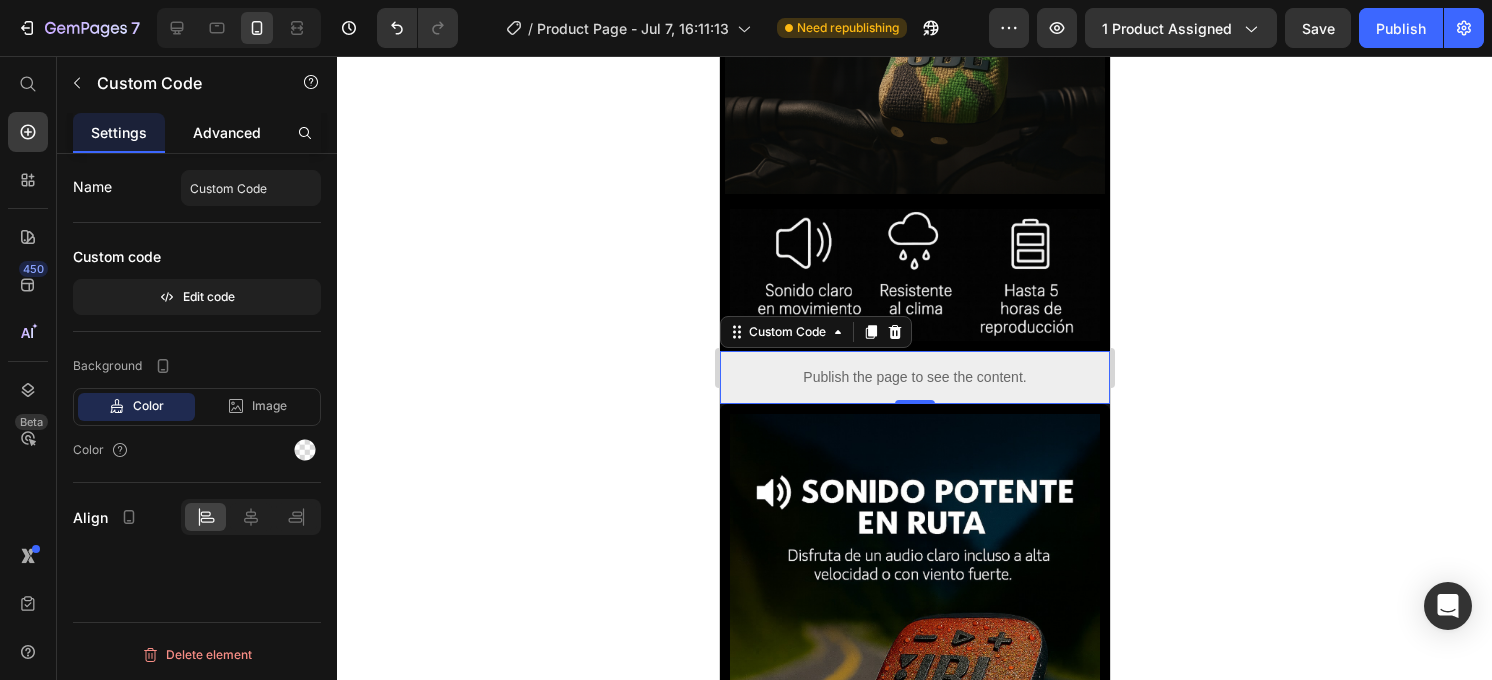 click on "Advanced" 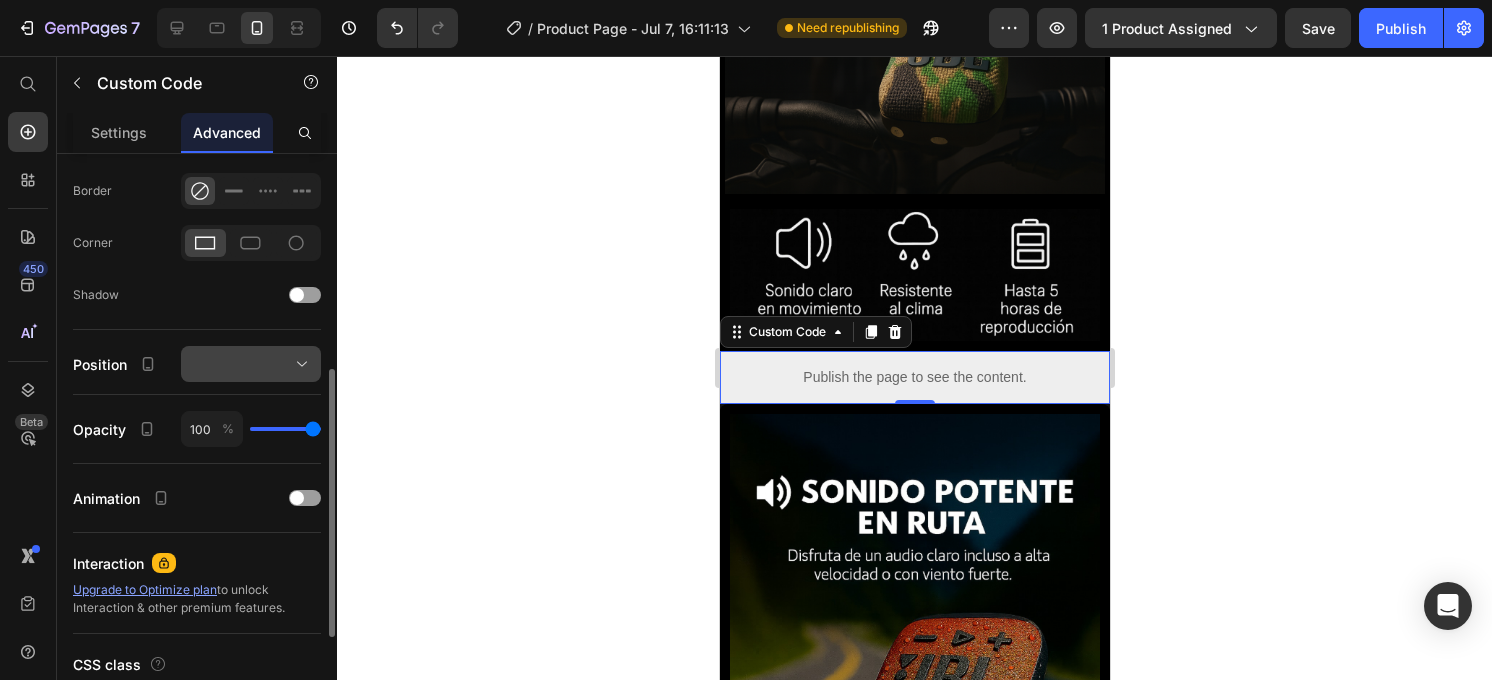 scroll, scrollTop: 517, scrollLeft: 0, axis: vertical 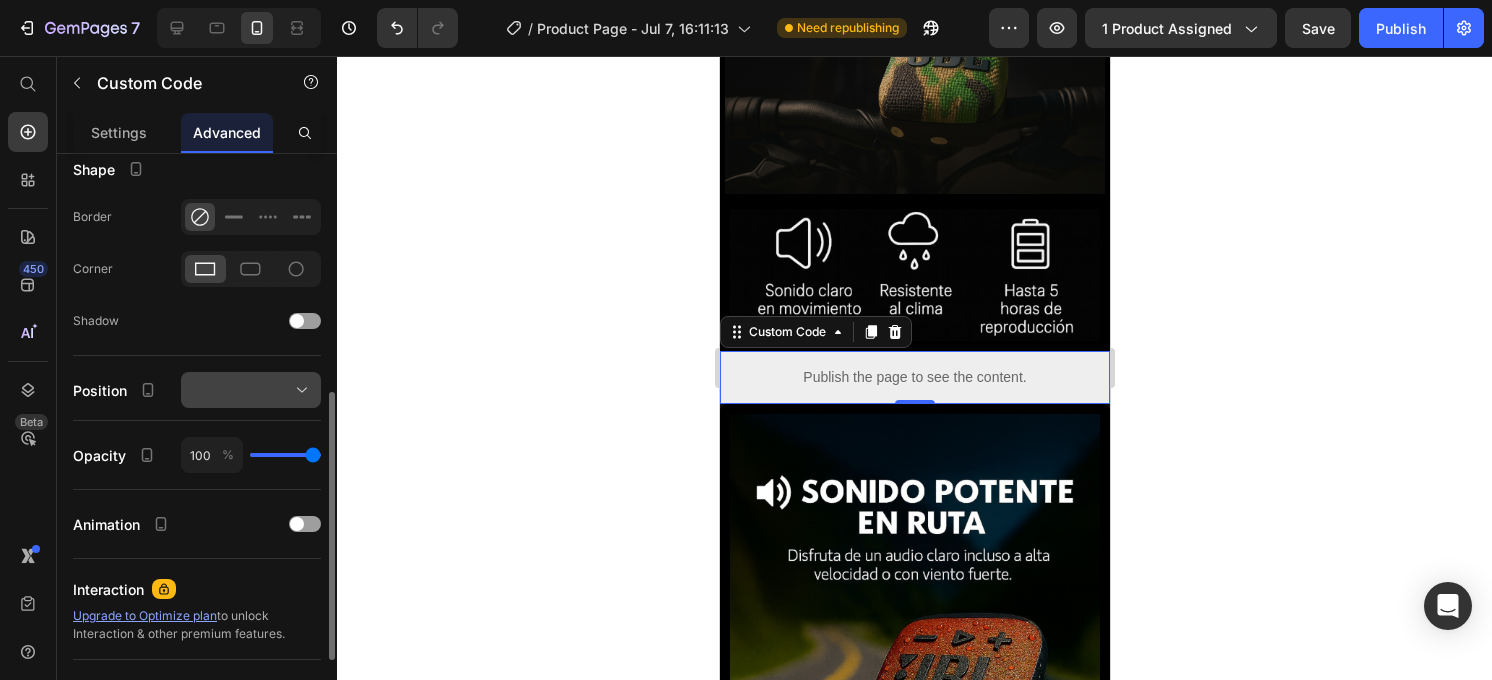 click 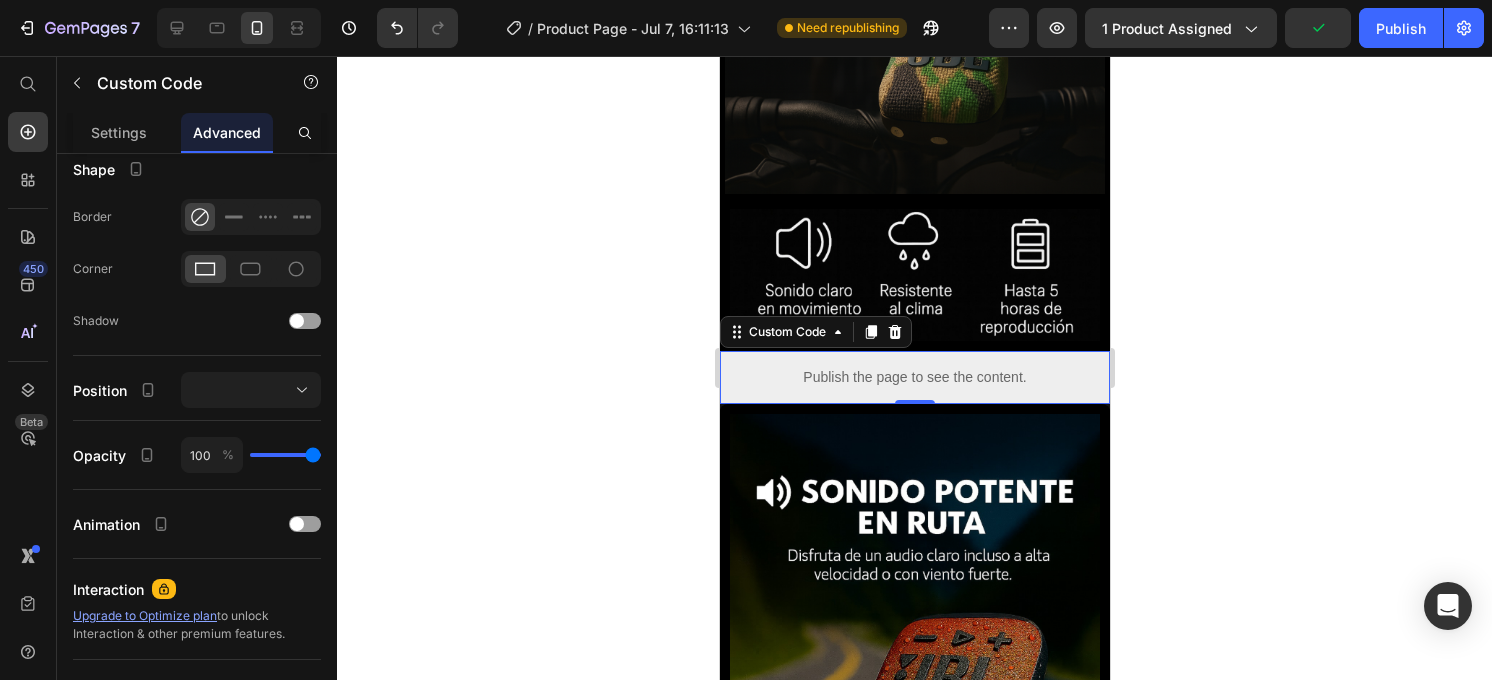 click 